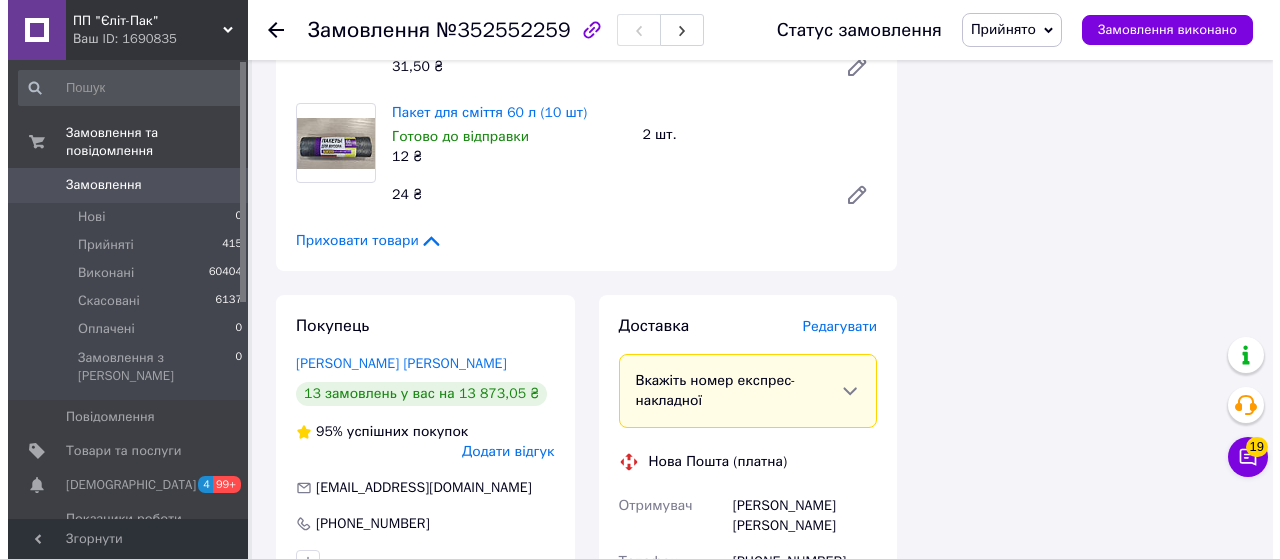 scroll, scrollTop: 1600, scrollLeft: 0, axis: vertical 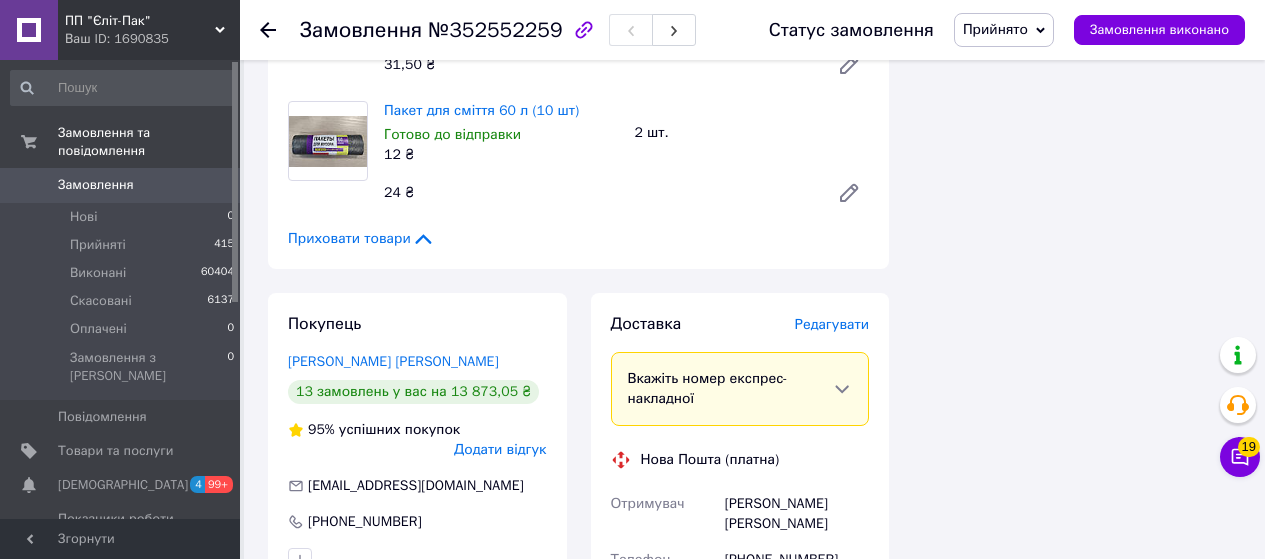 click on "Редагувати" at bounding box center [832, 325] 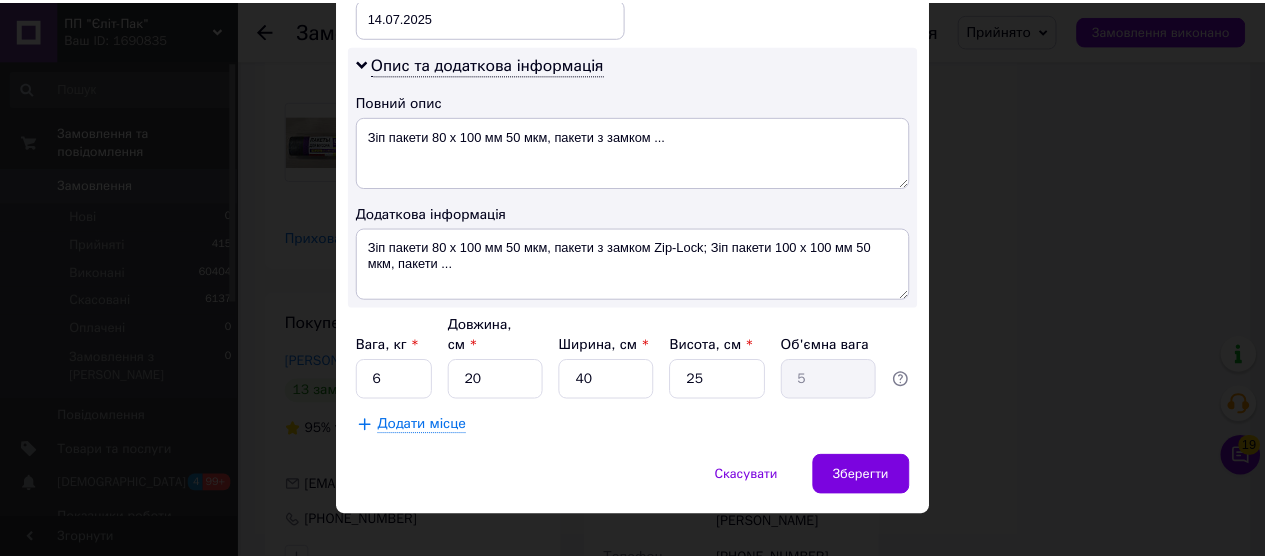 scroll, scrollTop: 1013, scrollLeft: 0, axis: vertical 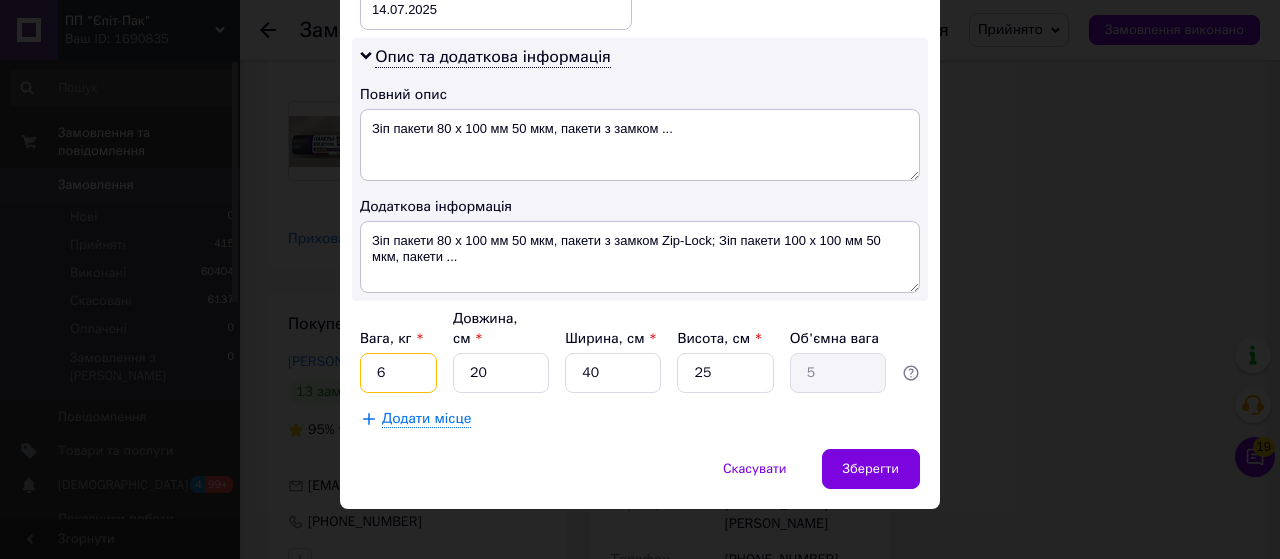 drag, startPoint x: 382, startPoint y: 359, endPoint x: 357, endPoint y: 355, distance: 25.317978 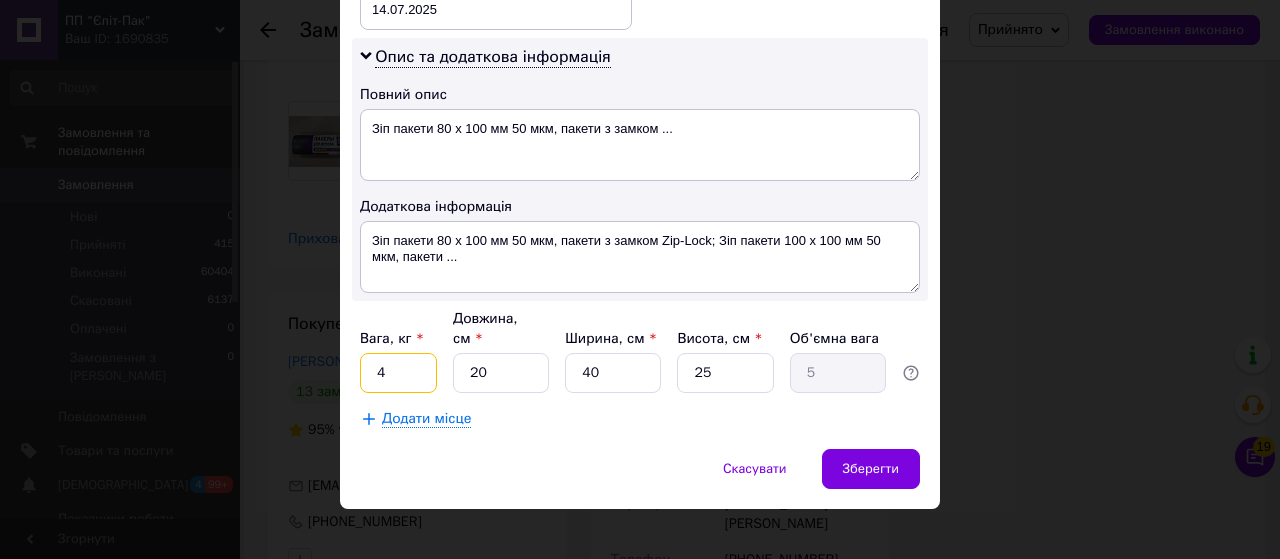 type on "4" 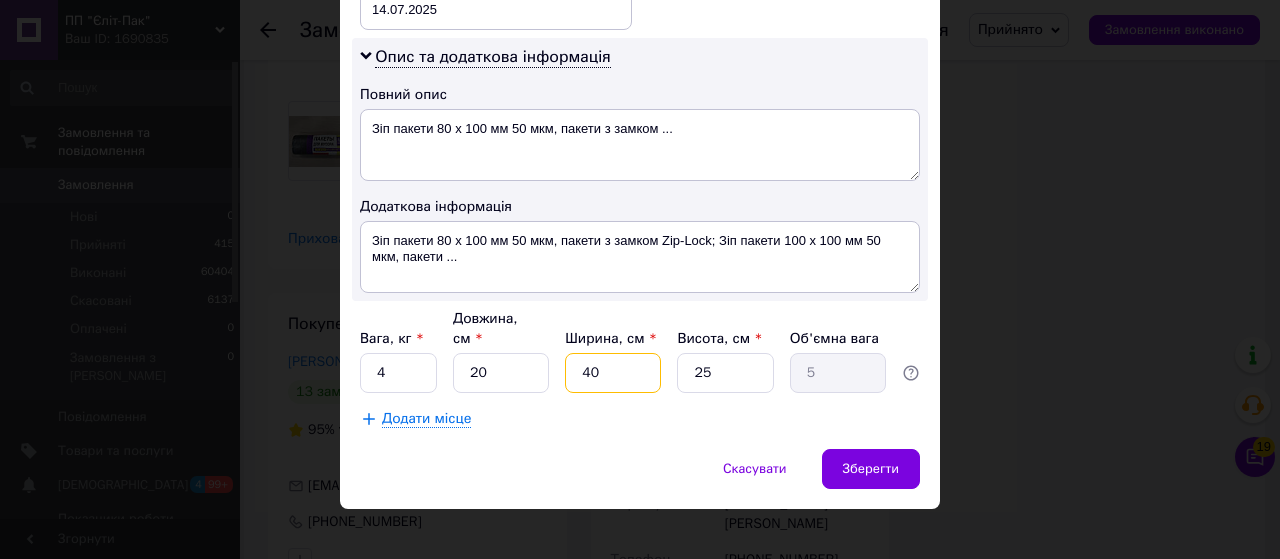 drag, startPoint x: 594, startPoint y: 356, endPoint x: 571, endPoint y: 356, distance: 23 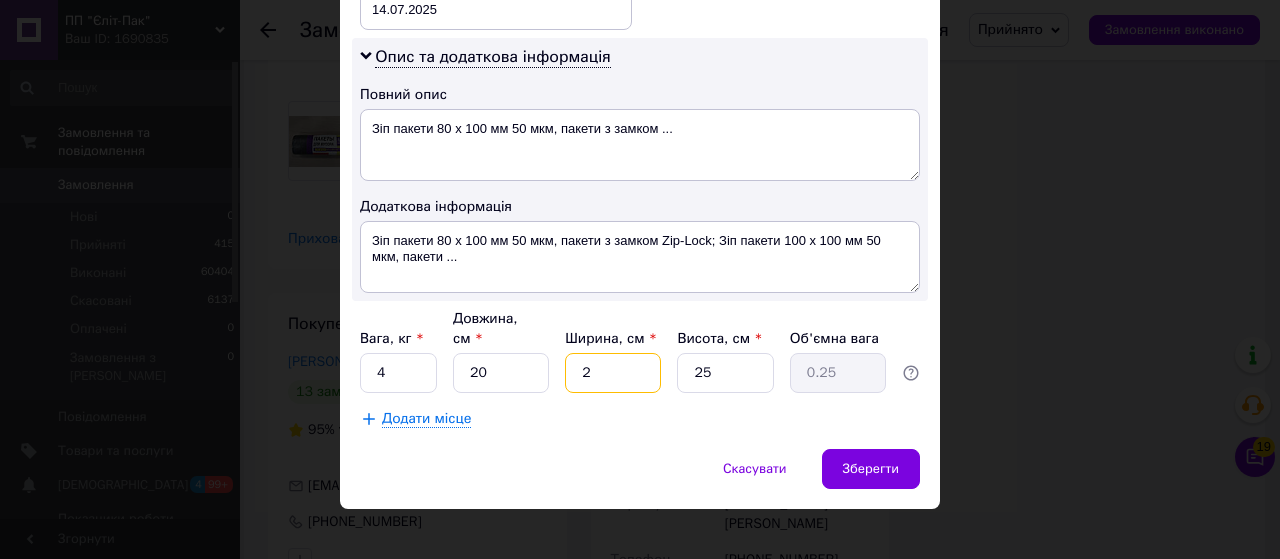 type on "20" 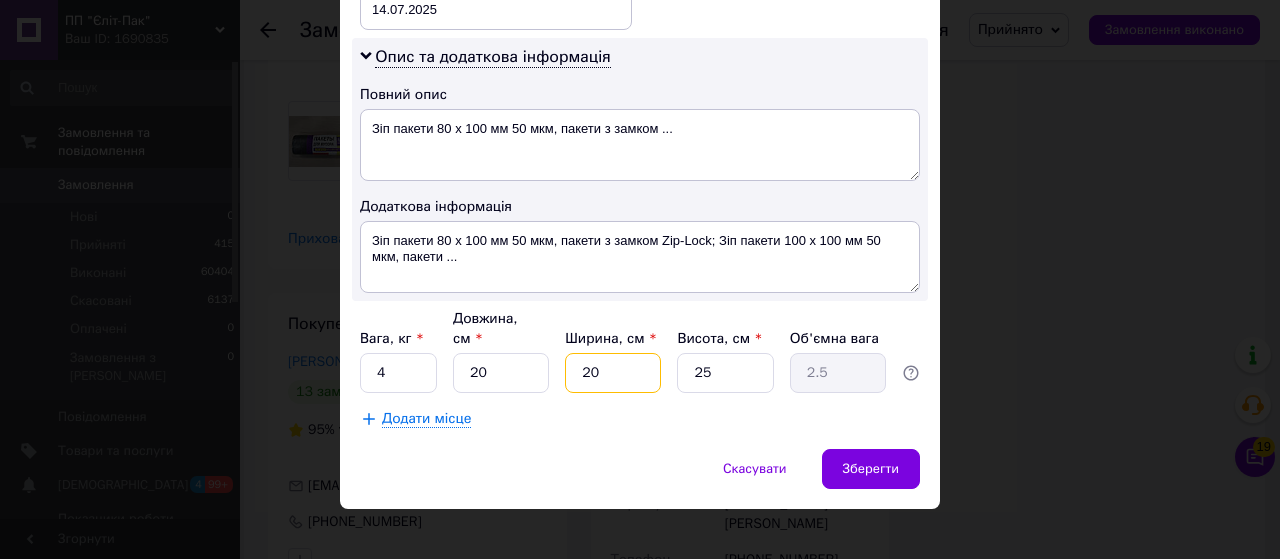 type on "20" 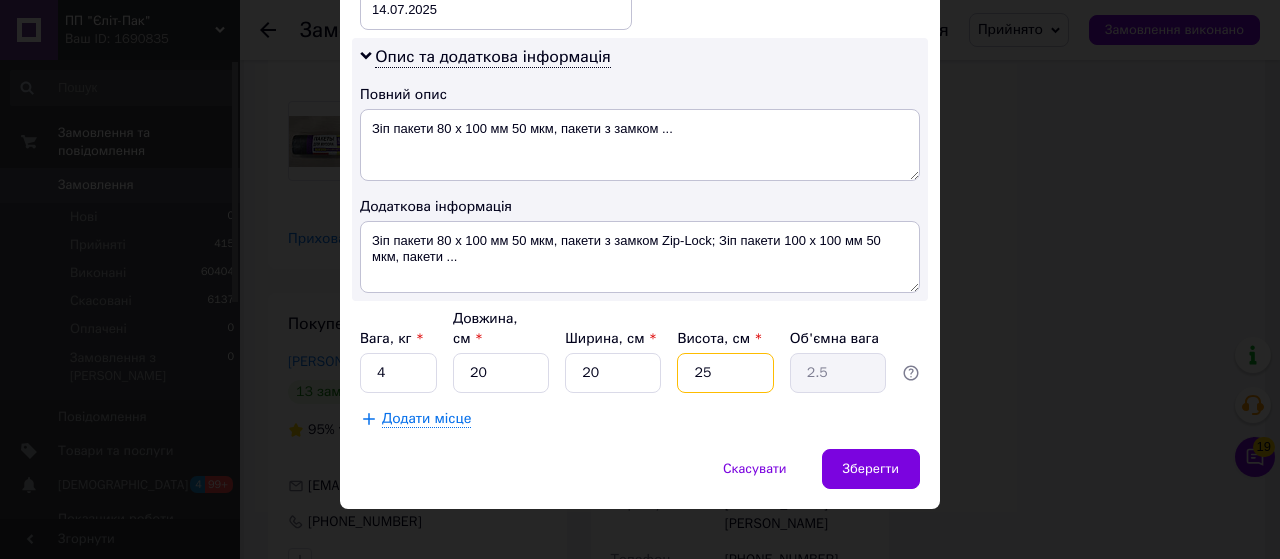 click on "25" at bounding box center (725, 373) 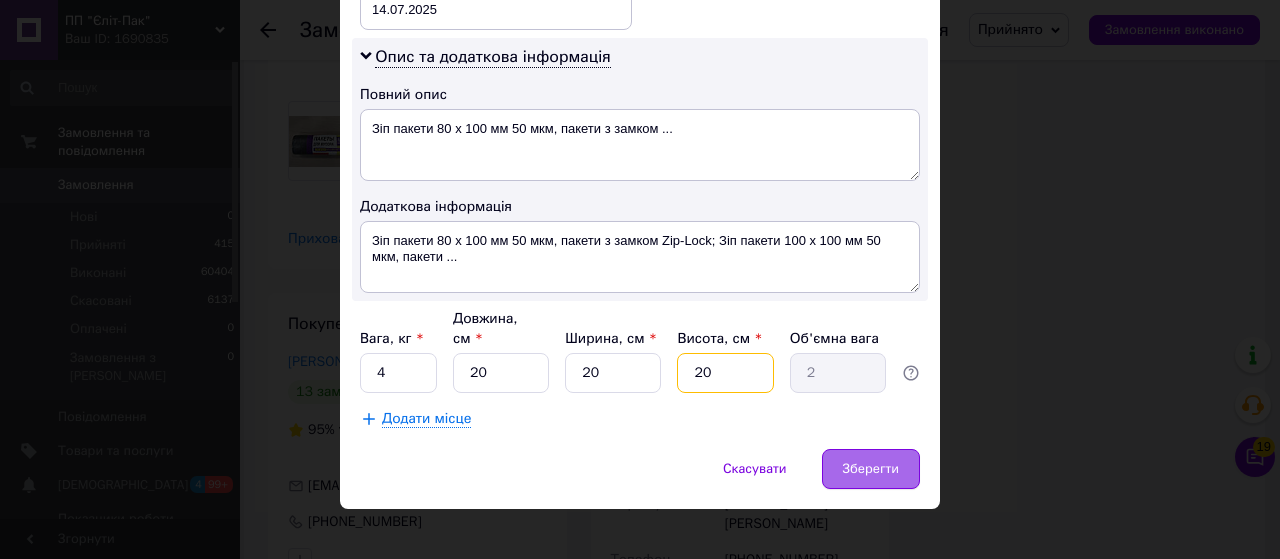 type on "20" 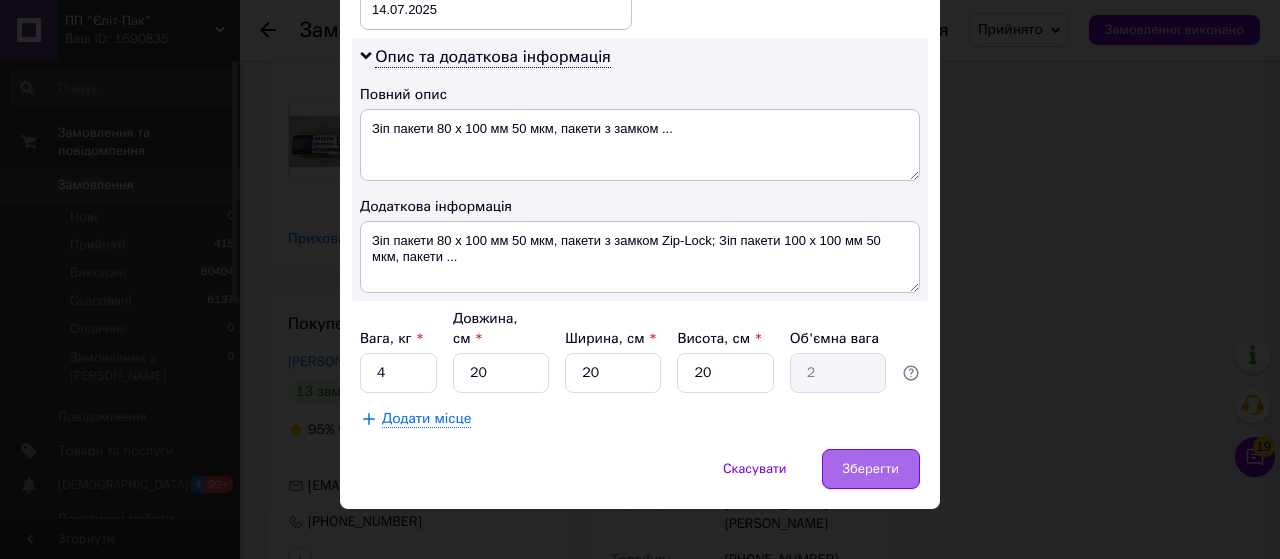 click on "Зберегти" at bounding box center [871, 469] 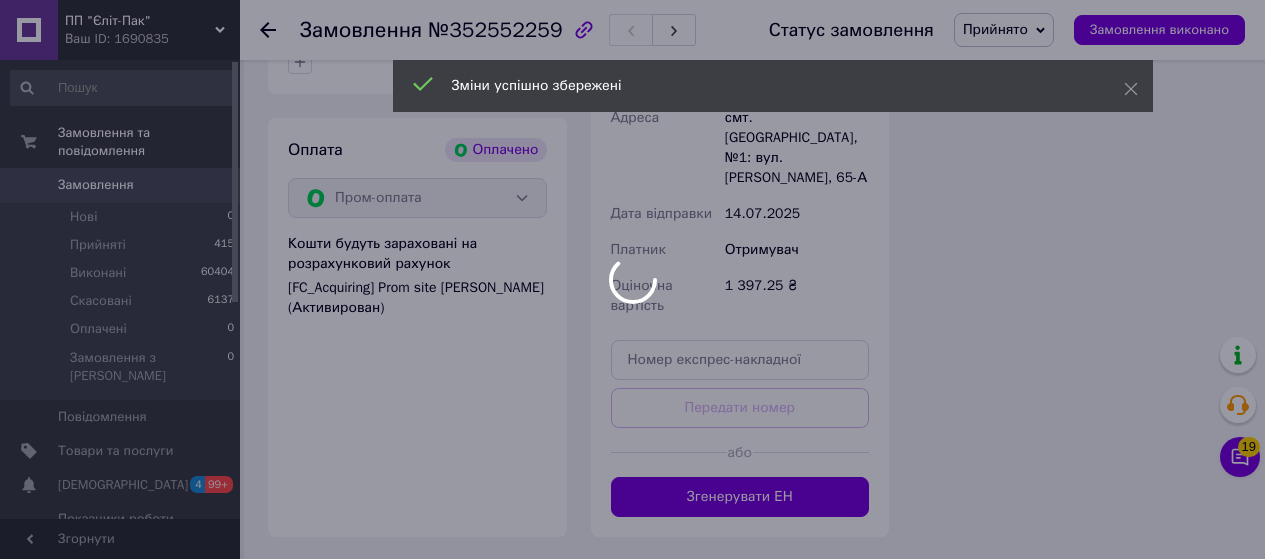 scroll, scrollTop: 2100, scrollLeft: 0, axis: vertical 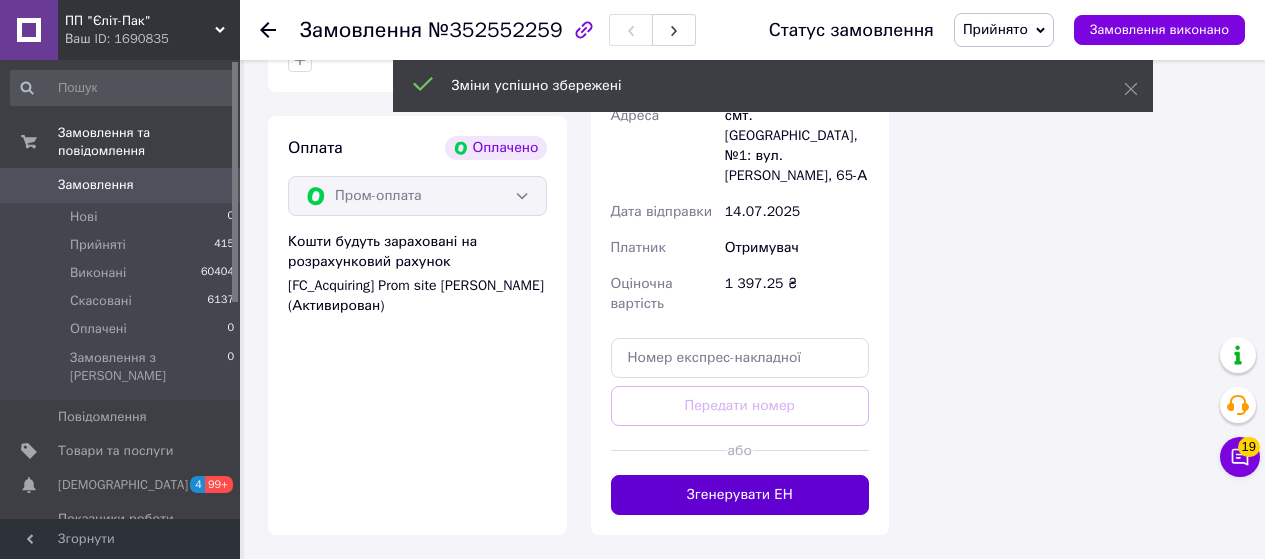 click on "Згенерувати ЕН" at bounding box center (740, 495) 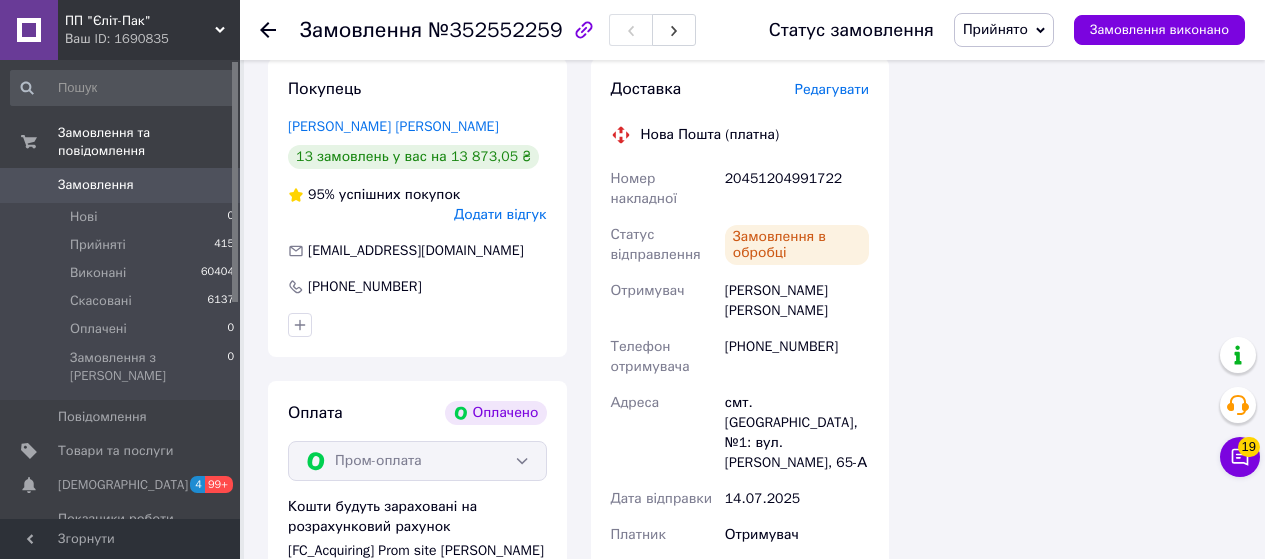 scroll, scrollTop: 1800, scrollLeft: 0, axis: vertical 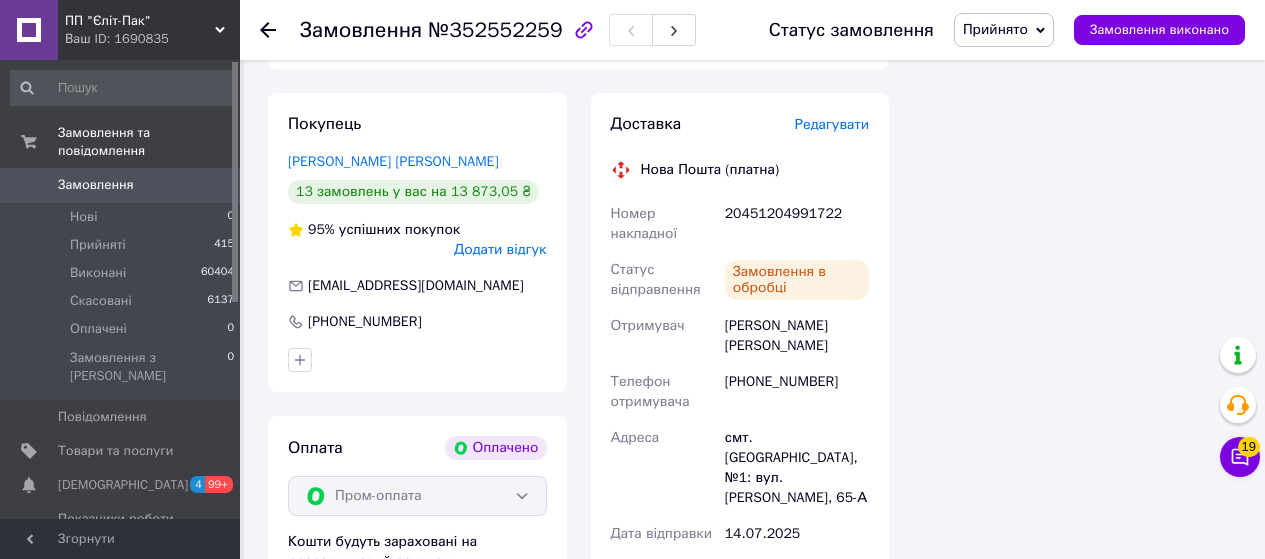 click on "20451204991722" at bounding box center (797, 224) 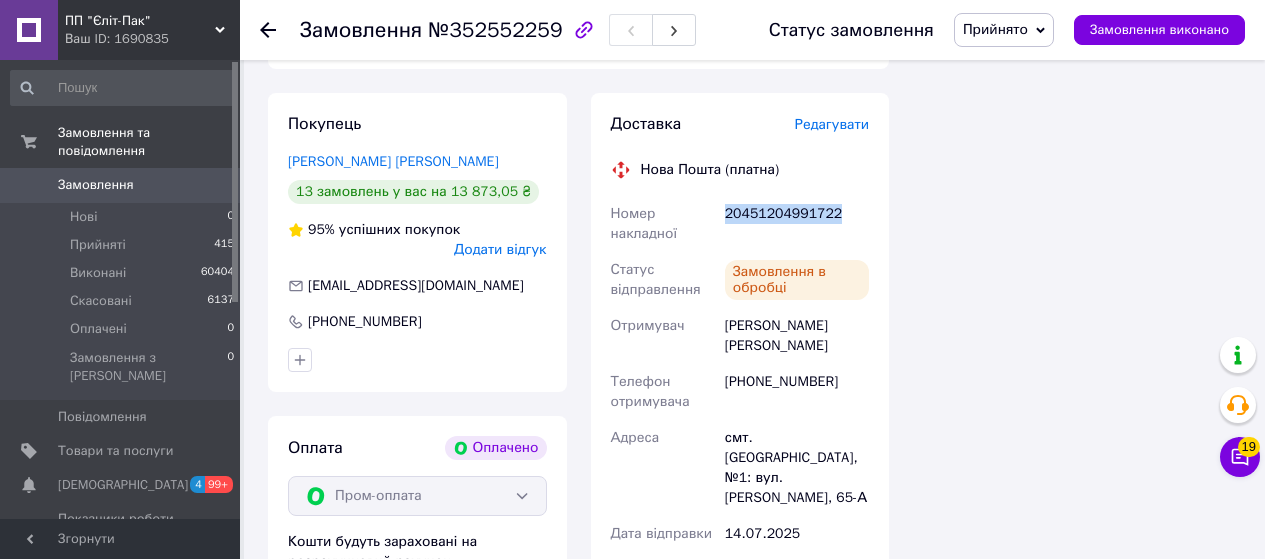 click on "20451204991722" at bounding box center [797, 224] 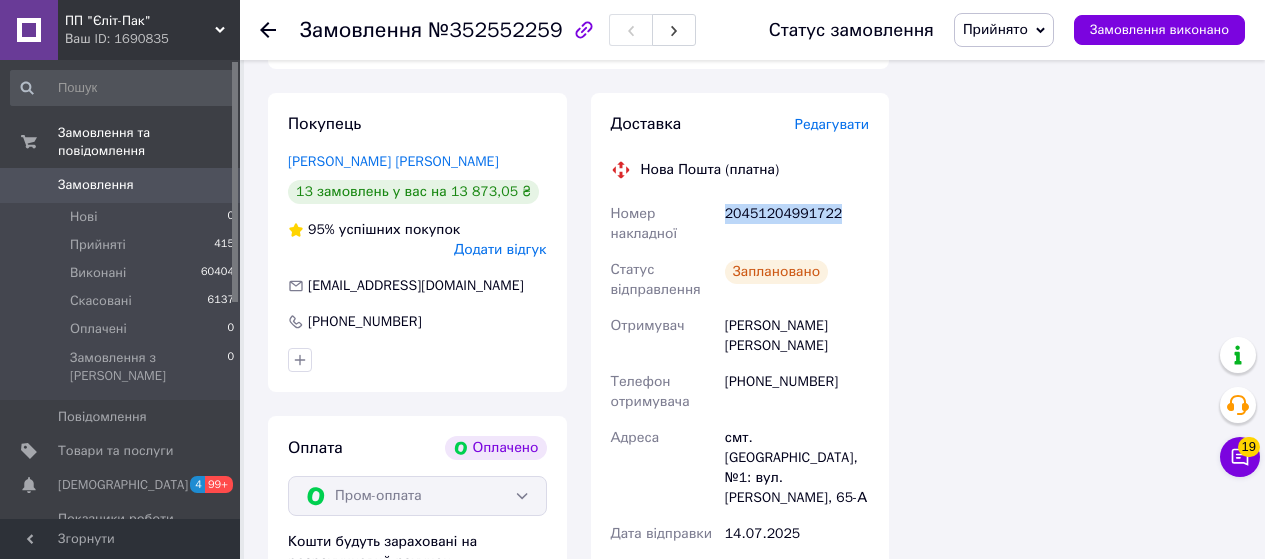 copy on "20451204991722" 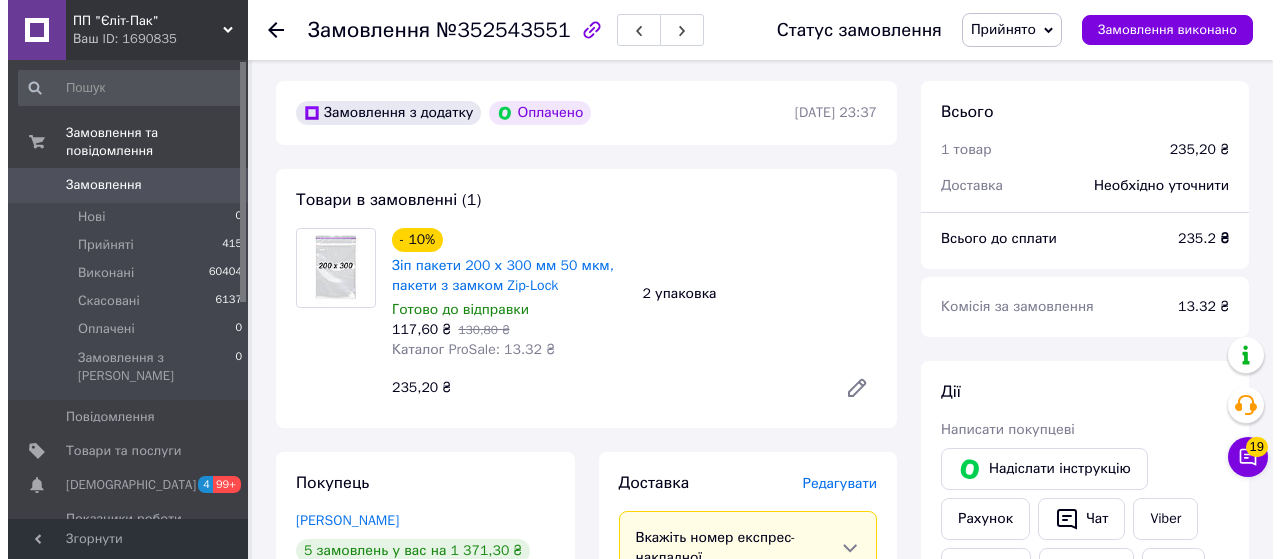 scroll, scrollTop: 100, scrollLeft: 0, axis: vertical 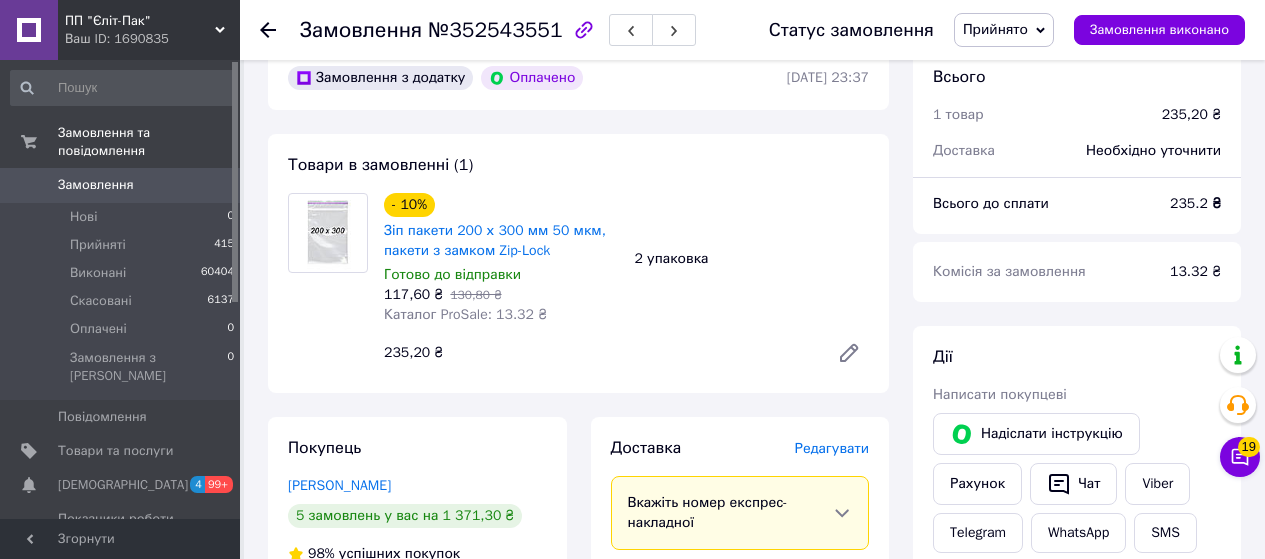 click on "Редагувати" at bounding box center [832, 448] 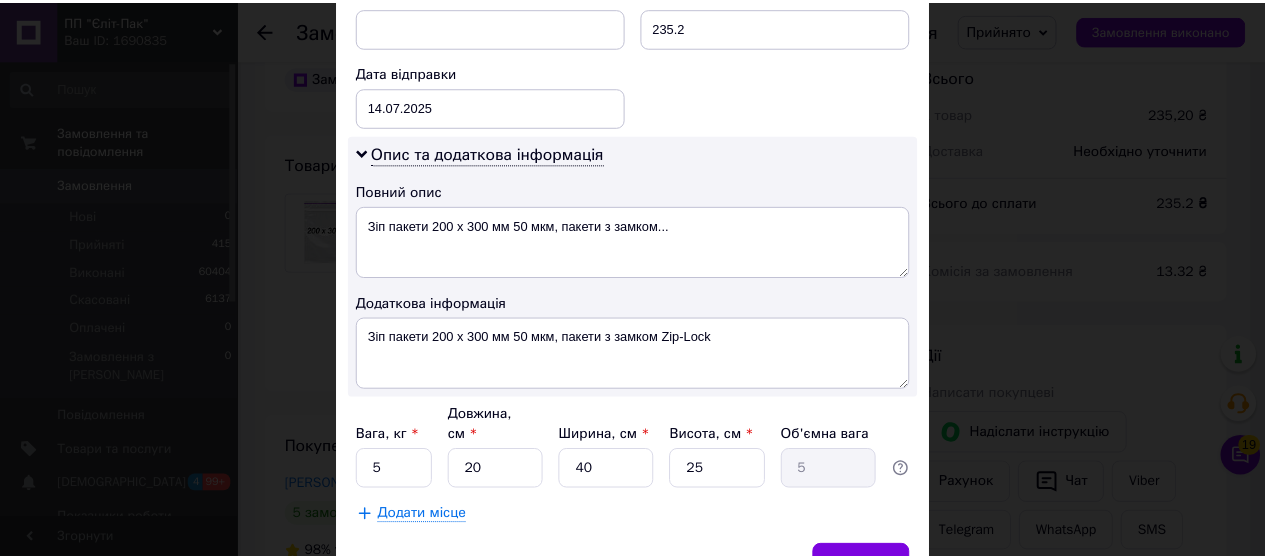 scroll, scrollTop: 1013, scrollLeft: 0, axis: vertical 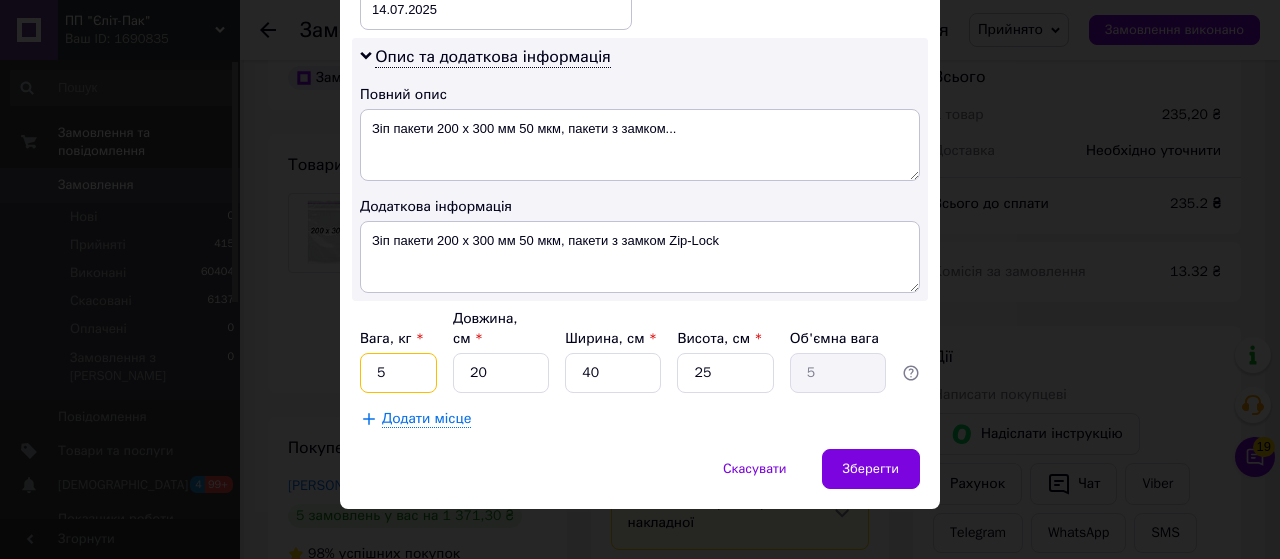 drag, startPoint x: 383, startPoint y: 365, endPoint x: 366, endPoint y: 360, distance: 17.720045 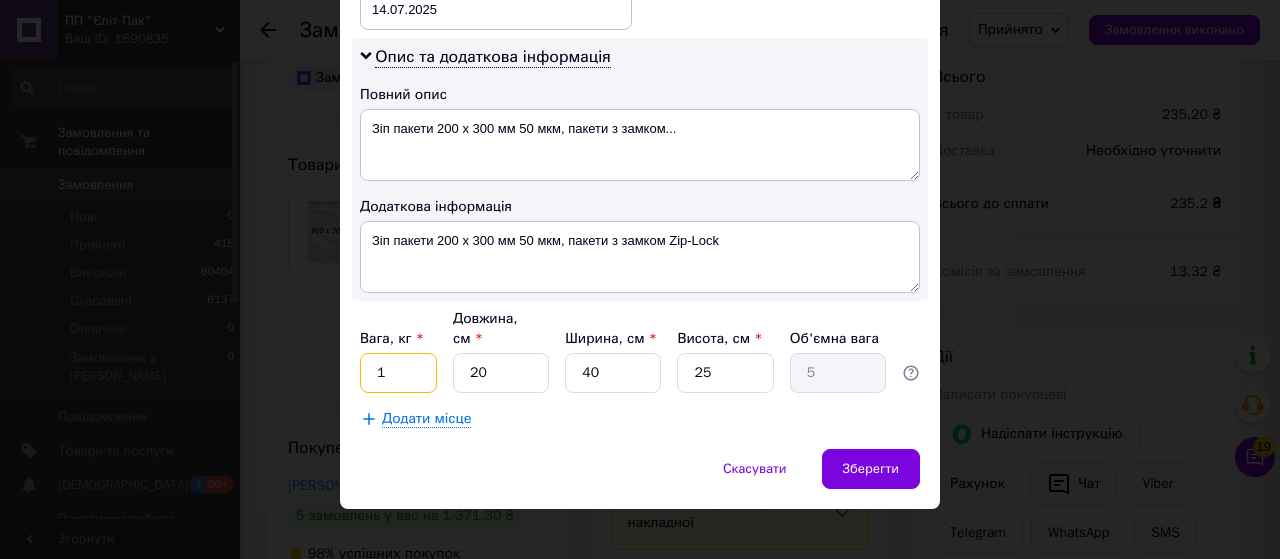 type on "1" 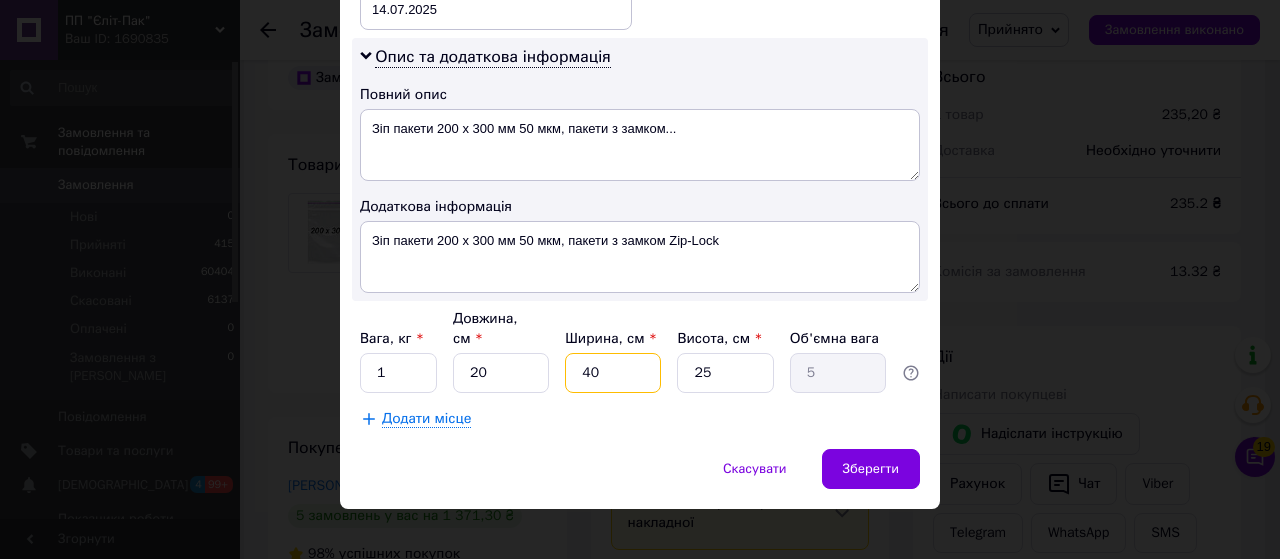 click on "40" at bounding box center (613, 373) 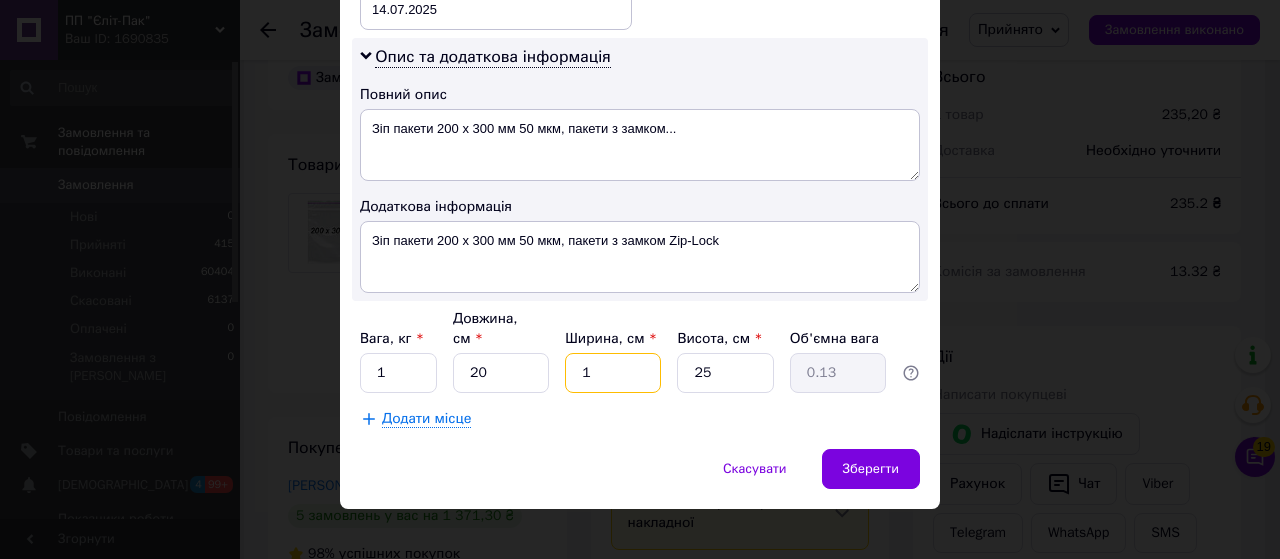 type on "10" 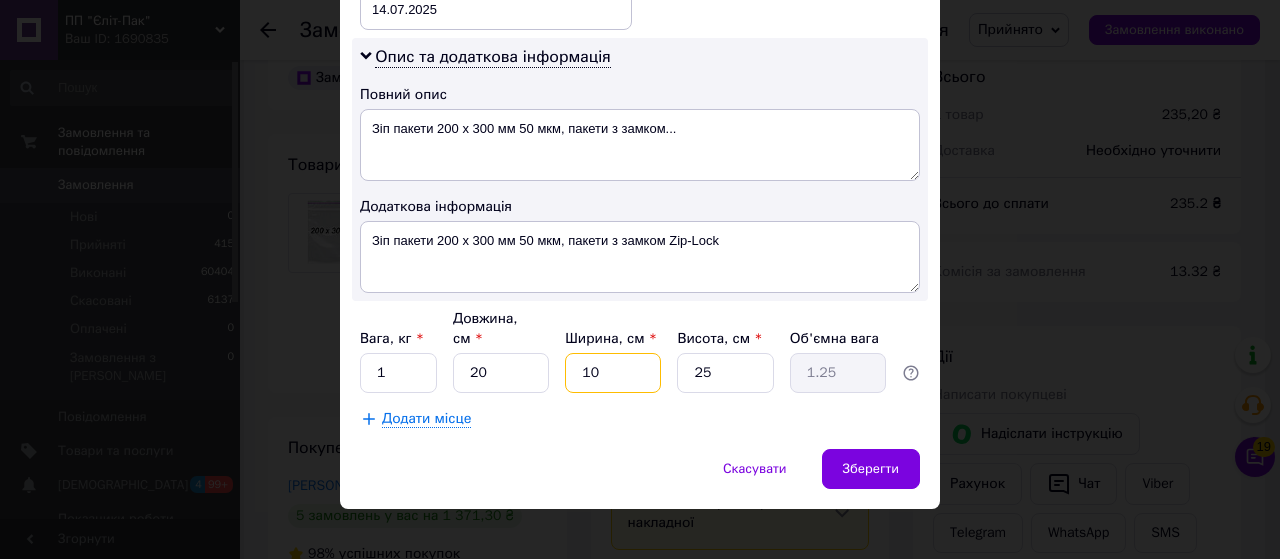 type on "10" 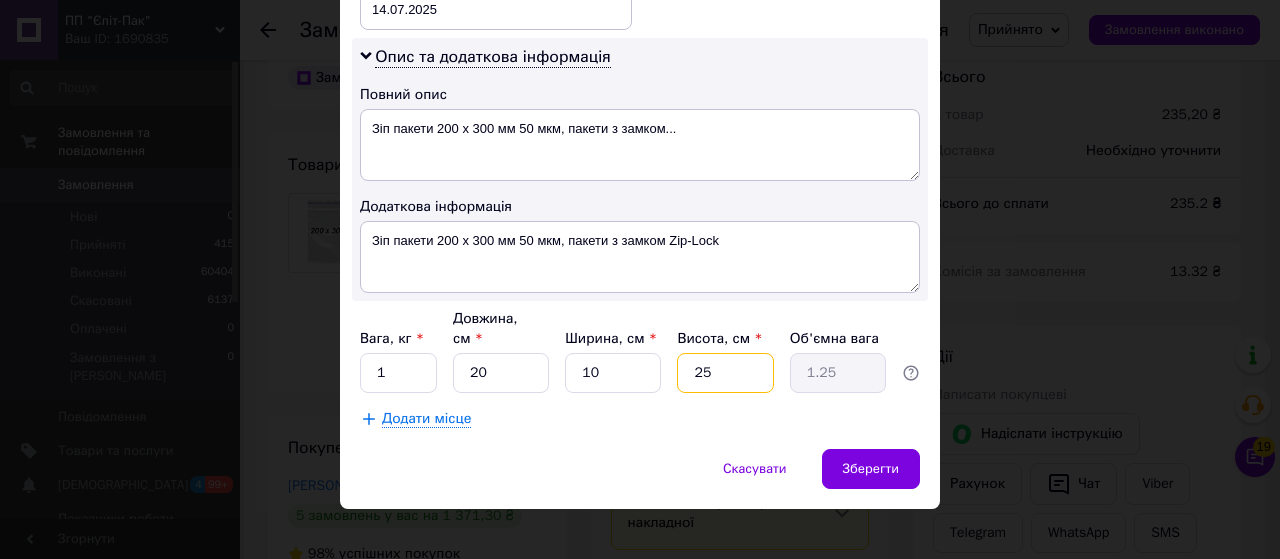 drag, startPoint x: 698, startPoint y: 355, endPoint x: 686, endPoint y: 358, distance: 12.369317 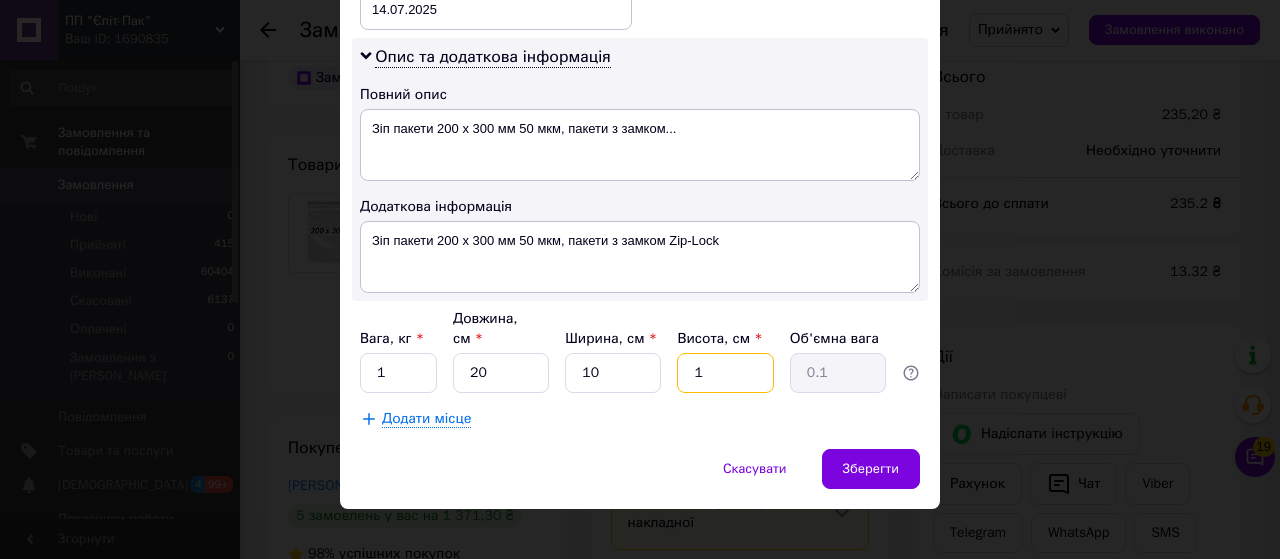 type on "10" 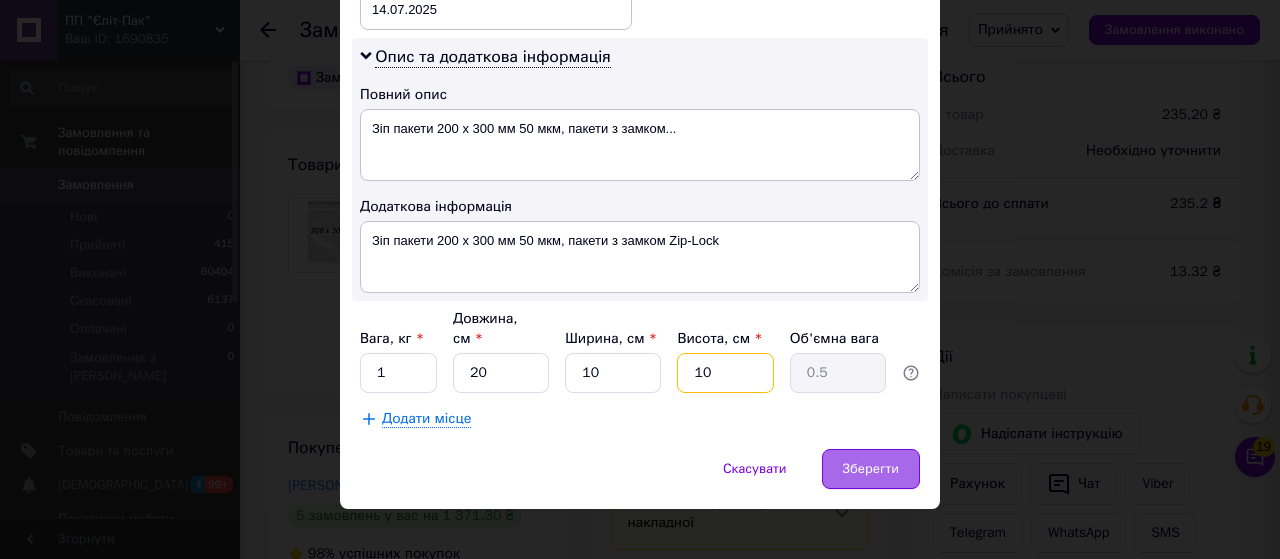 type on "10" 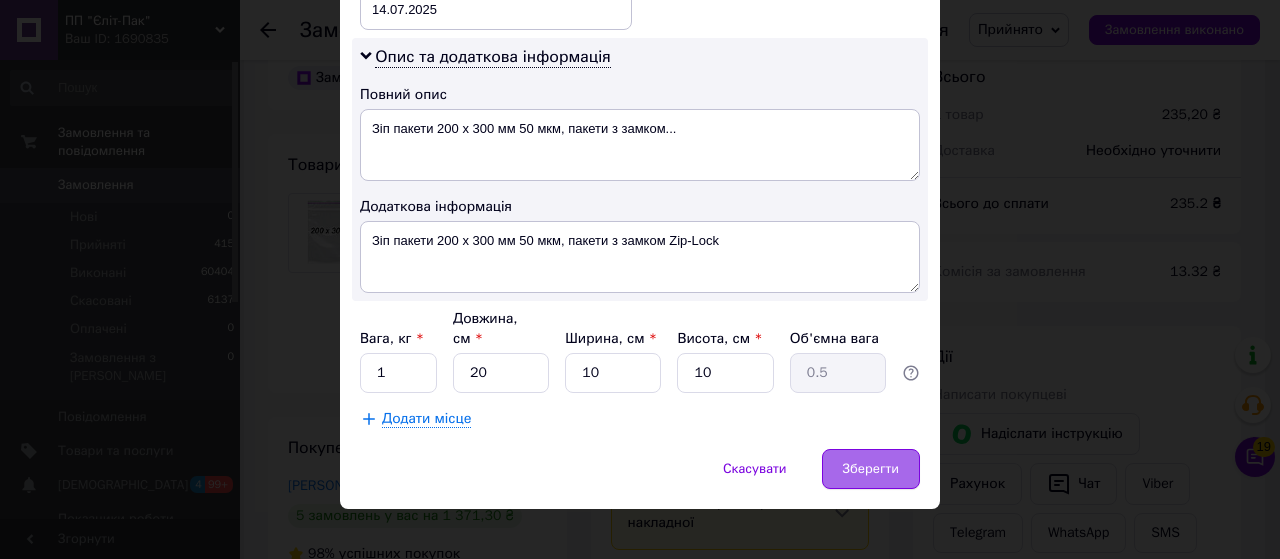 click on "Зберегти" at bounding box center [871, 469] 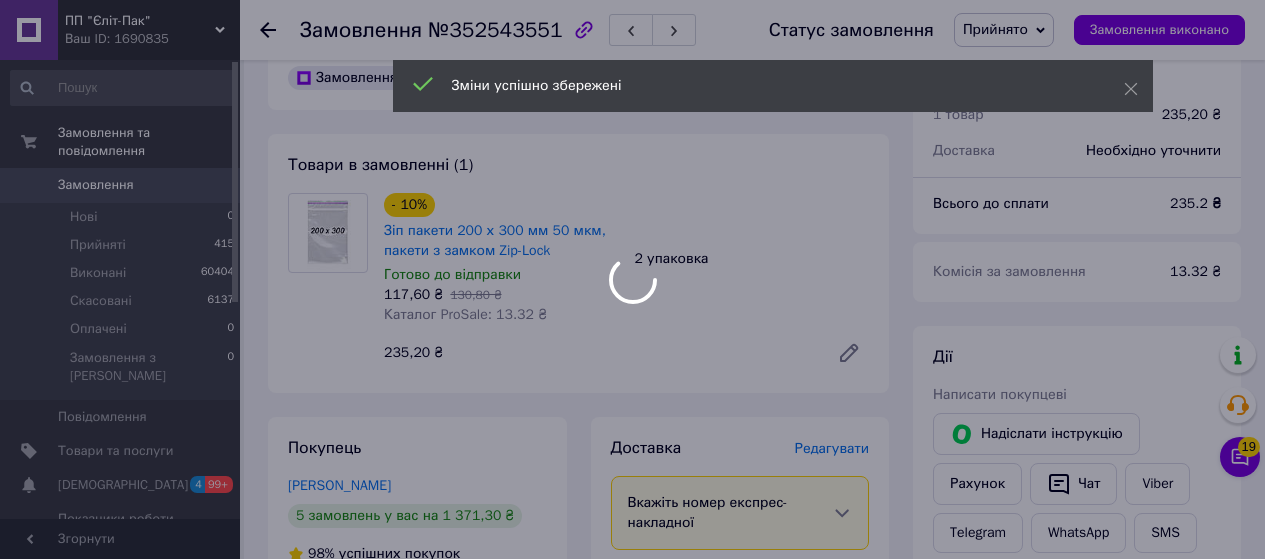 scroll, scrollTop: 700, scrollLeft: 0, axis: vertical 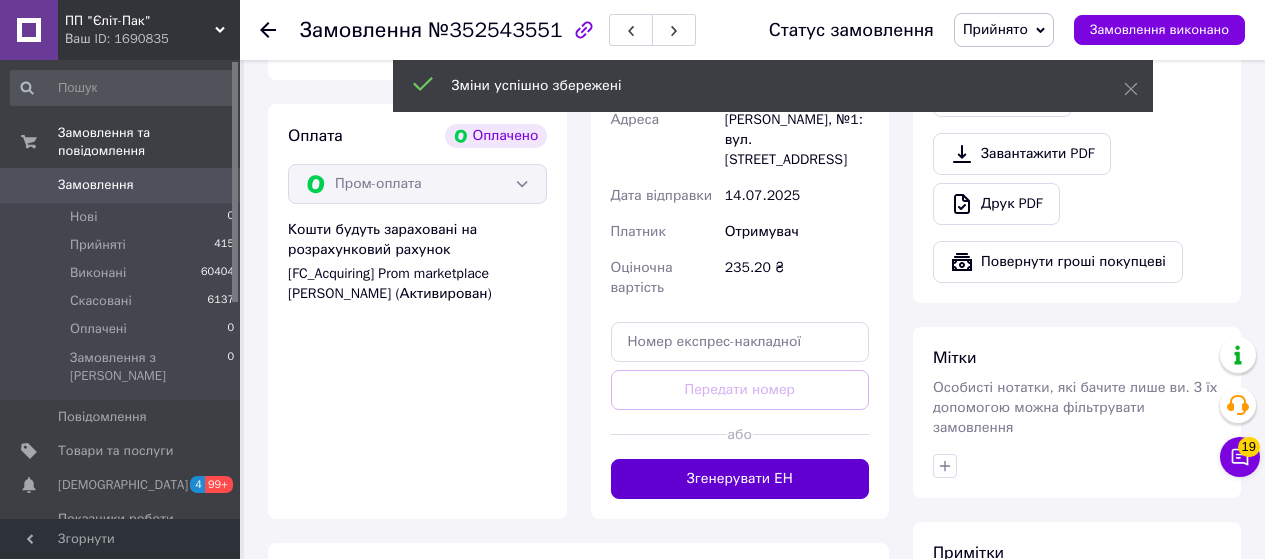 click on "Згенерувати ЕН" at bounding box center (740, 479) 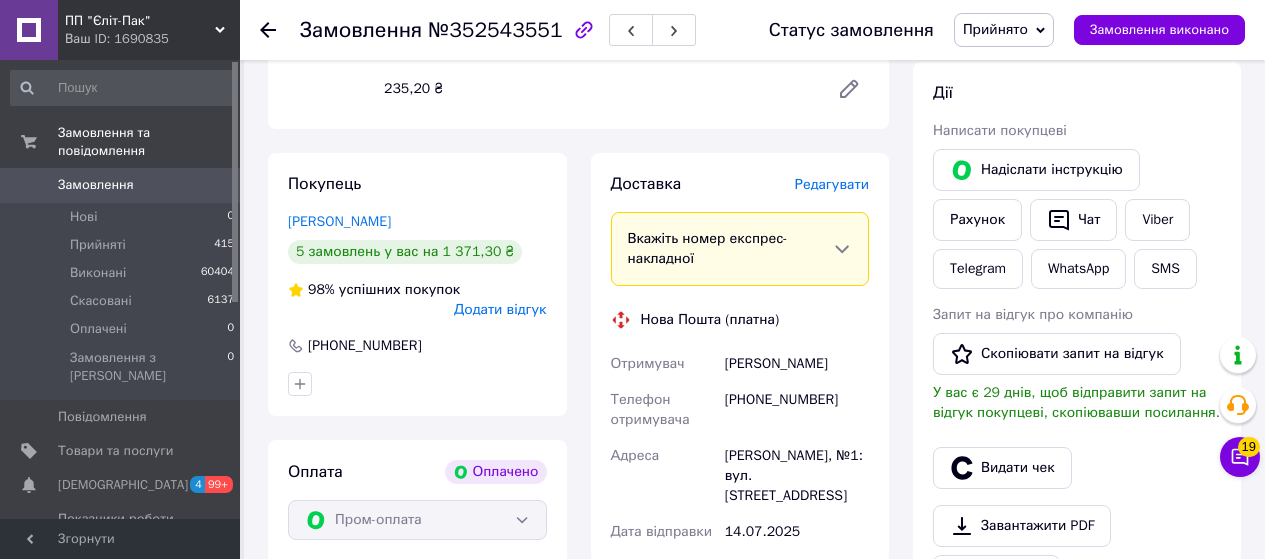 scroll, scrollTop: 400, scrollLeft: 0, axis: vertical 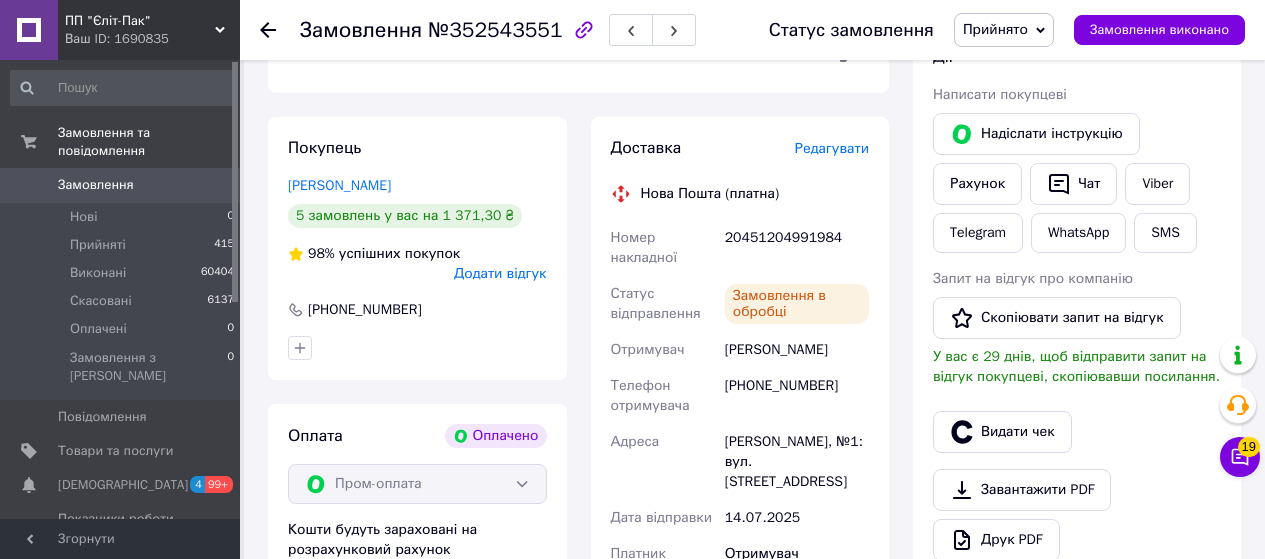 click on "20451204991984" at bounding box center [797, 248] 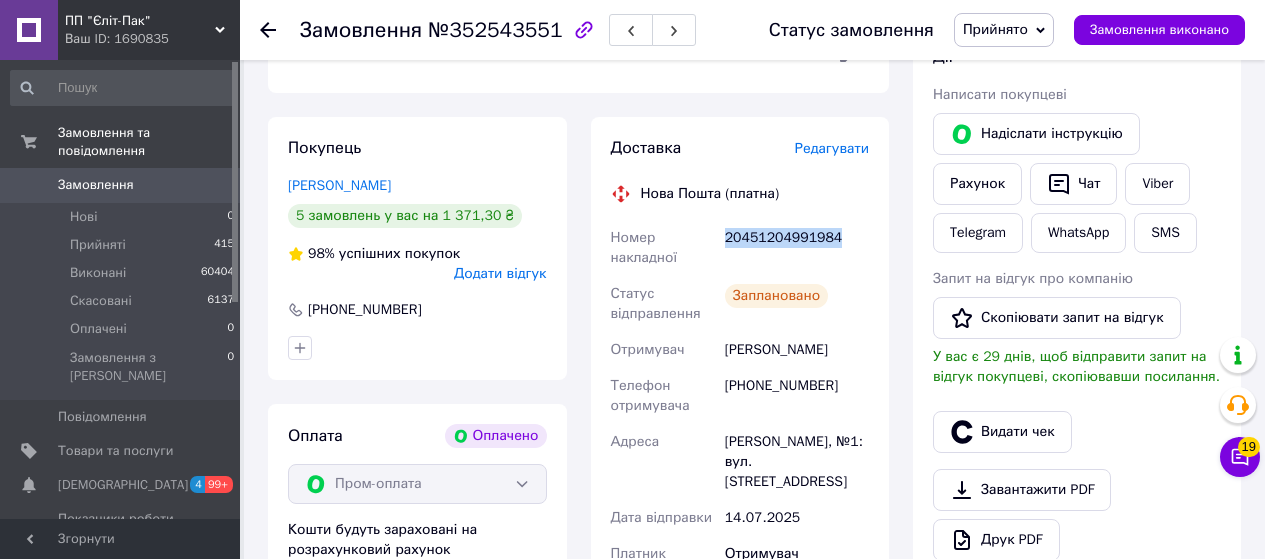 click on "20451204991984" at bounding box center [797, 248] 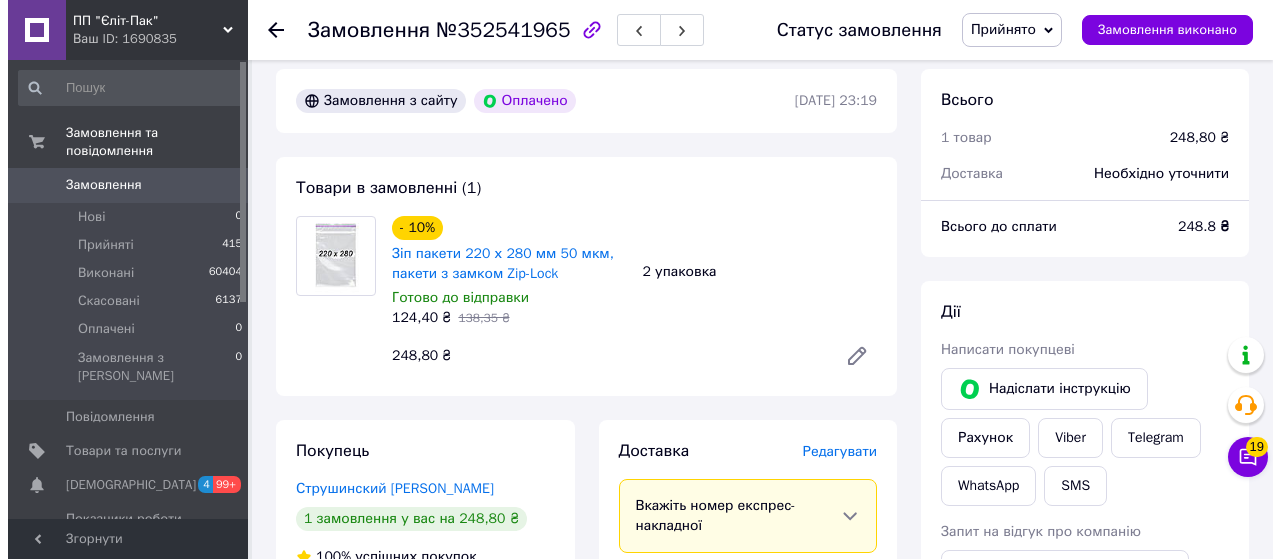 scroll, scrollTop: 100, scrollLeft: 0, axis: vertical 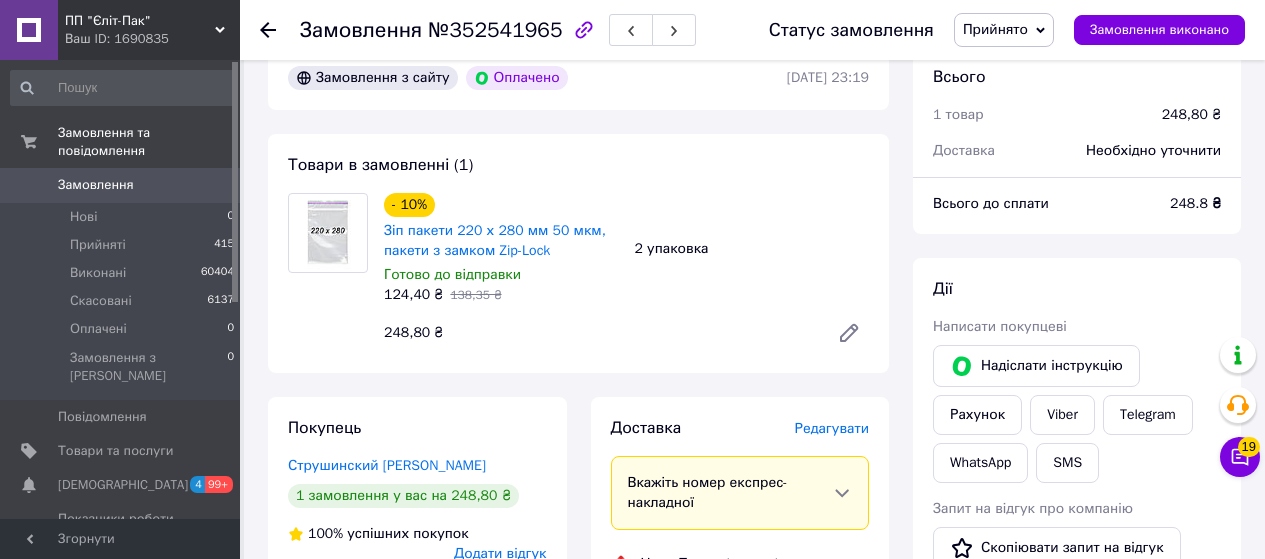 click on "Редагувати" at bounding box center [832, 428] 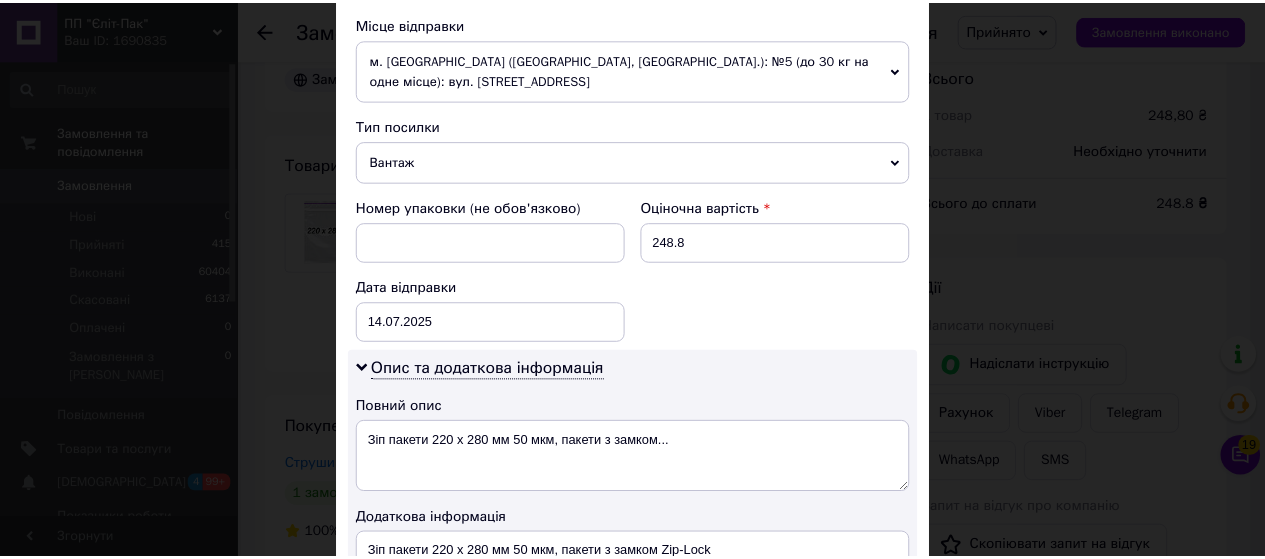 scroll, scrollTop: 1013, scrollLeft: 0, axis: vertical 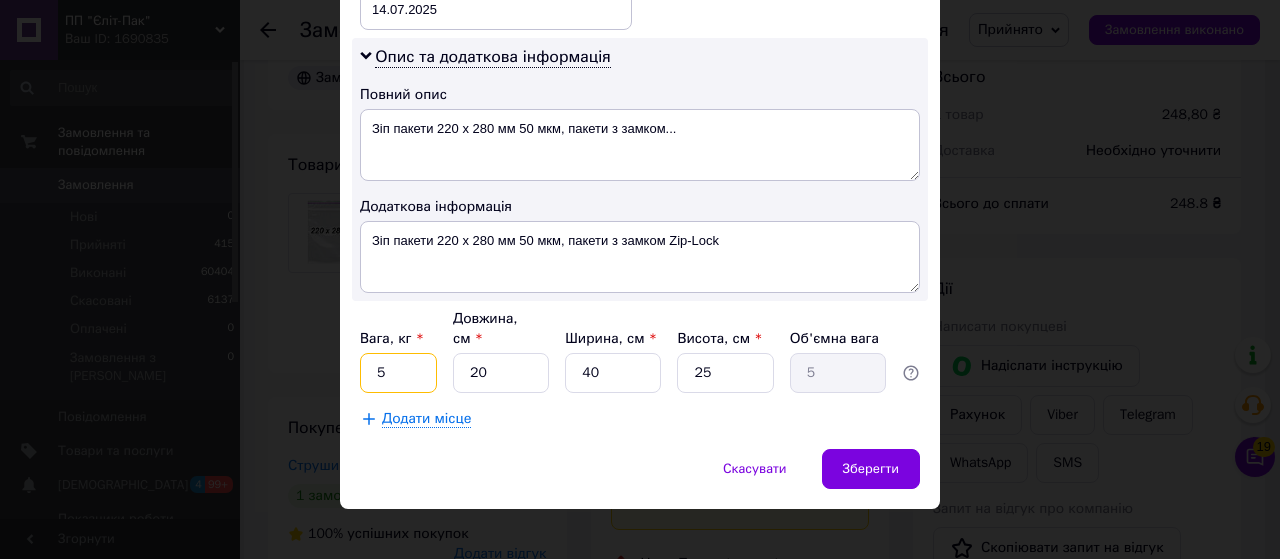 drag, startPoint x: 401, startPoint y: 356, endPoint x: 357, endPoint y: 356, distance: 44 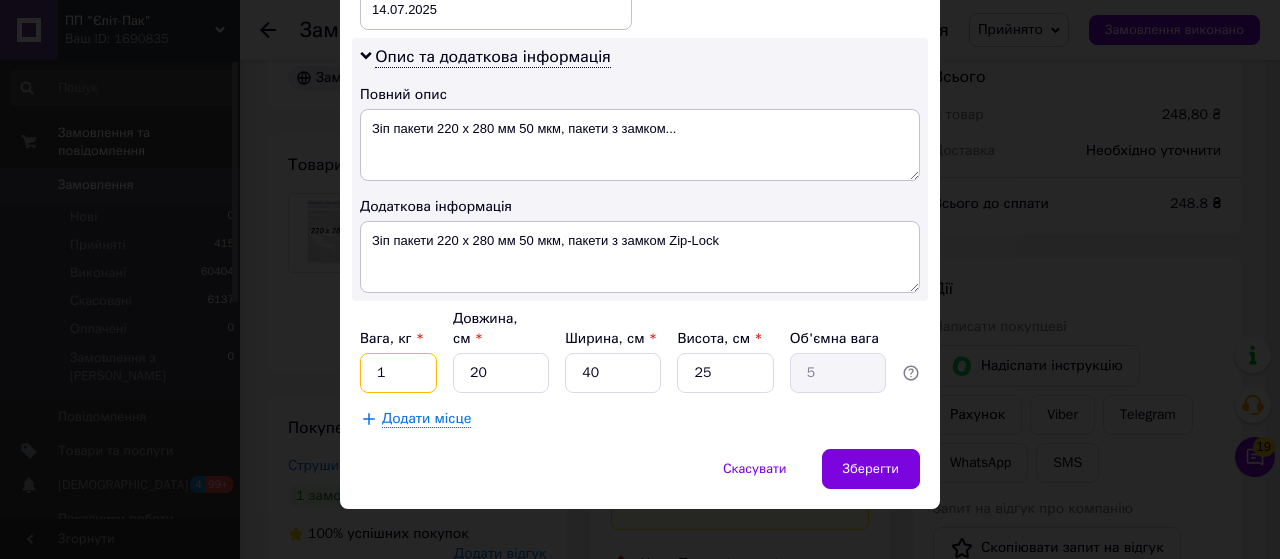 type on "1" 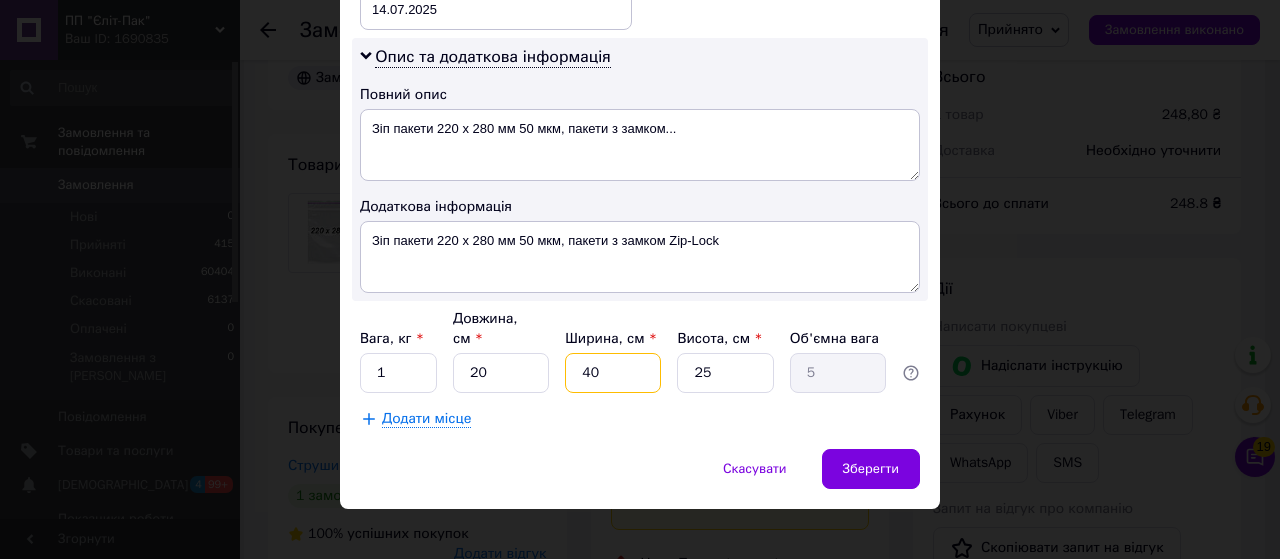 drag, startPoint x: 620, startPoint y: 358, endPoint x: 580, endPoint y: 352, distance: 40.4475 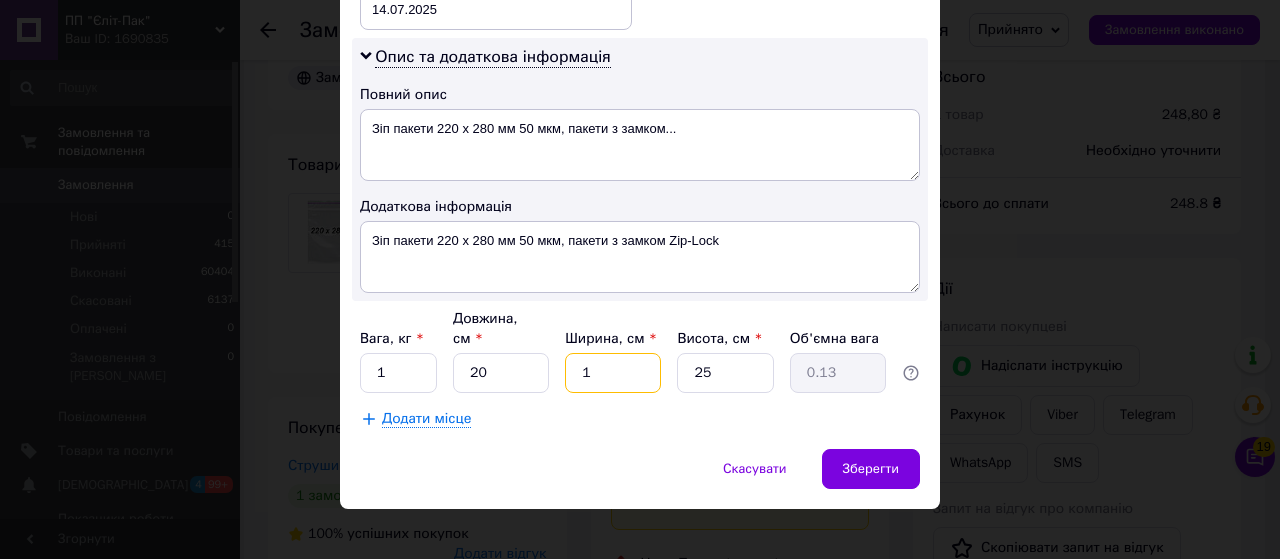type on "10" 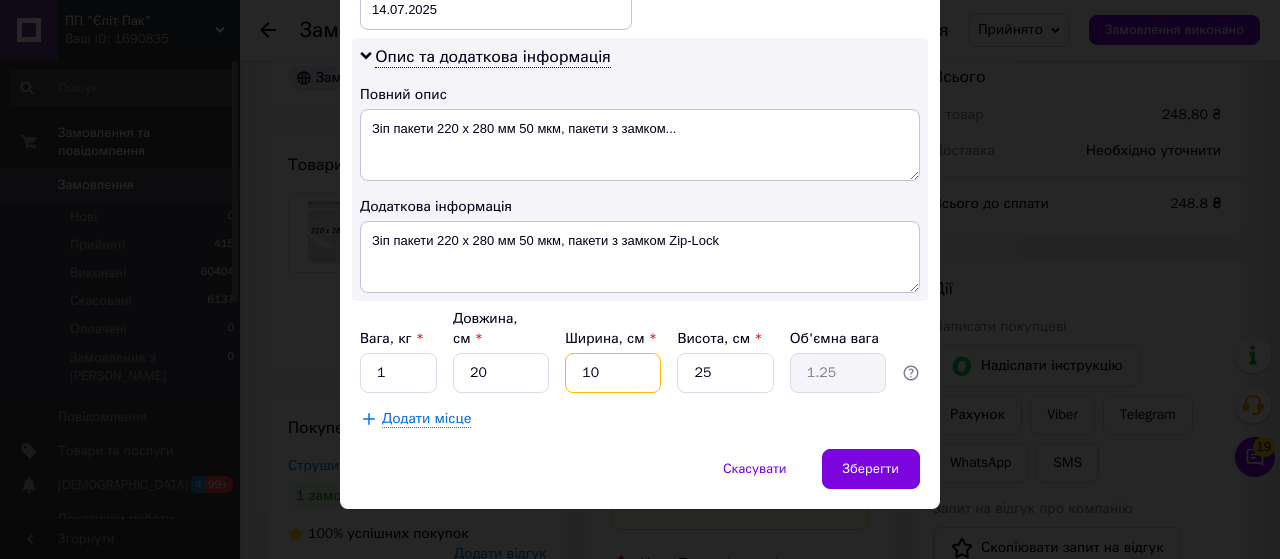 type on "10" 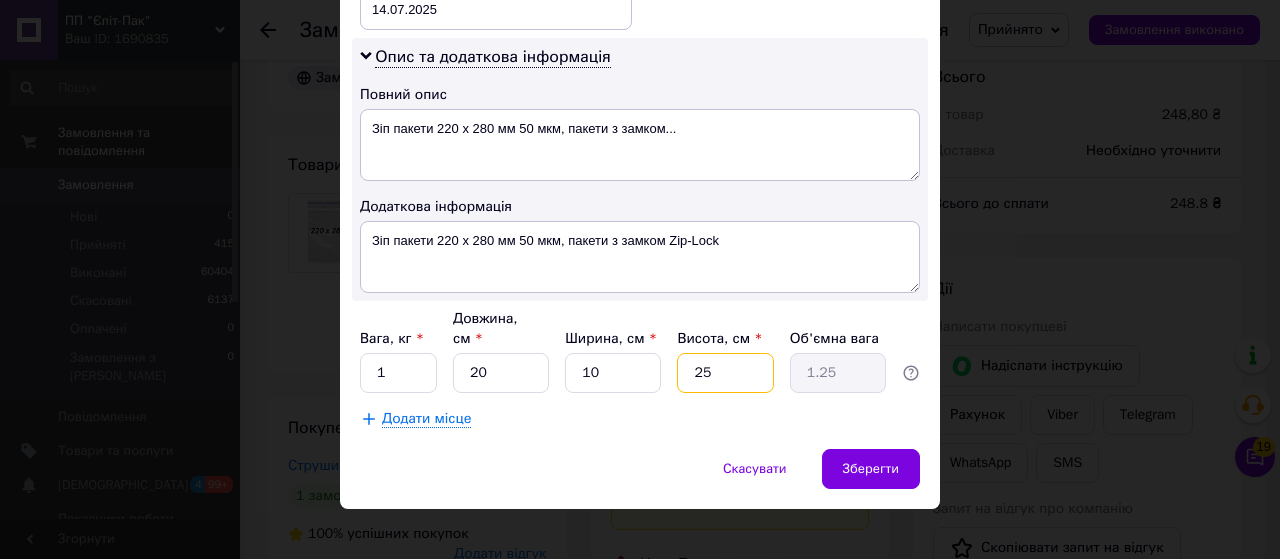 click on "Вага, кг   * 1 Довжина, см   * 20 Ширина, см   * 10 Висота, см   * 25 Об'ємна вага 1.25" at bounding box center [640, 351] 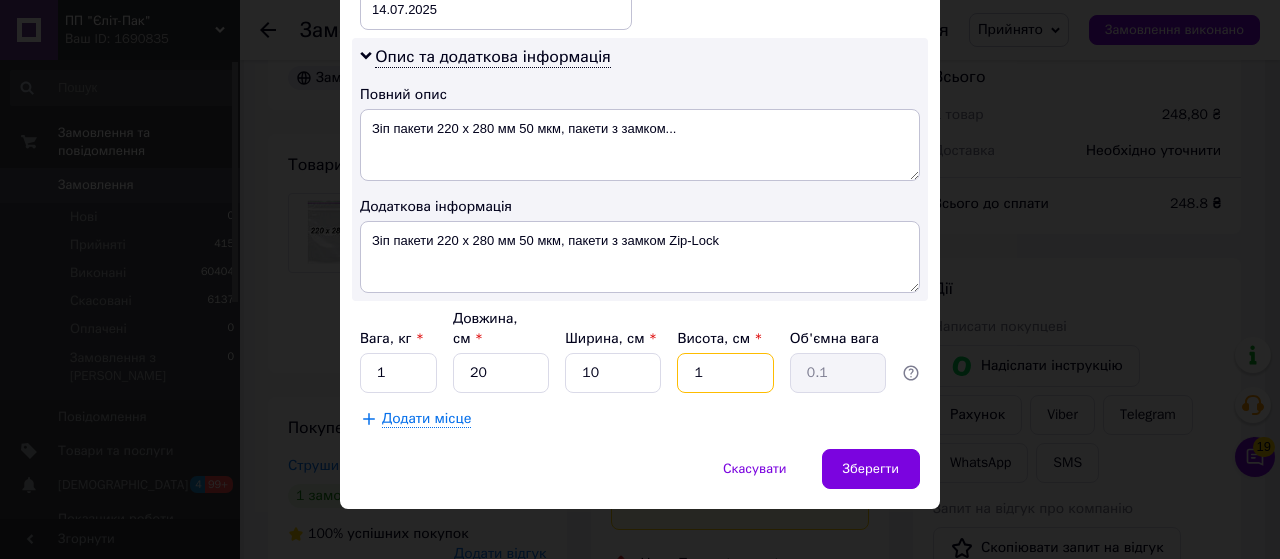 type on "10" 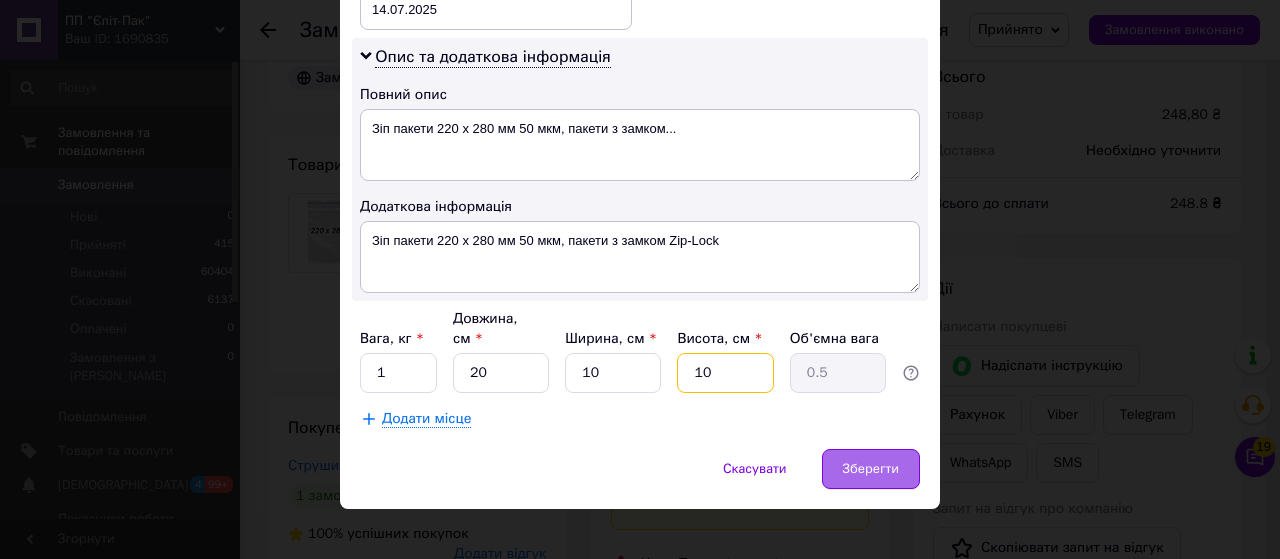 type on "10" 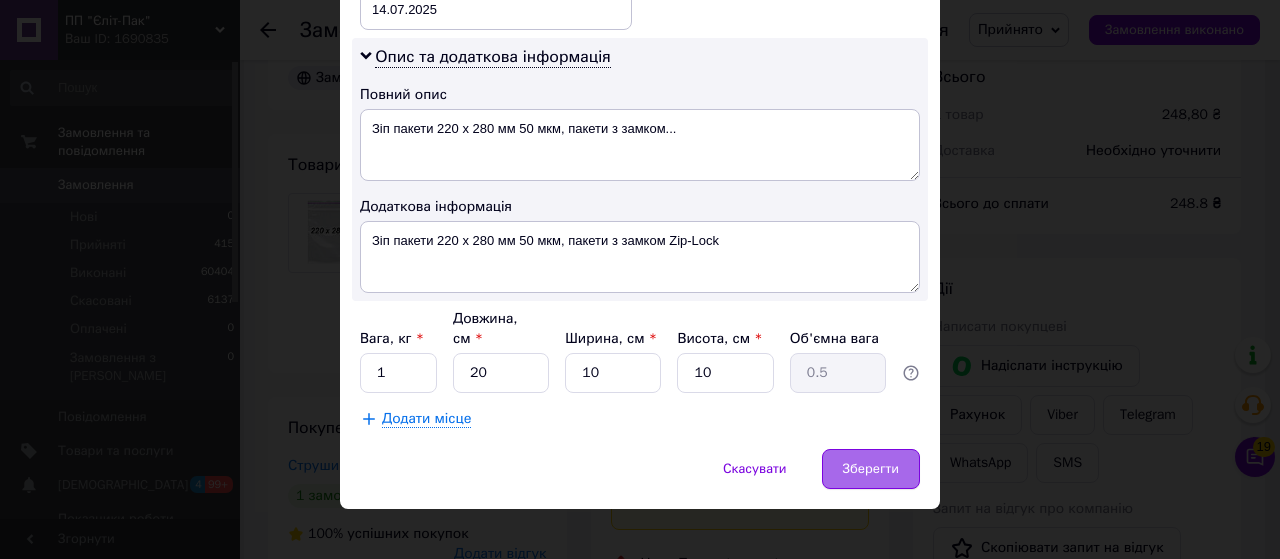 click on "Зберегти" at bounding box center [871, 469] 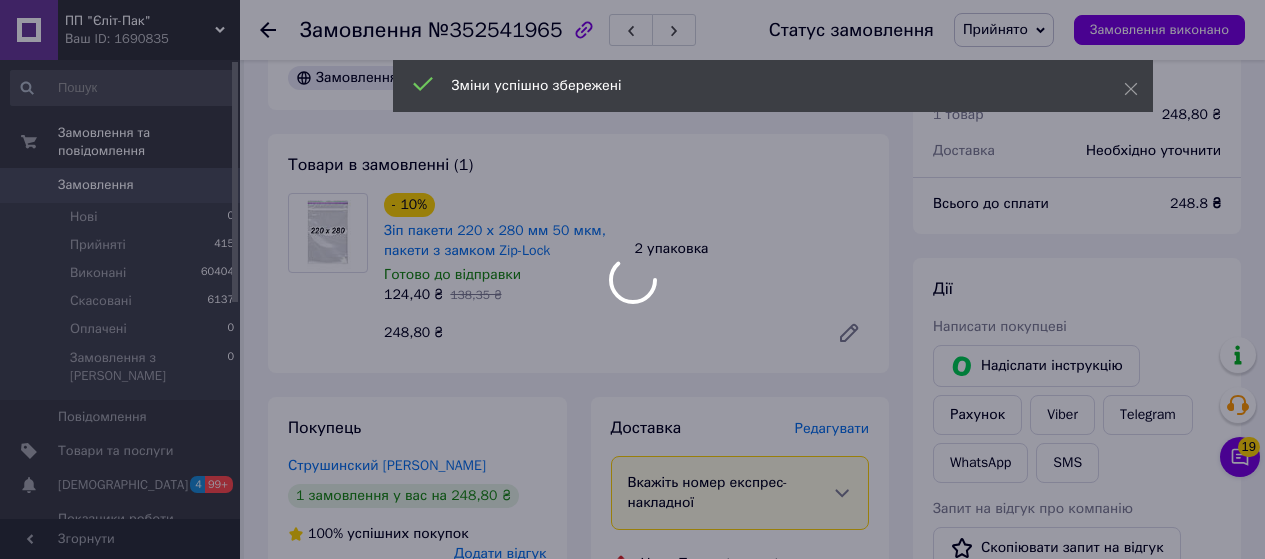 scroll, scrollTop: 700, scrollLeft: 0, axis: vertical 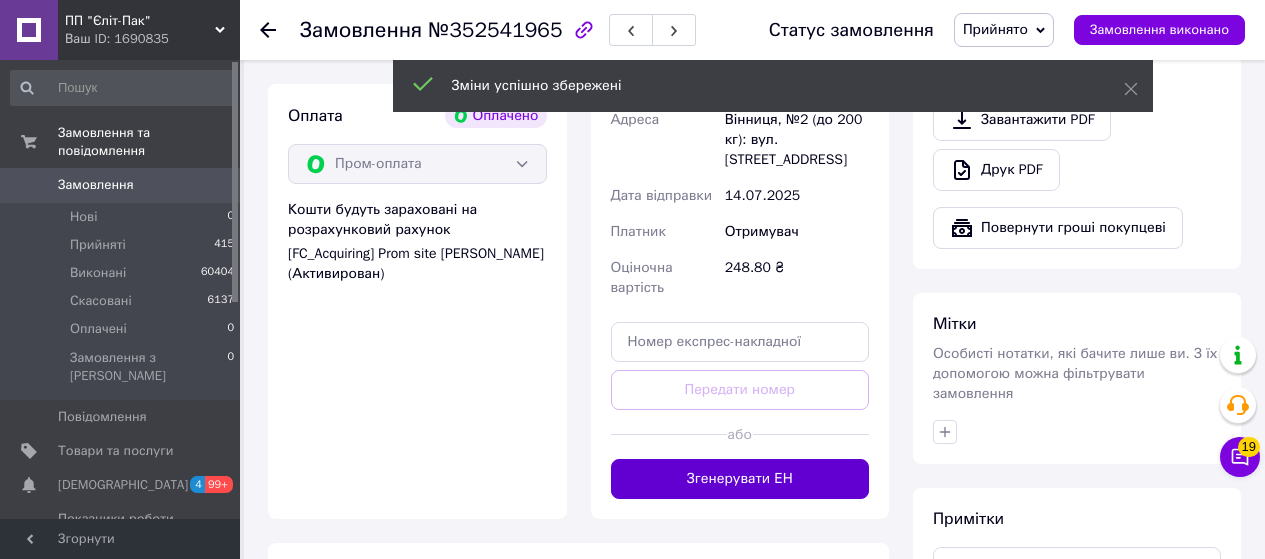click on "Згенерувати ЕН" at bounding box center [740, 479] 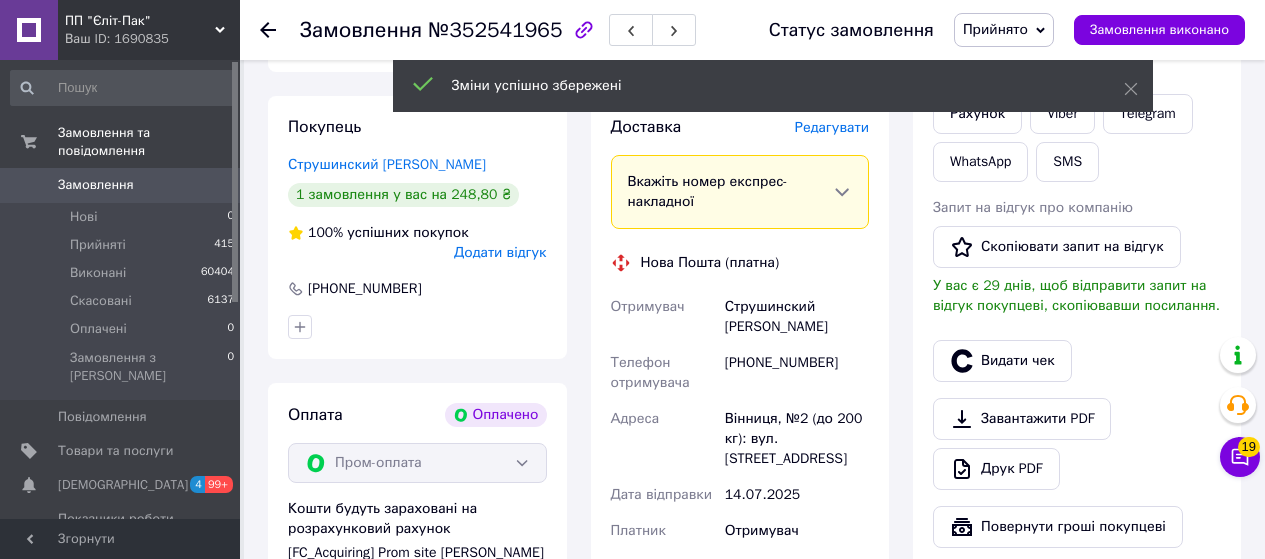 scroll, scrollTop: 400, scrollLeft: 0, axis: vertical 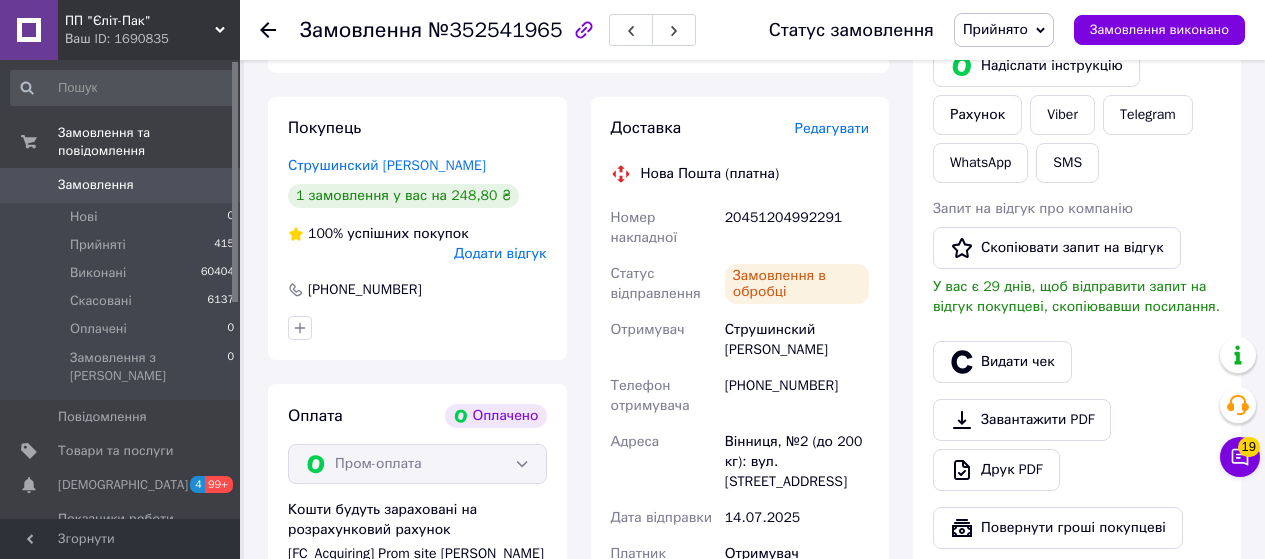click on "20451204992291" at bounding box center [797, 228] 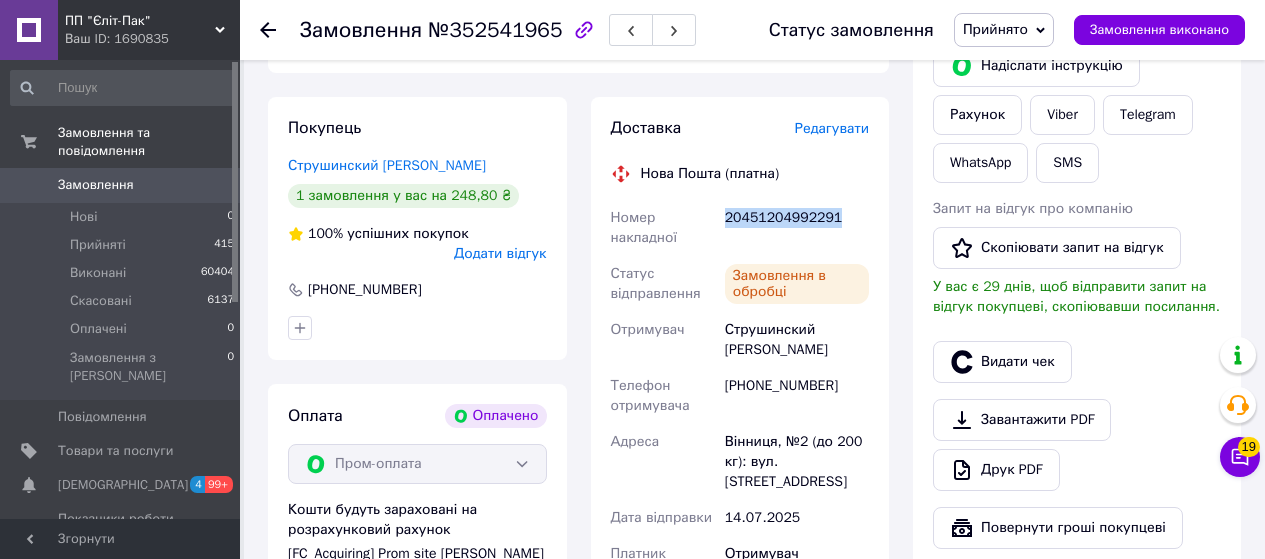 click on "20451204992291" at bounding box center [797, 228] 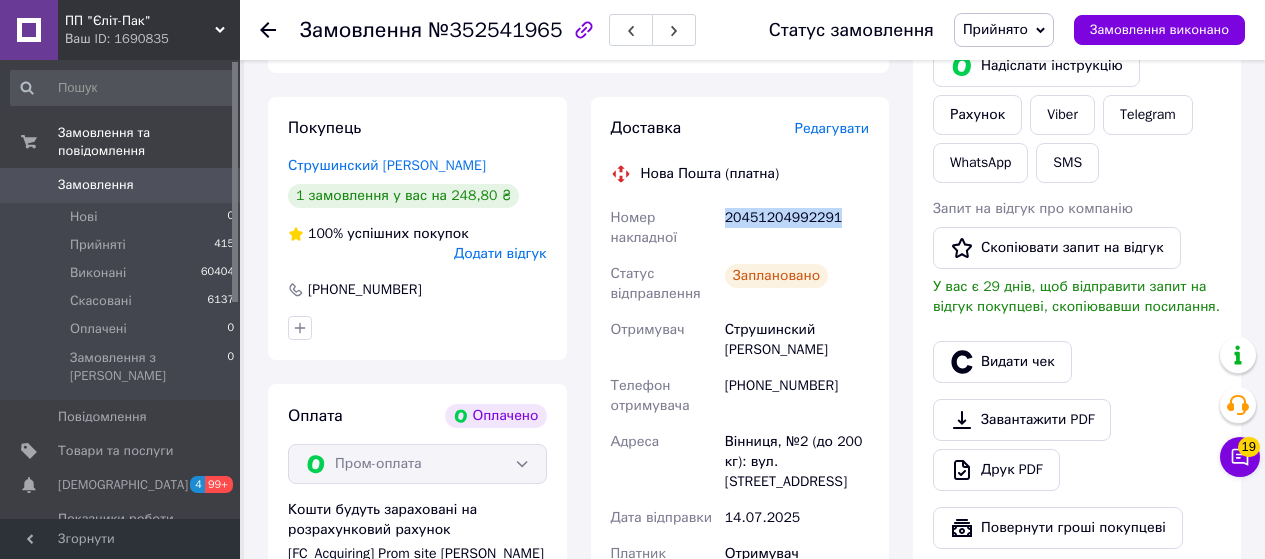 copy on "20451204992291" 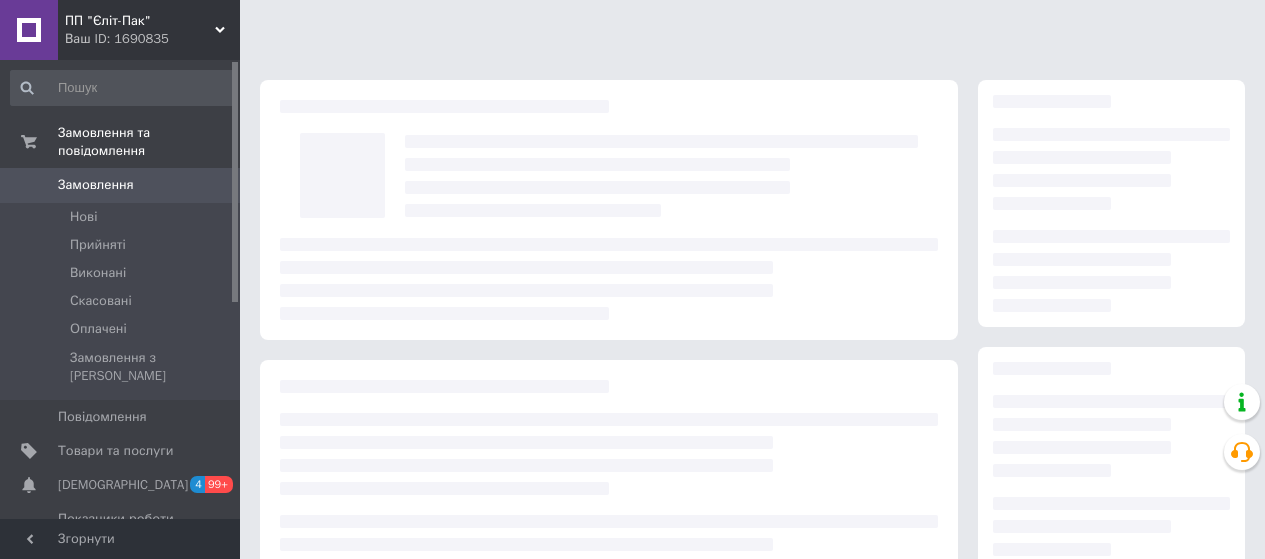 scroll, scrollTop: 0, scrollLeft: 0, axis: both 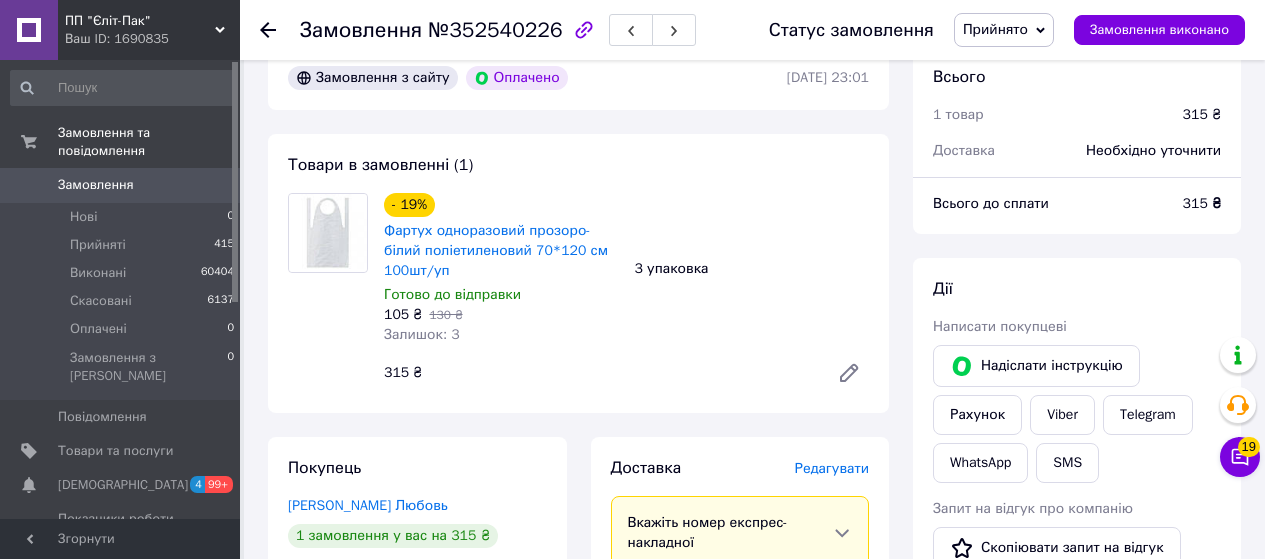 click on "Редагувати" at bounding box center [832, 468] 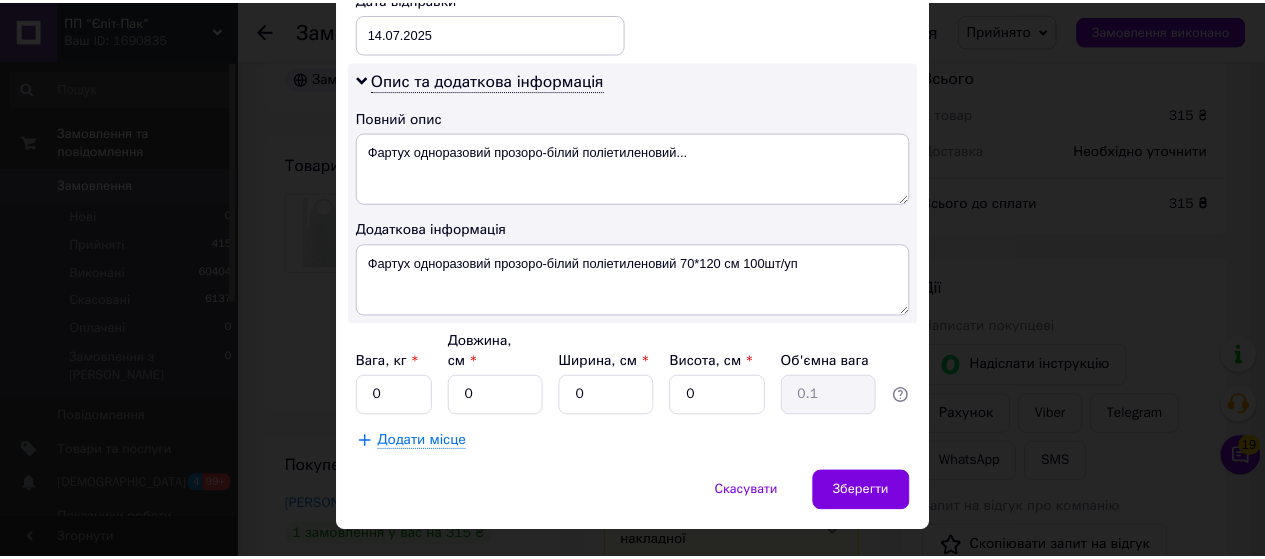 scroll, scrollTop: 1013, scrollLeft: 0, axis: vertical 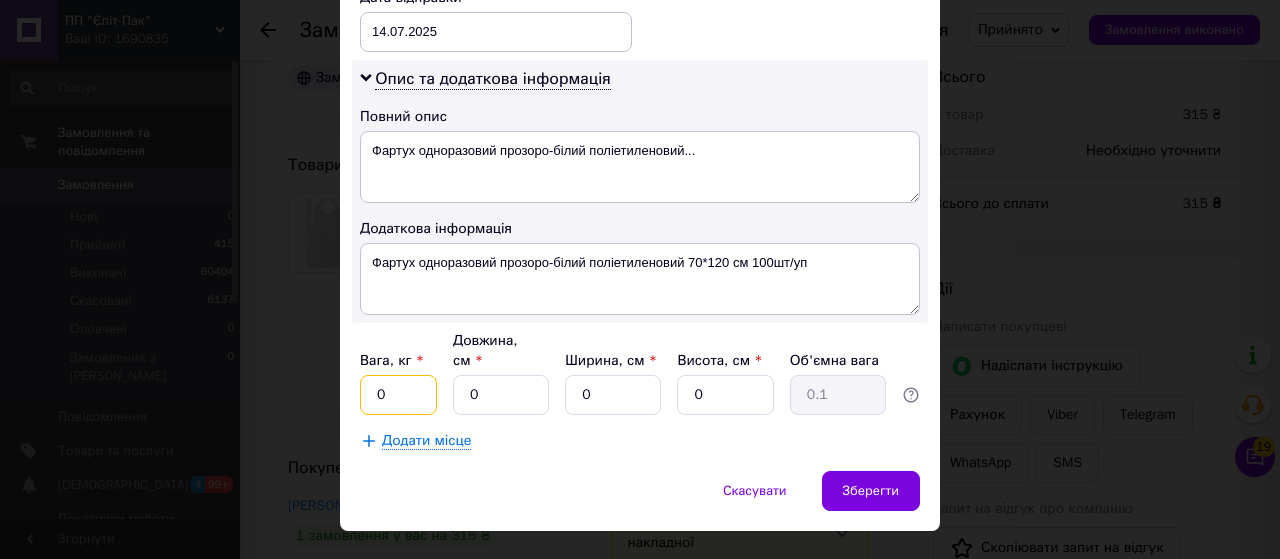 drag, startPoint x: 376, startPoint y: 371, endPoint x: 363, endPoint y: 368, distance: 13.341664 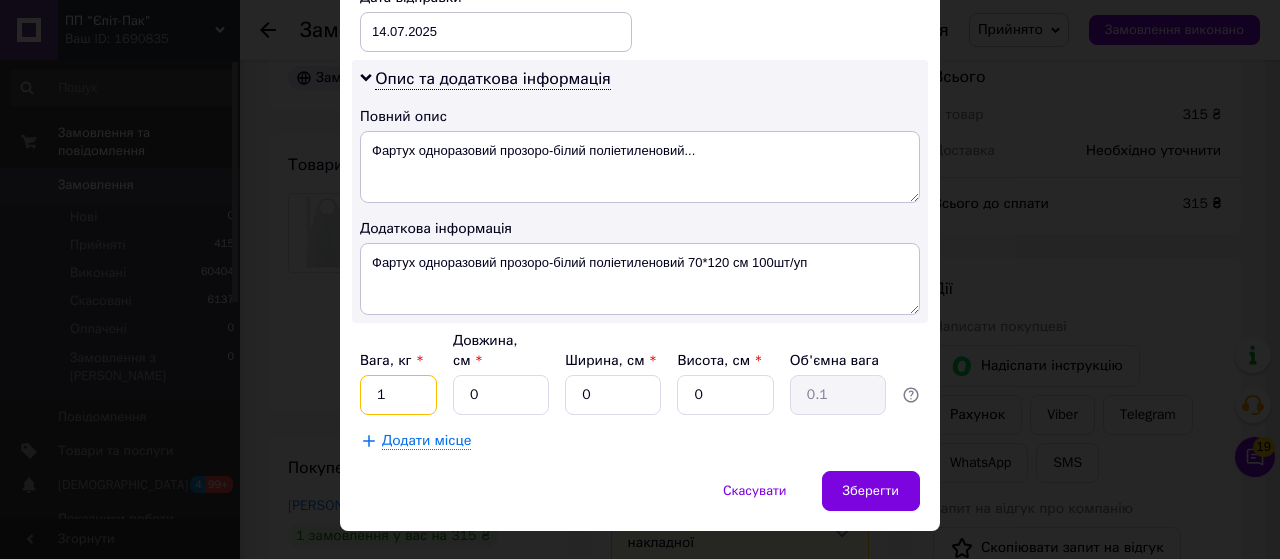 type on "1" 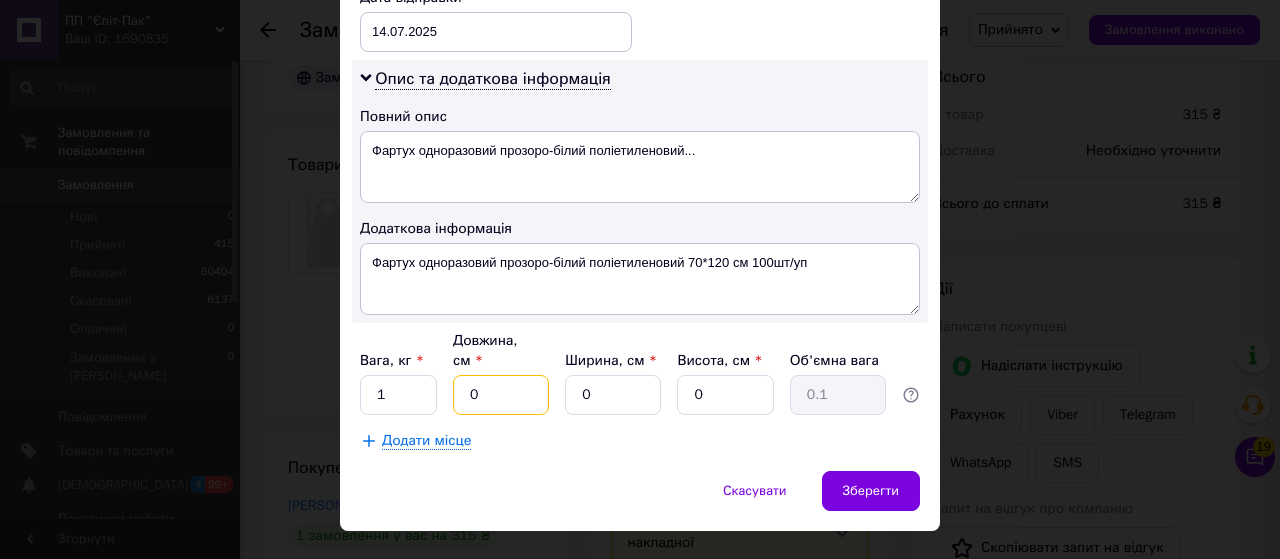 drag, startPoint x: 498, startPoint y: 352, endPoint x: 453, endPoint y: 348, distance: 45.17743 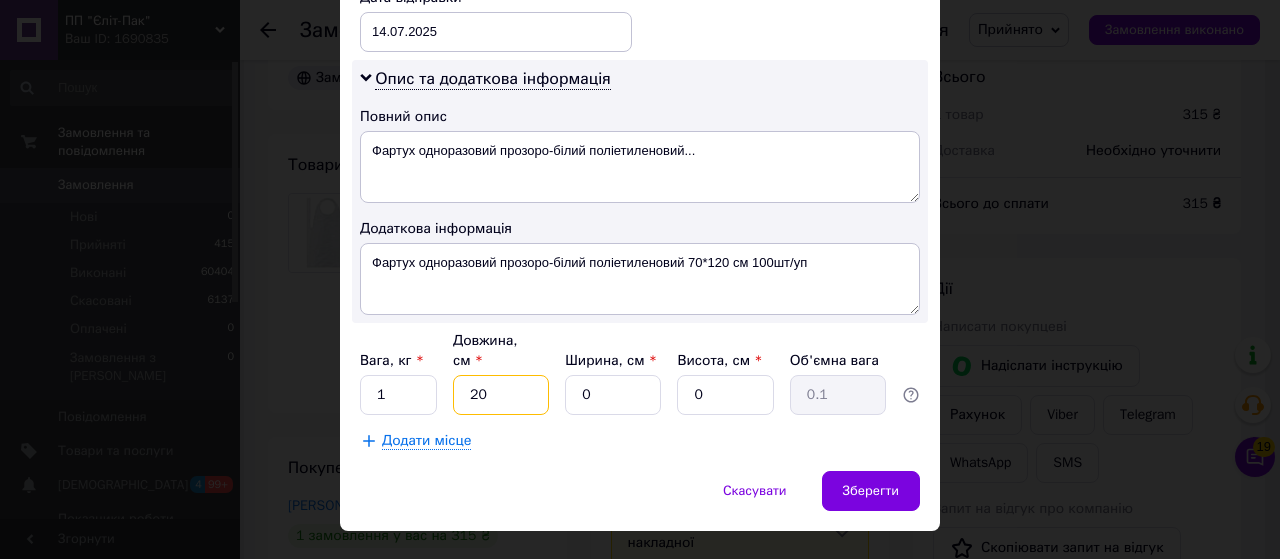 type on "20" 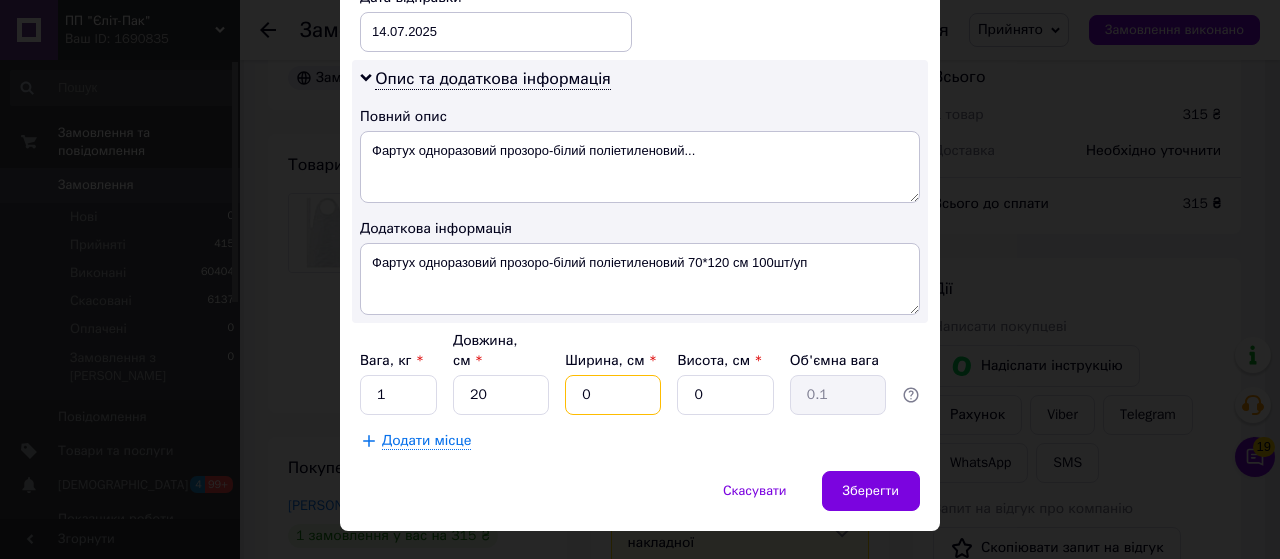 drag, startPoint x: 607, startPoint y: 352, endPoint x: 556, endPoint y: 350, distance: 51.0392 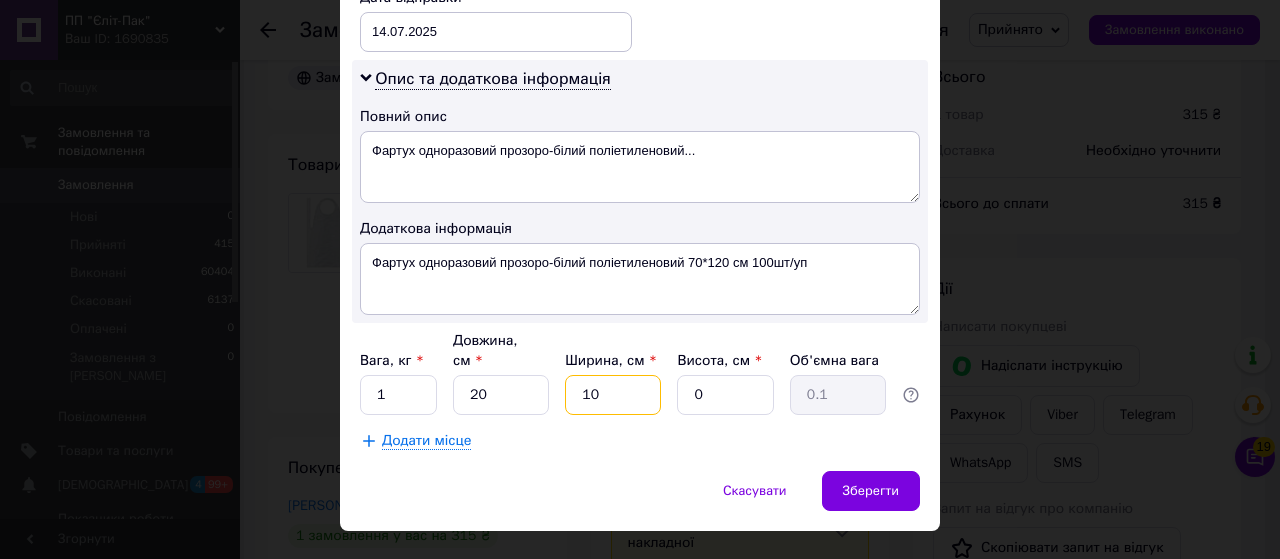 type on "10" 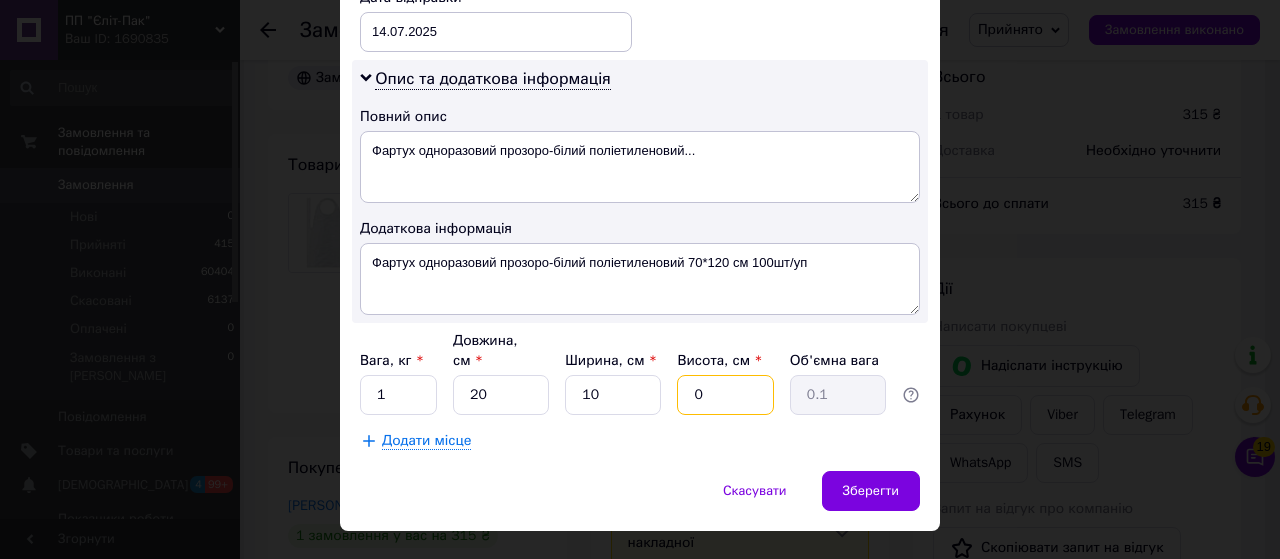 drag, startPoint x: 707, startPoint y: 351, endPoint x: 676, endPoint y: 350, distance: 31.016125 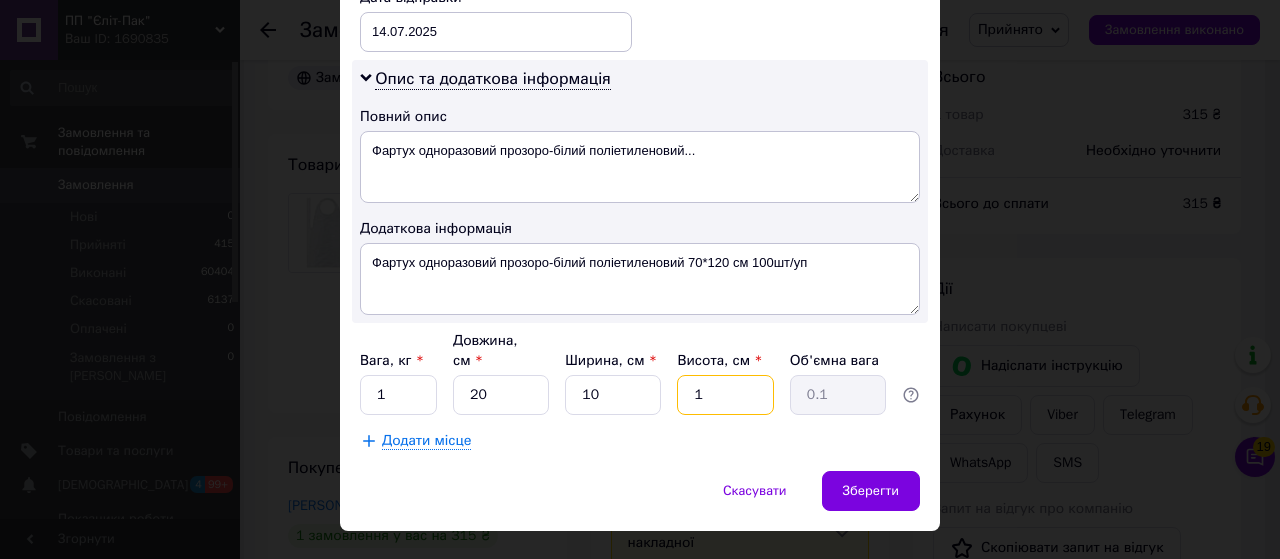 type on "10" 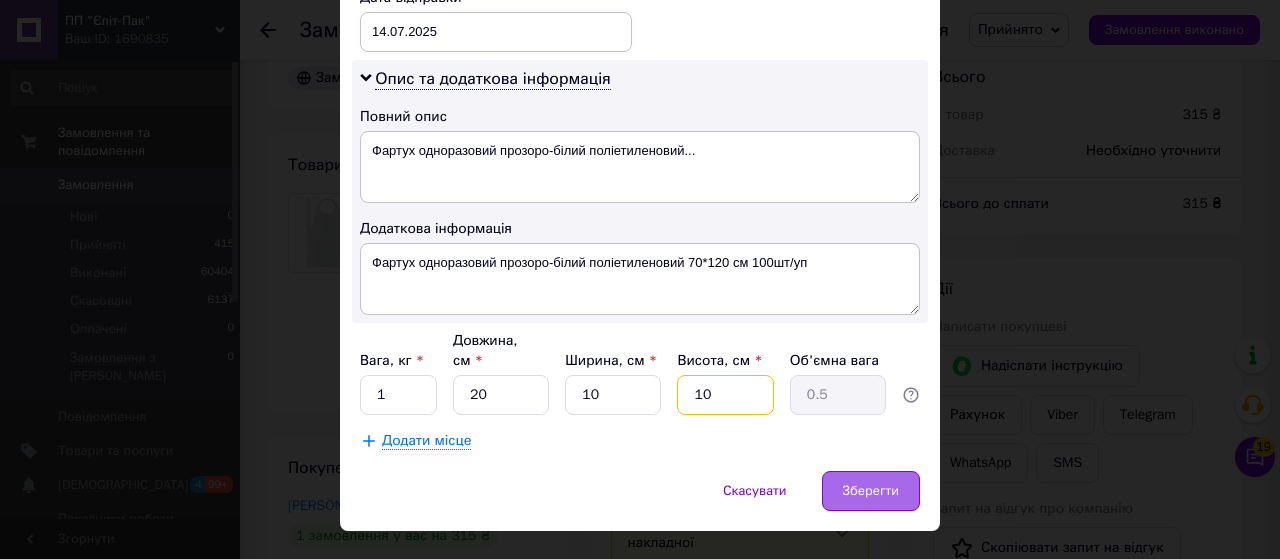 type on "10" 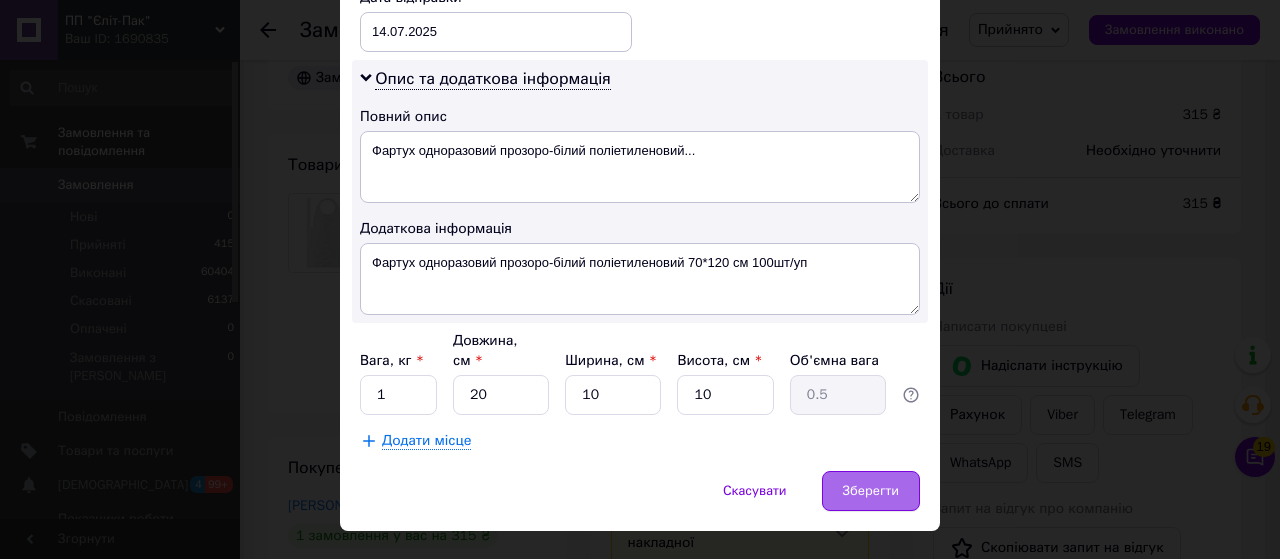 click on "Зберегти" at bounding box center (871, 491) 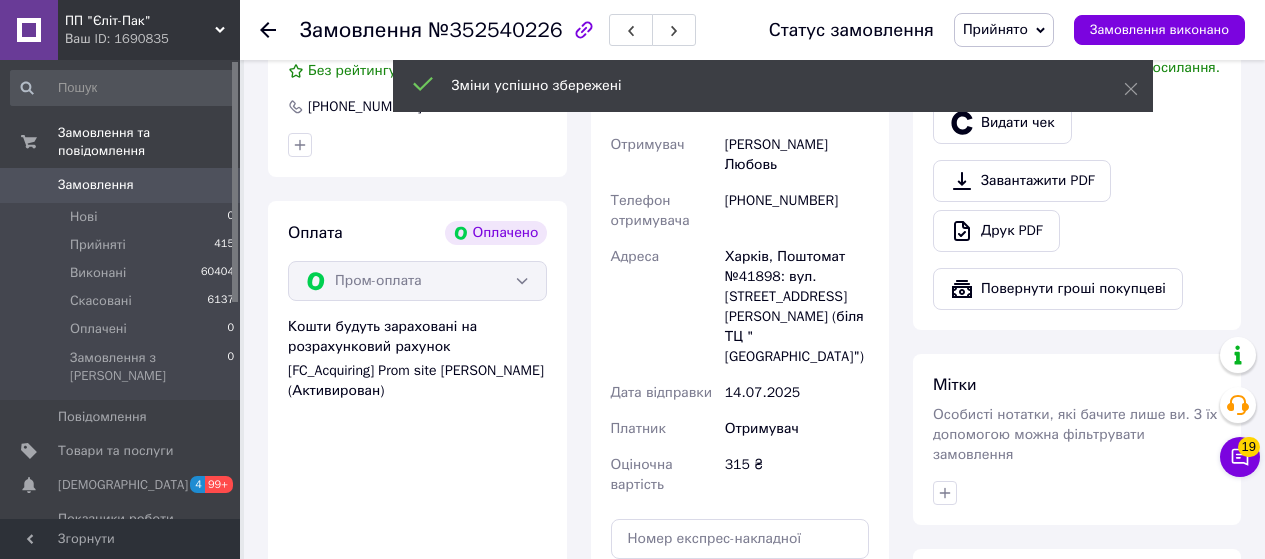 scroll, scrollTop: 700, scrollLeft: 0, axis: vertical 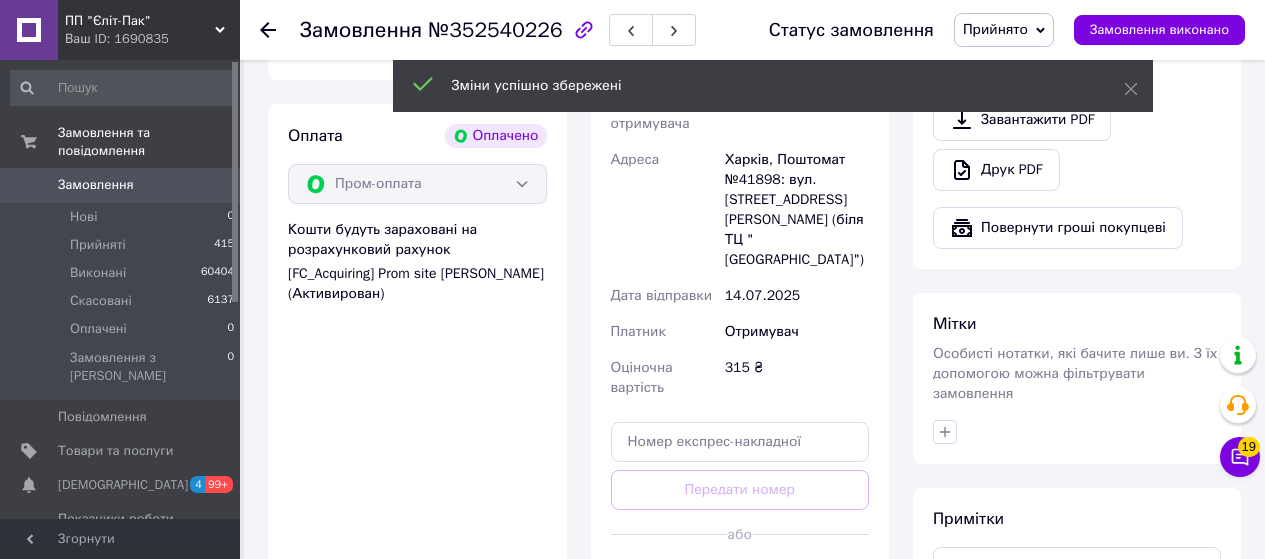 click on "Згенерувати ЕН" at bounding box center (740, 579) 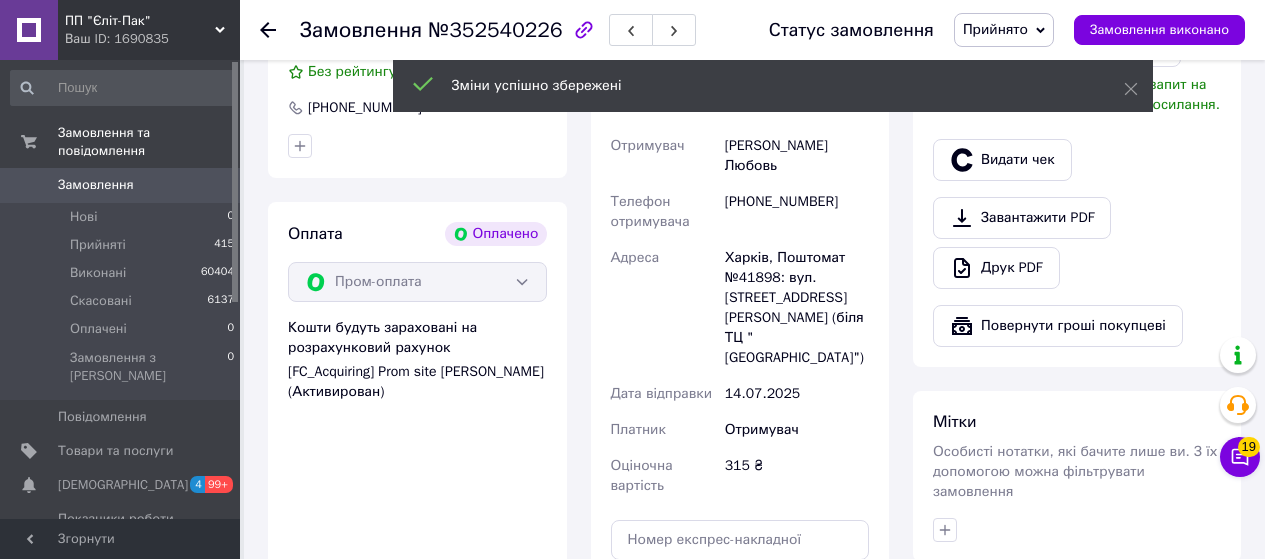 scroll, scrollTop: 500, scrollLeft: 0, axis: vertical 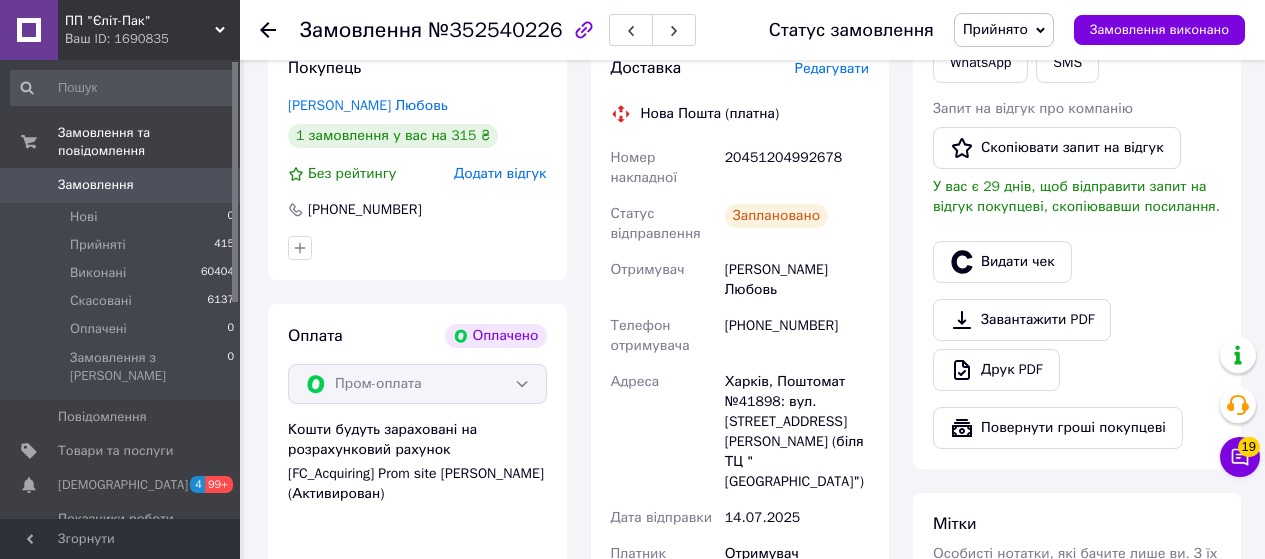 click on "20451204992678" at bounding box center [797, 168] 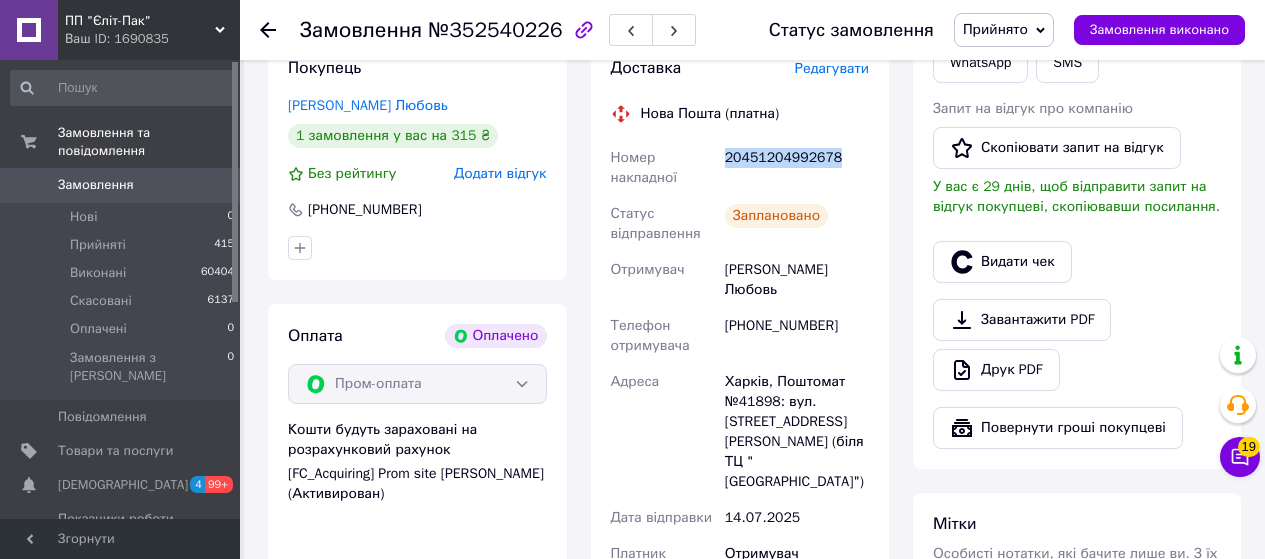 click on "20451204992678" at bounding box center [797, 168] 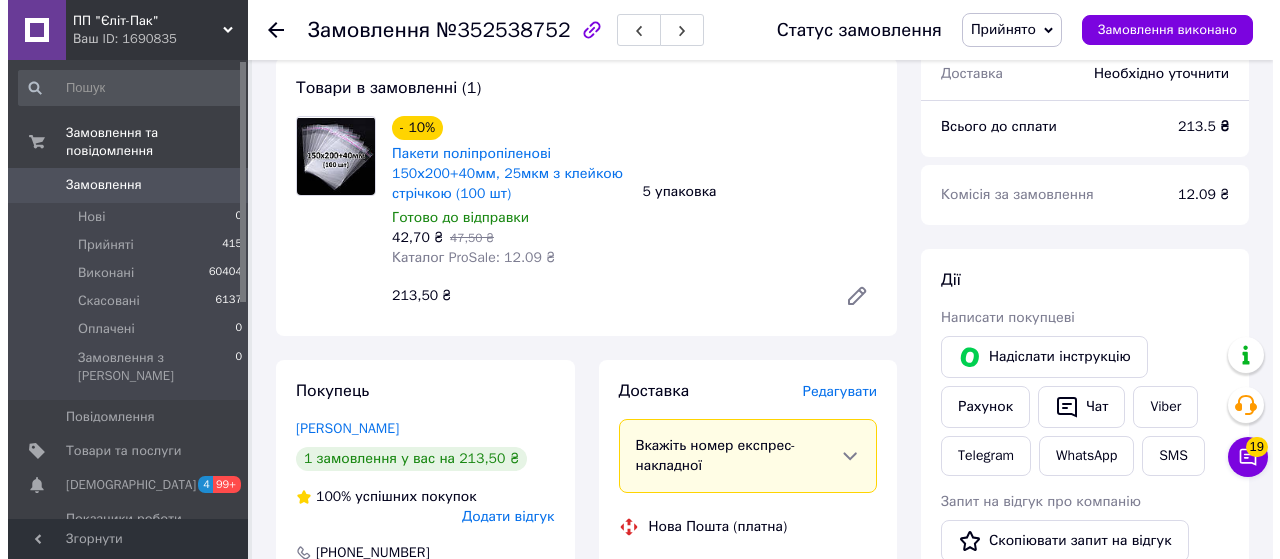 scroll, scrollTop: 200, scrollLeft: 0, axis: vertical 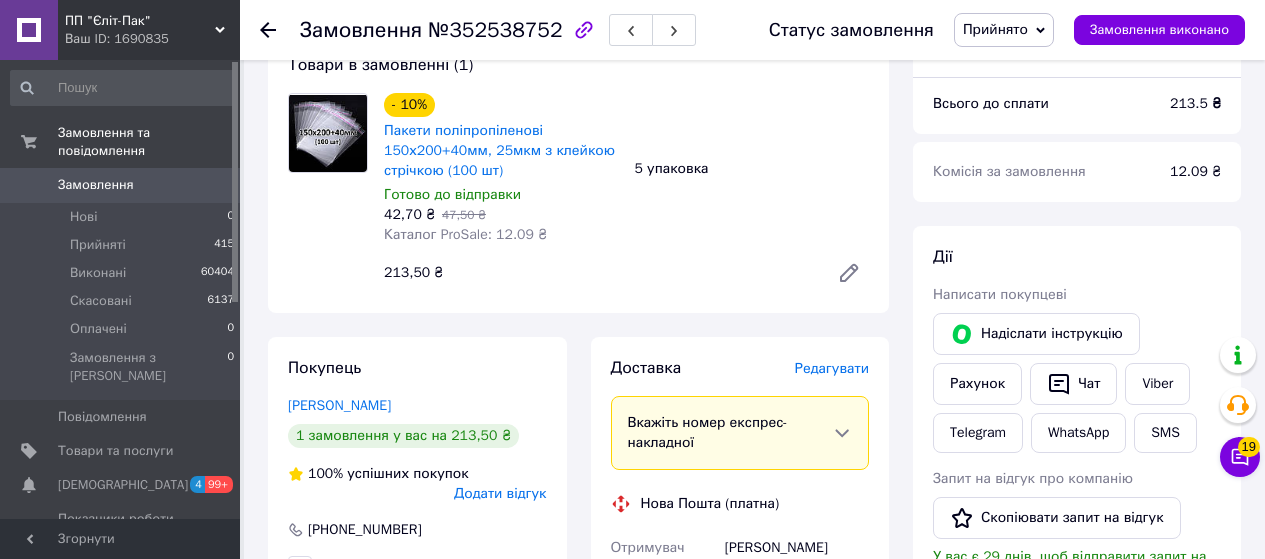 click on "Редагувати" at bounding box center [832, 368] 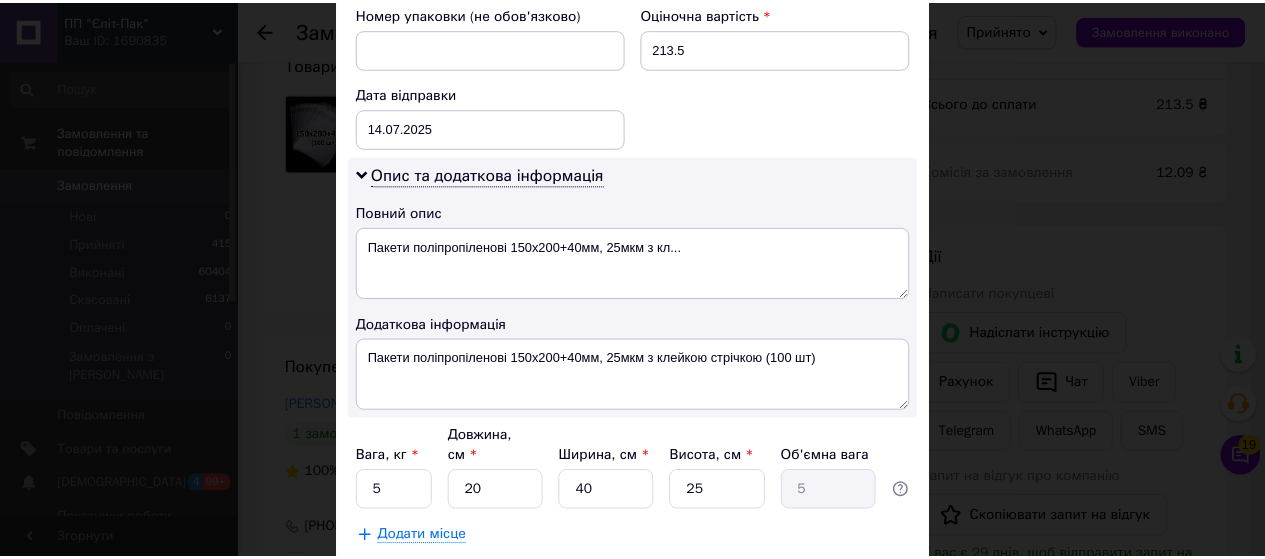 scroll, scrollTop: 1013, scrollLeft: 0, axis: vertical 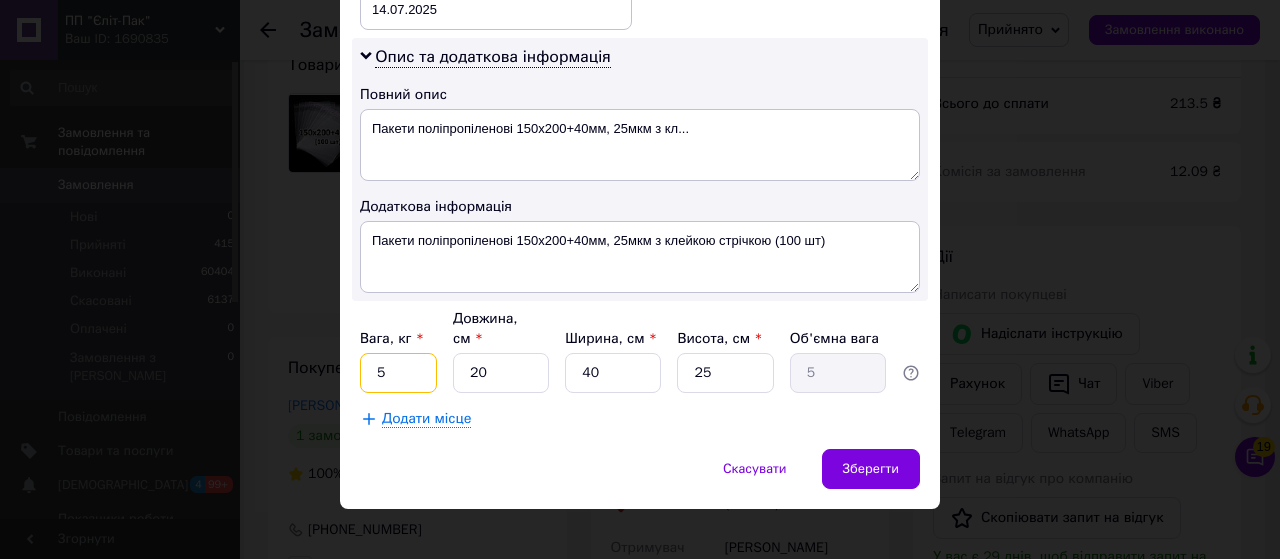 drag, startPoint x: 384, startPoint y: 353, endPoint x: 370, endPoint y: 356, distance: 14.3178215 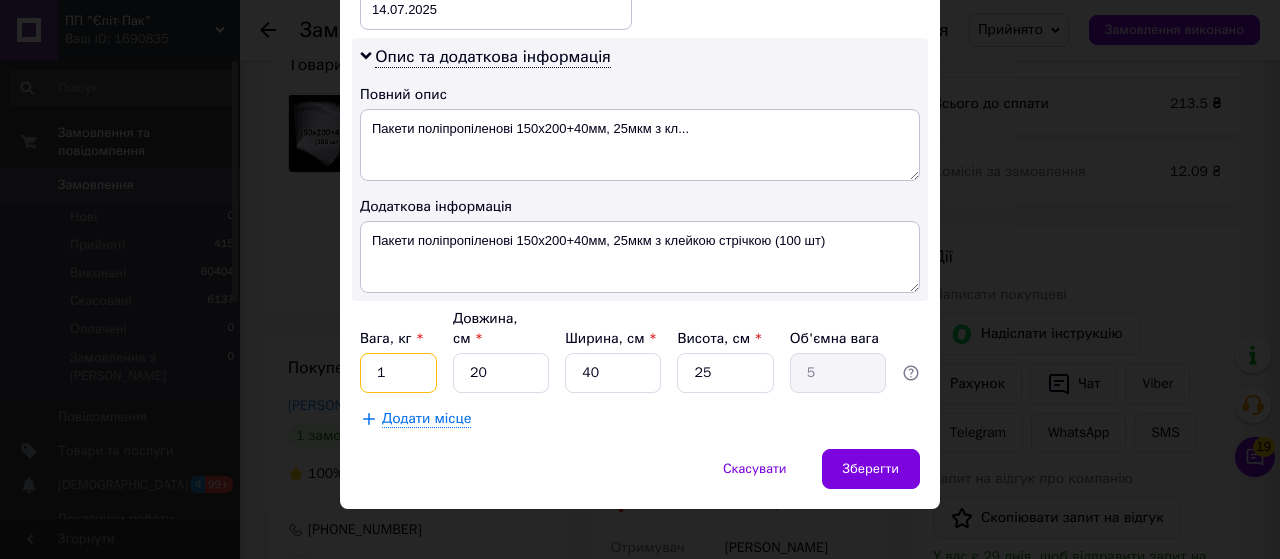 type on "1" 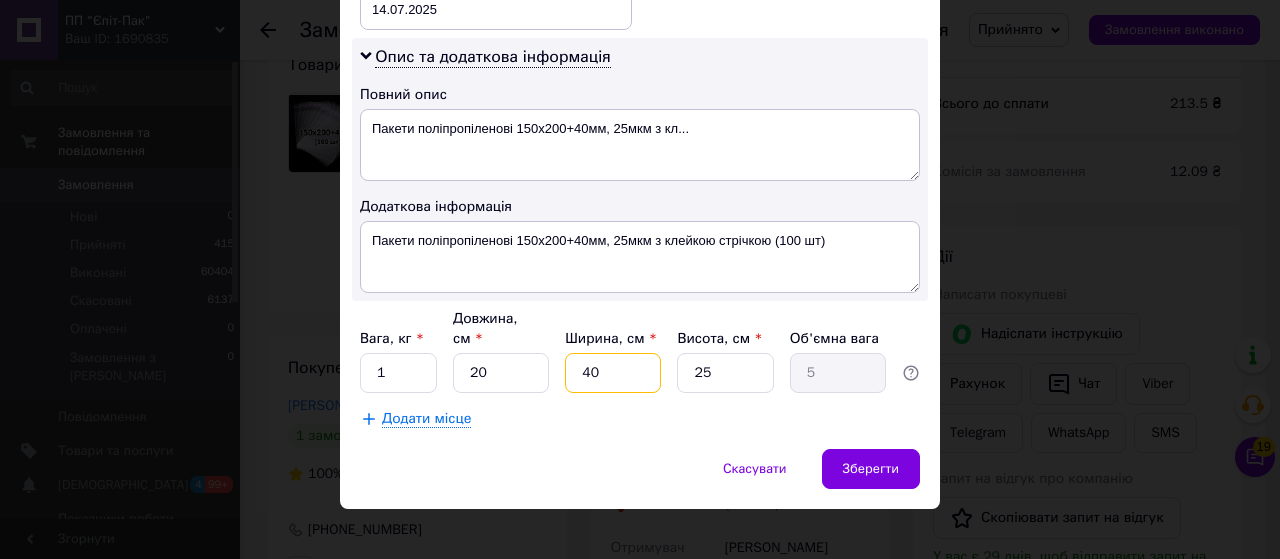 drag, startPoint x: 590, startPoint y: 355, endPoint x: 563, endPoint y: 349, distance: 27.658634 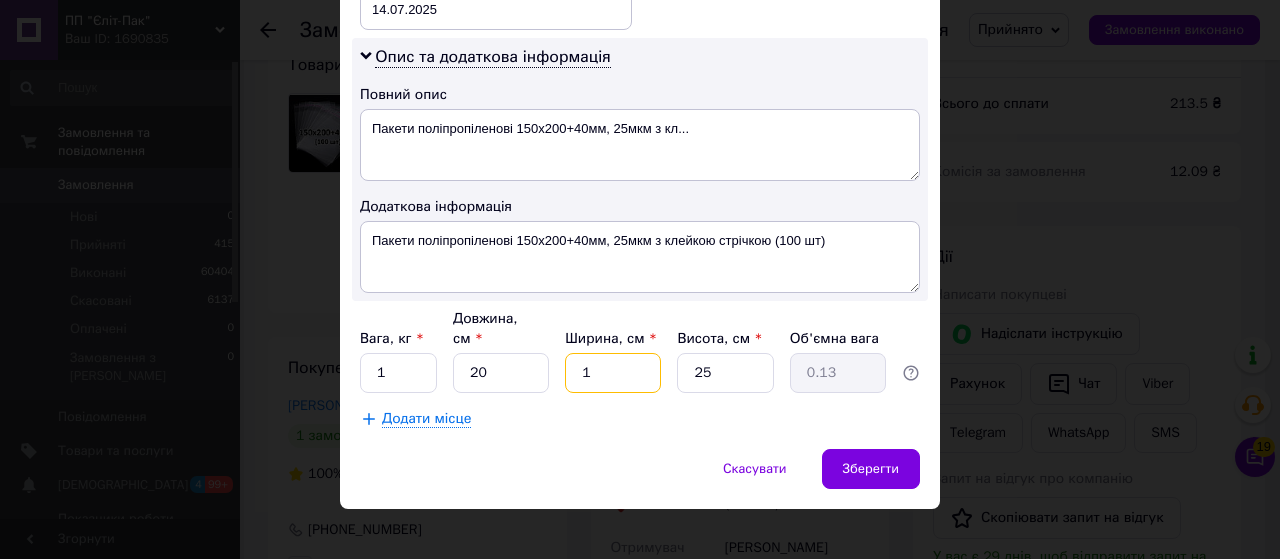 type on "10" 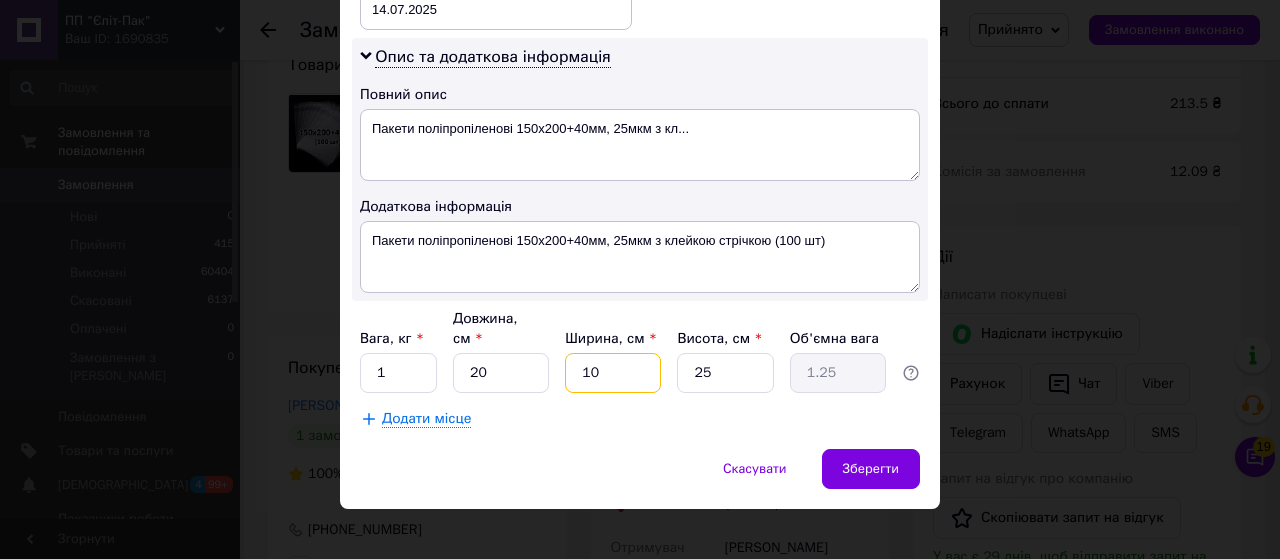 type on "10" 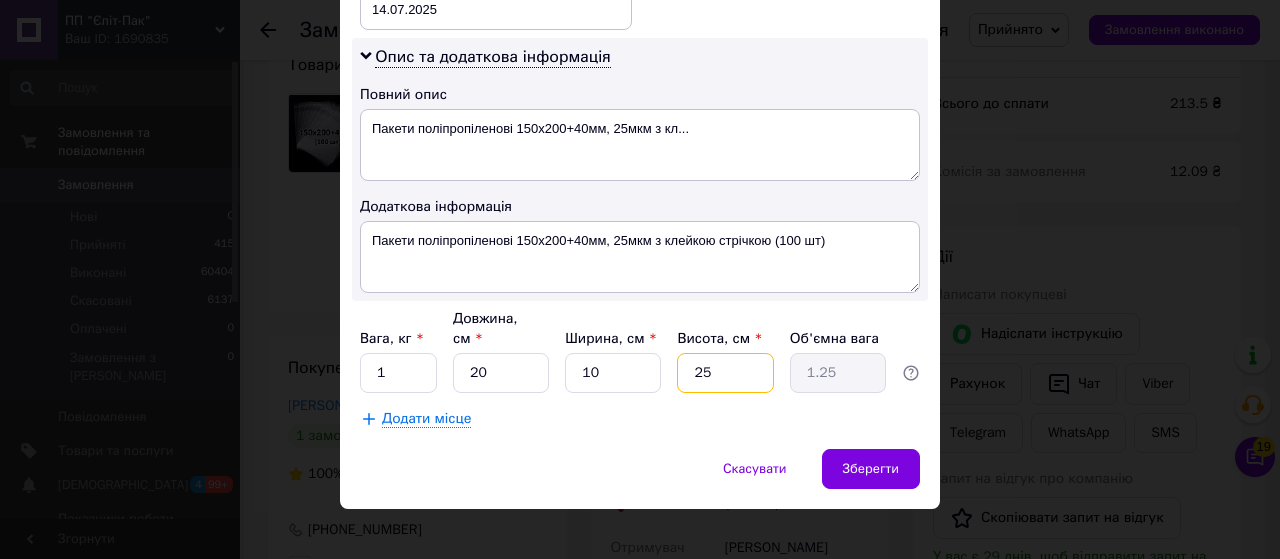 drag, startPoint x: 715, startPoint y: 352, endPoint x: 679, endPoint y: 350, distance: 36.05551 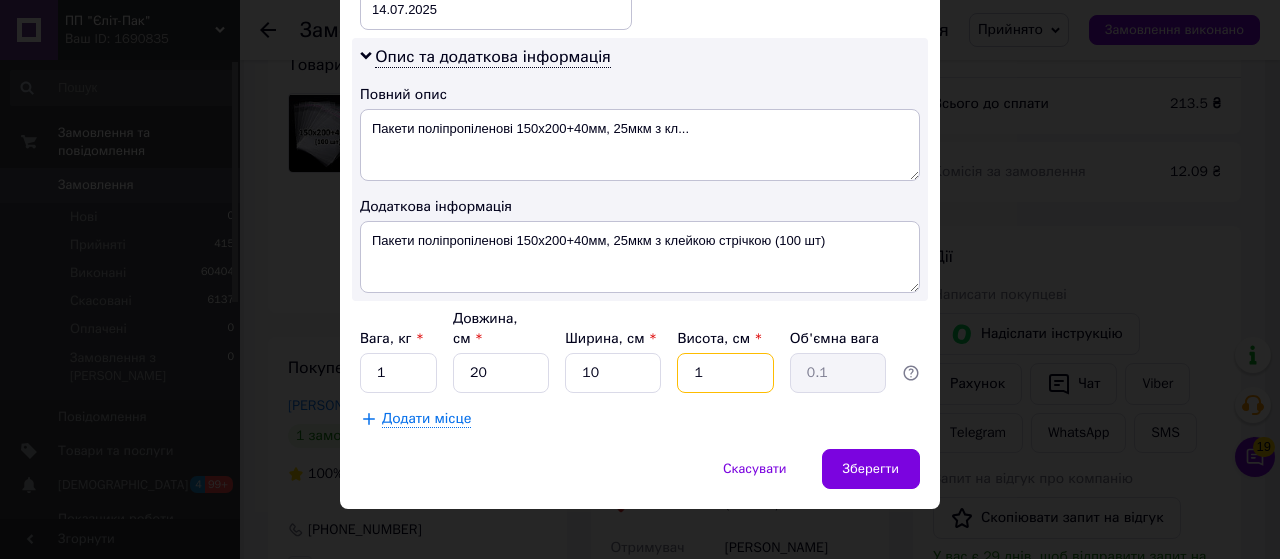 type on "10" 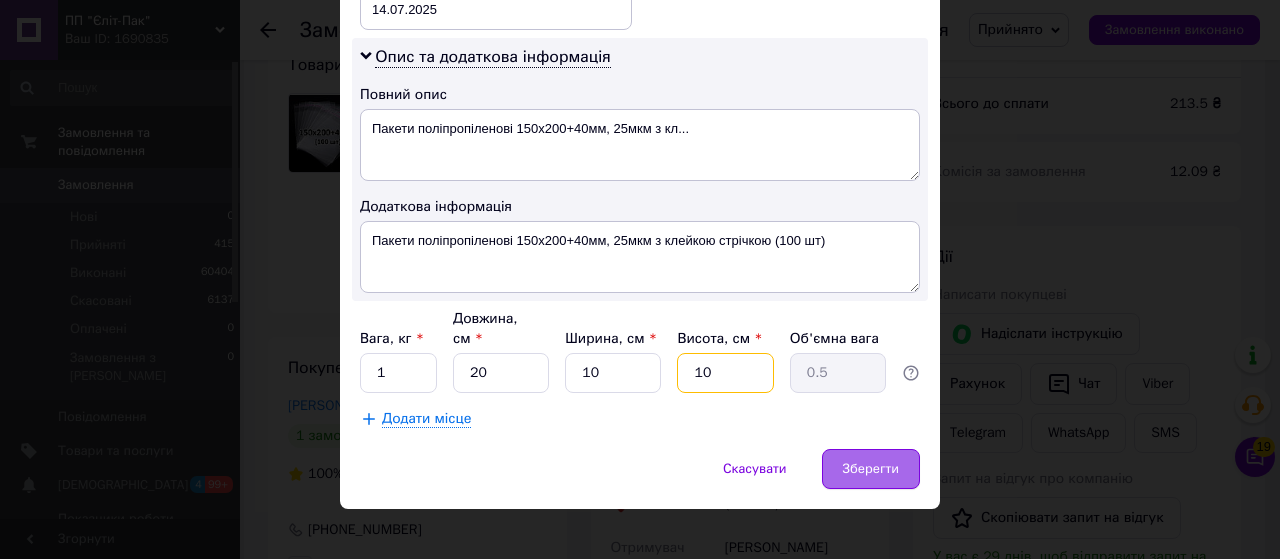 type on "10" 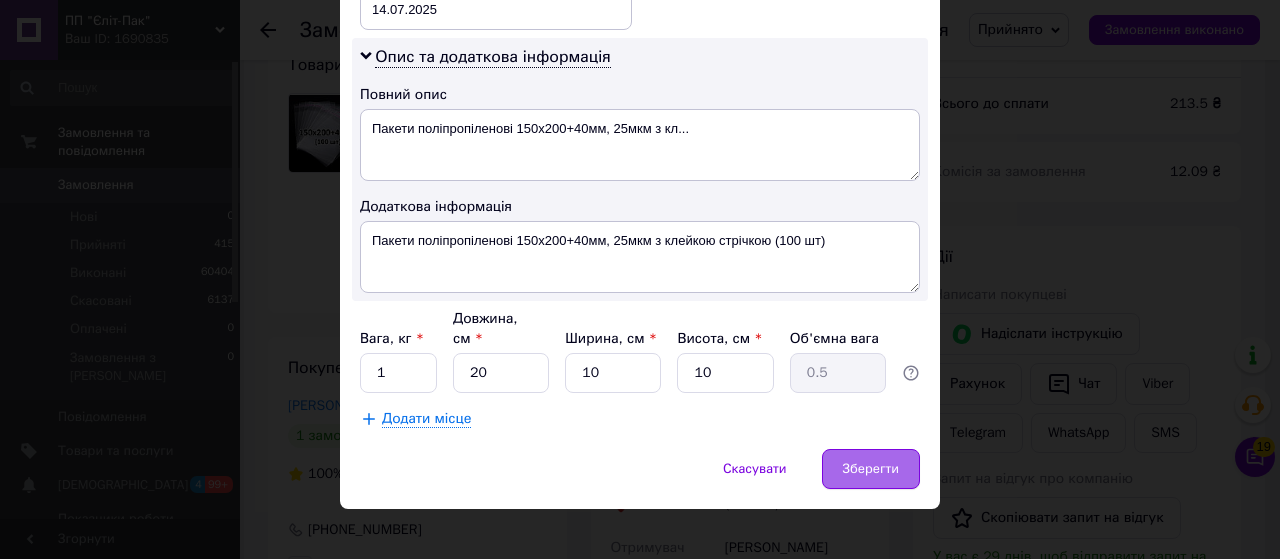 click on "Зберегти" at bounding box center (871, 469) 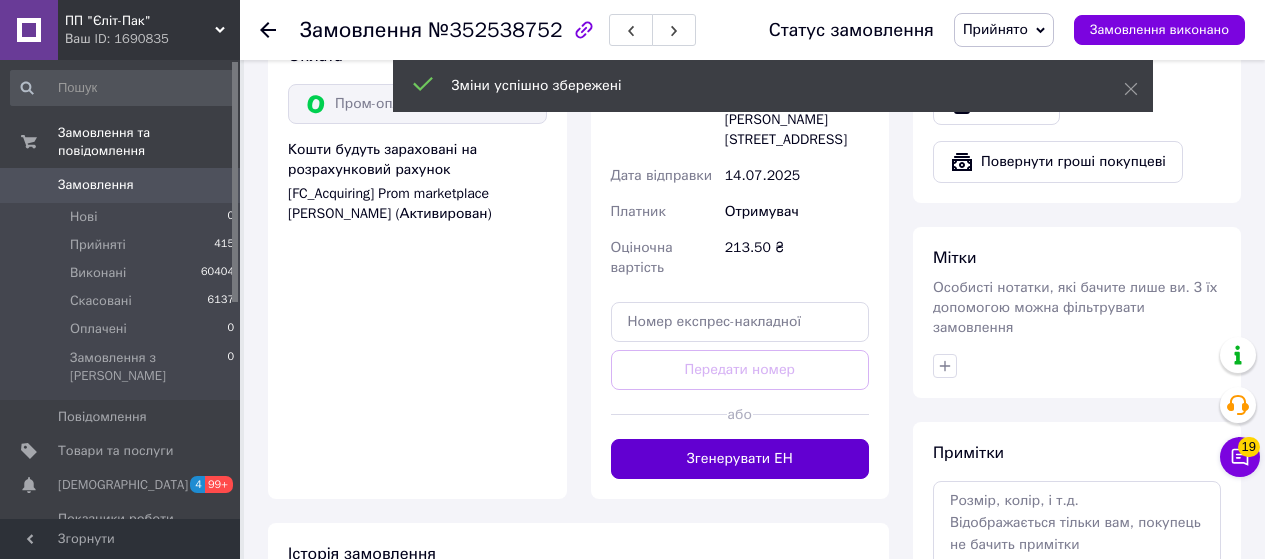 click on "Згенерувати ЕН" at bounding box center (740, 459) 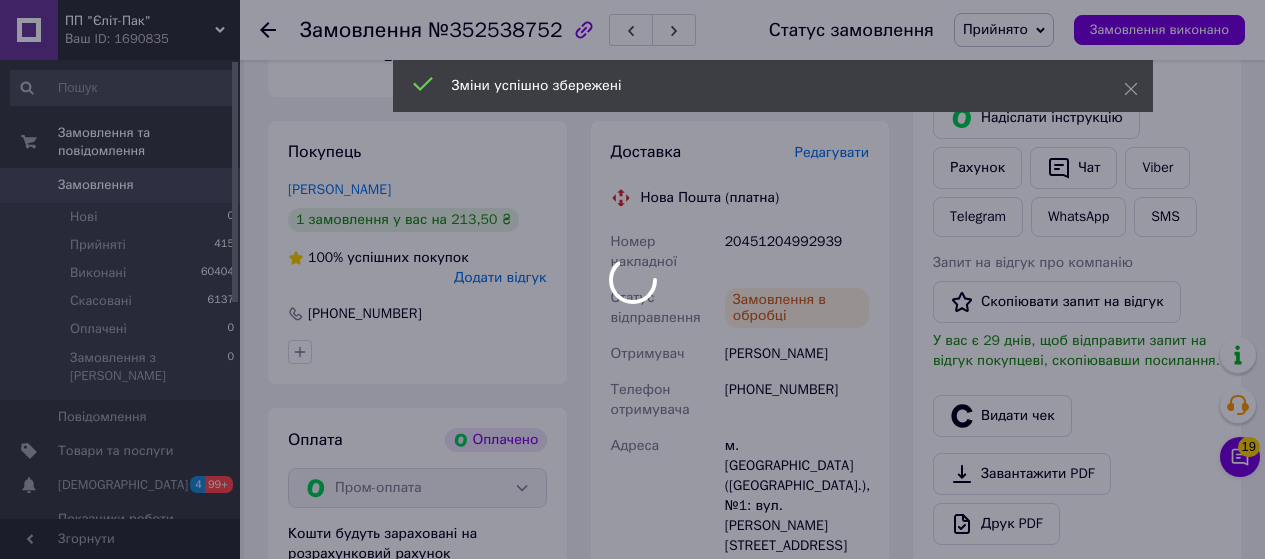 scroll, scrollTop: 400, scrollLeft: 0, axis: vertical 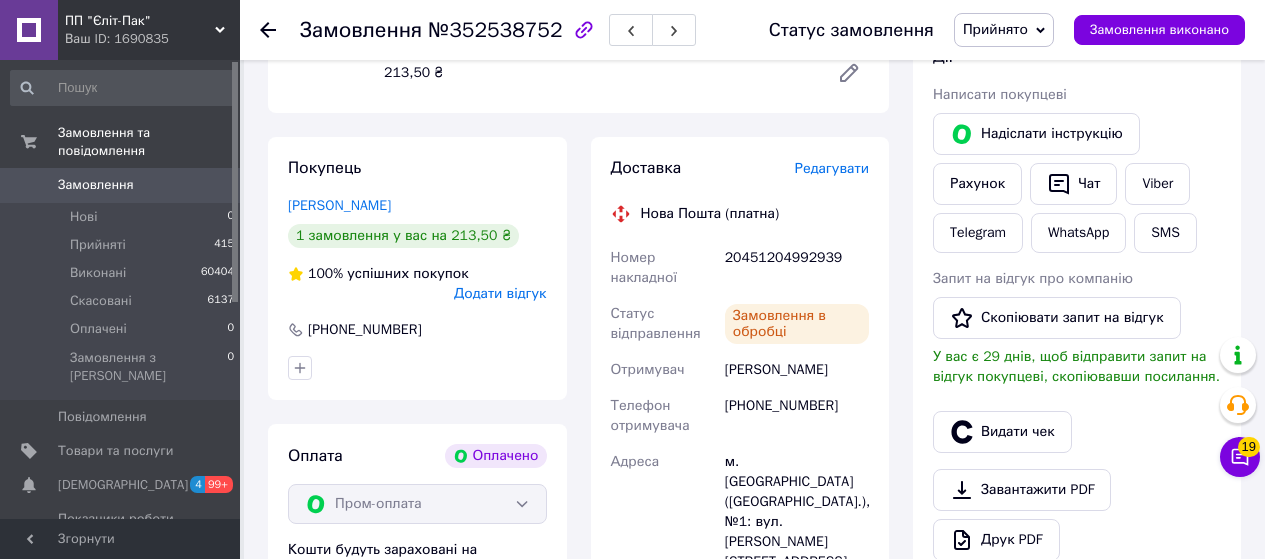 click on "20451204992939" at bounding box center [797, 268] 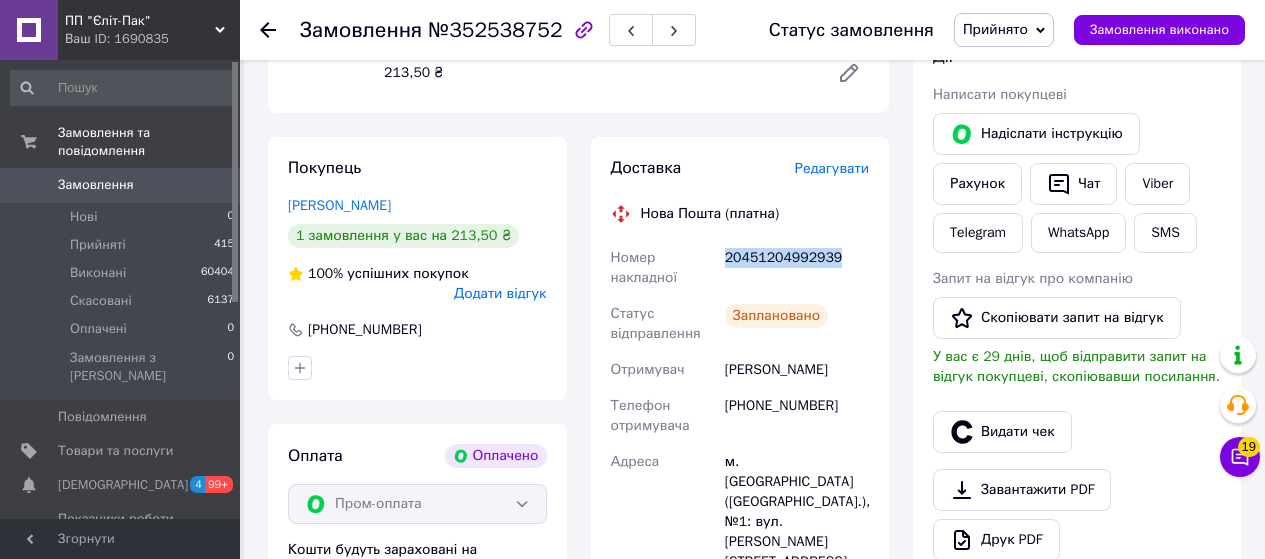 click on "20451204992939" at bounding box center (797, 268) 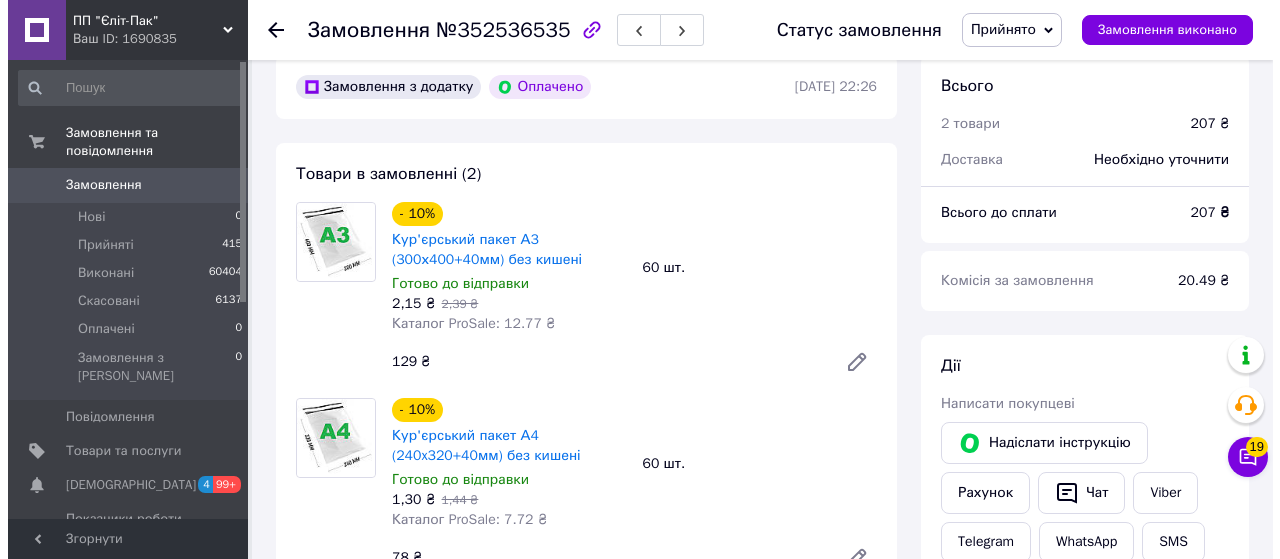 scroll, scrollTop: 300, scrollLeft: 0, axis: vertical 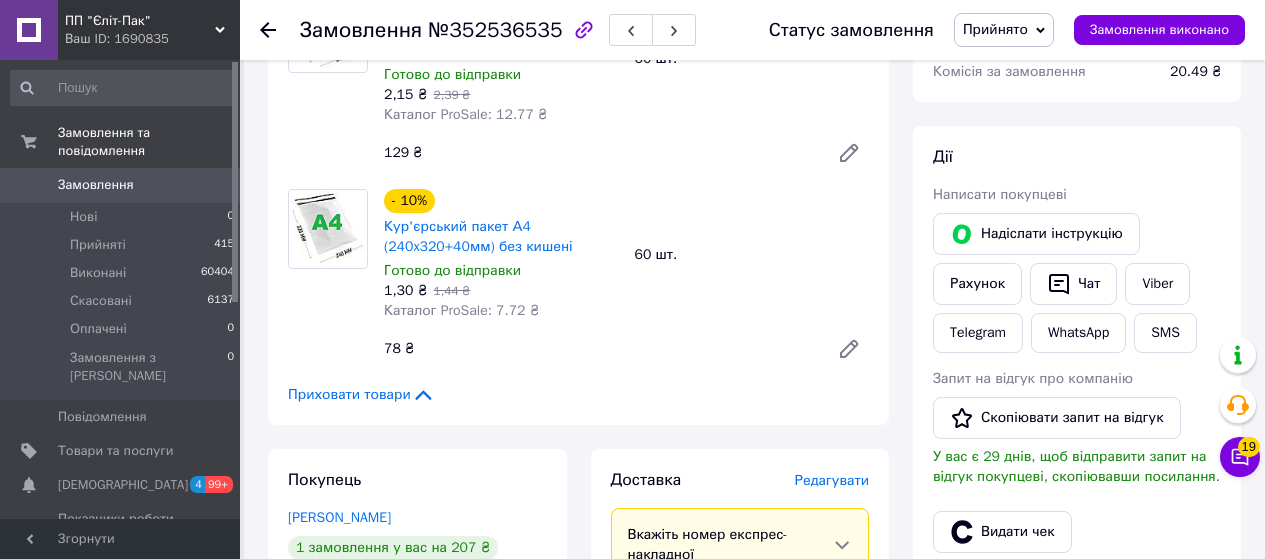 click on "Редагувати" at bounding box center [832, 480] 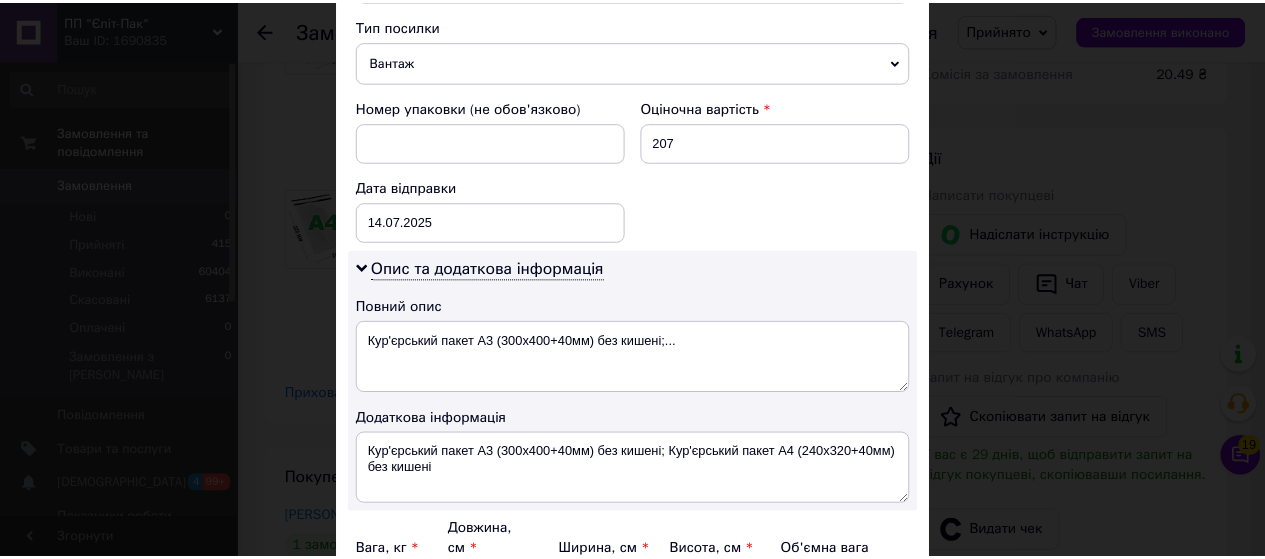 scroll, scrollTop: 1013, scrollLeft: 0, axis: vertical 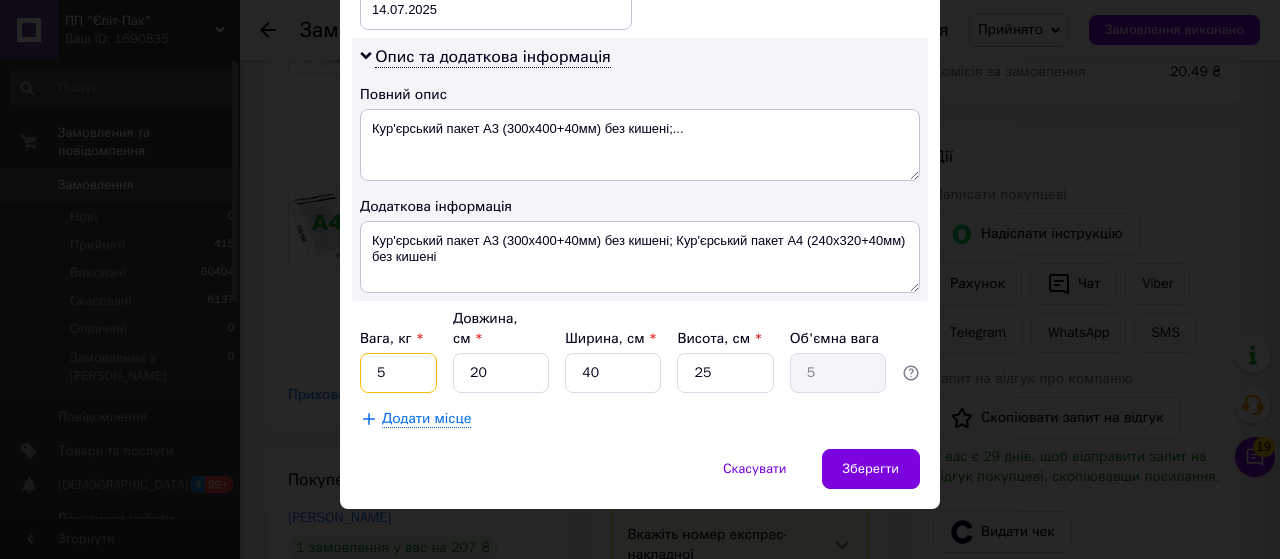 drag, startPoint x: 382, startPoint y: 365, endPoint x: 364, endPoint y: 363, distance: 18.110771 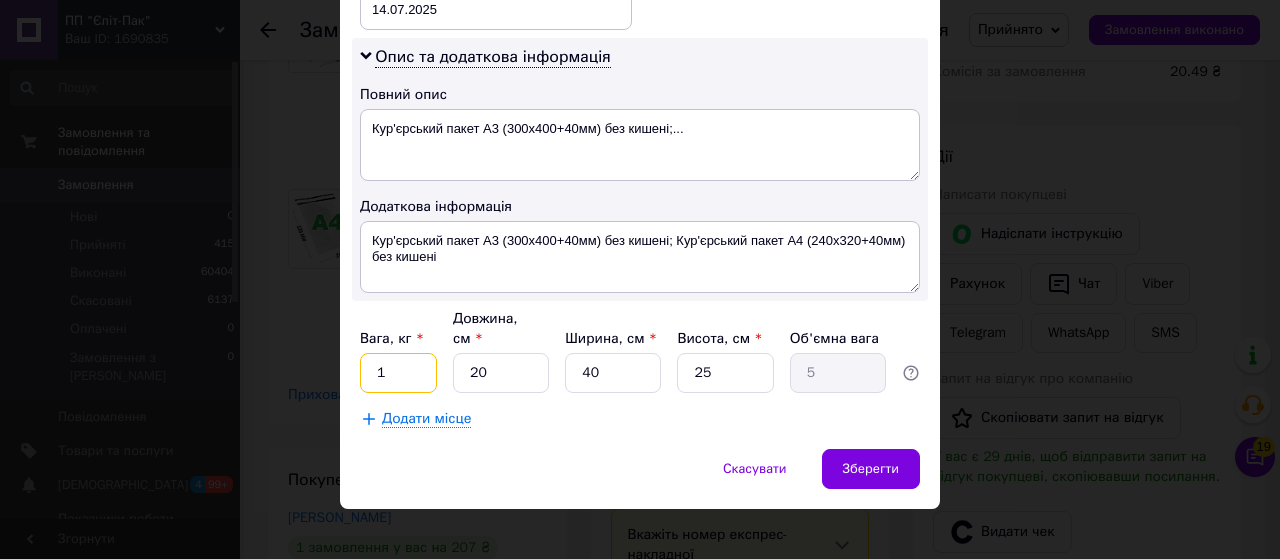 type on "1" 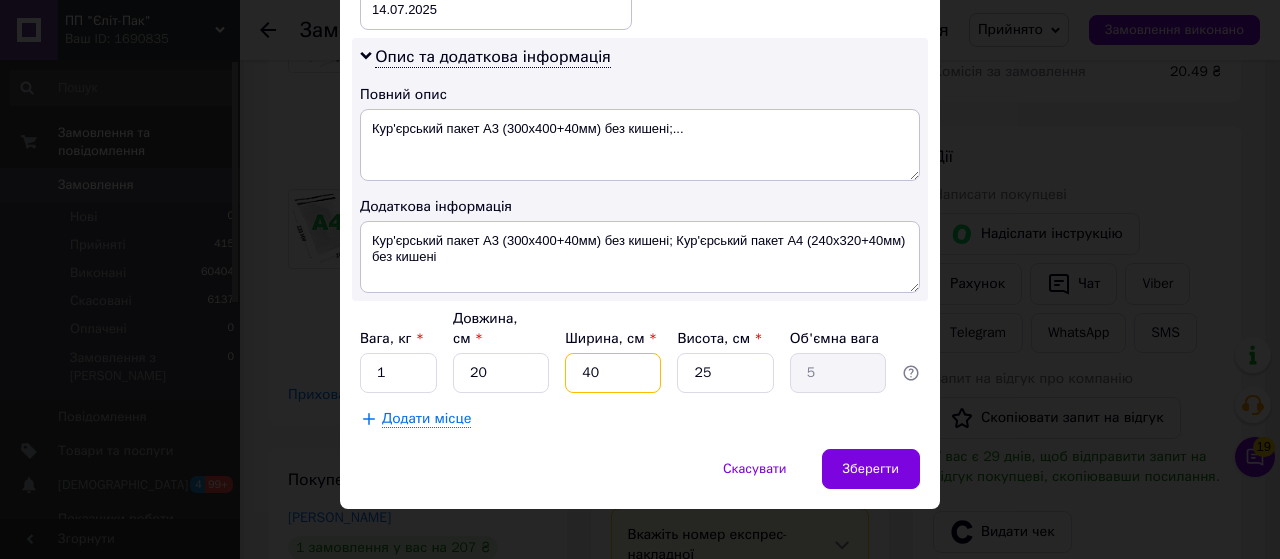 drag, startPoint x: 597, startPoint y: 357, endPoint x: 557, endPoint y: 356, distance: 40.012497 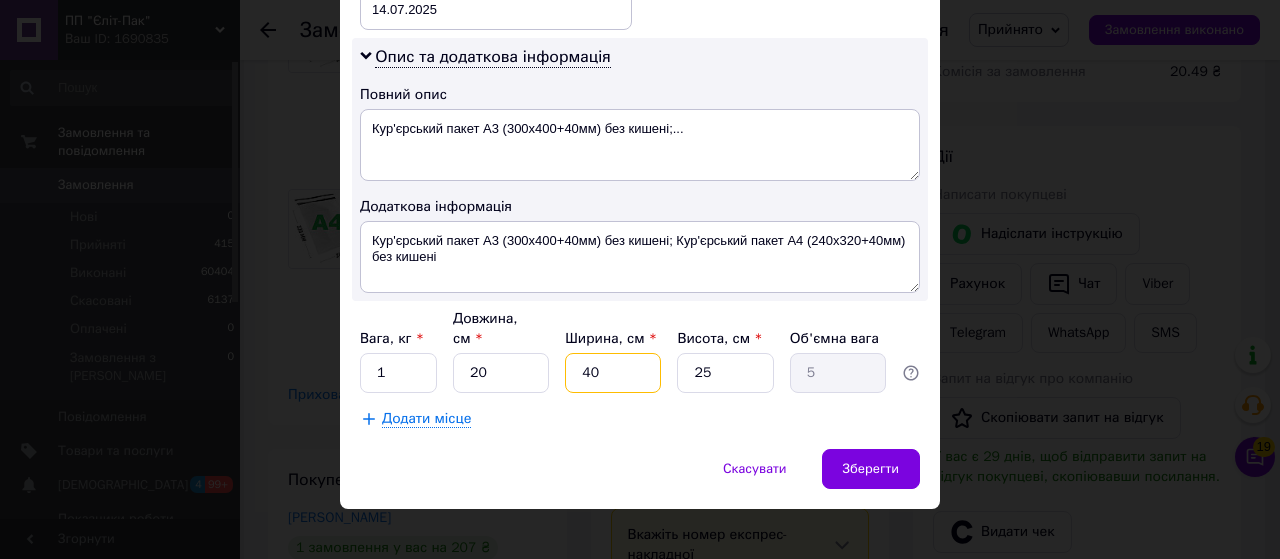 click on "Вага, кг   * 1 Довжина, см   * 20 Ширина, см   * 40 Висота, см   * 25 Об'ємна вага 5" at bounding box center (640, 351) 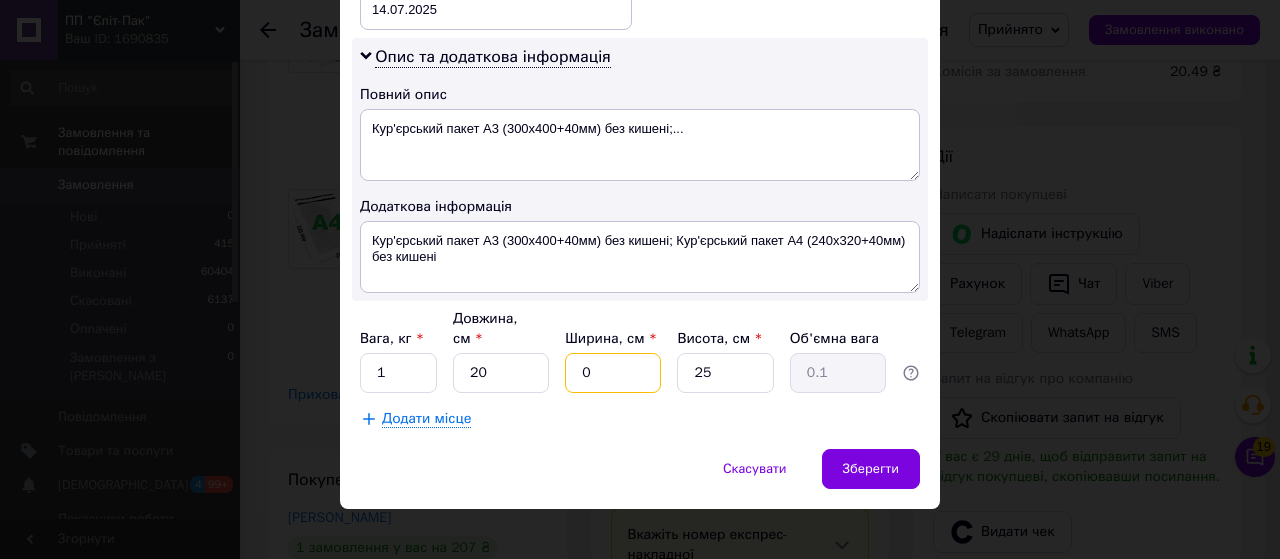type on "01" 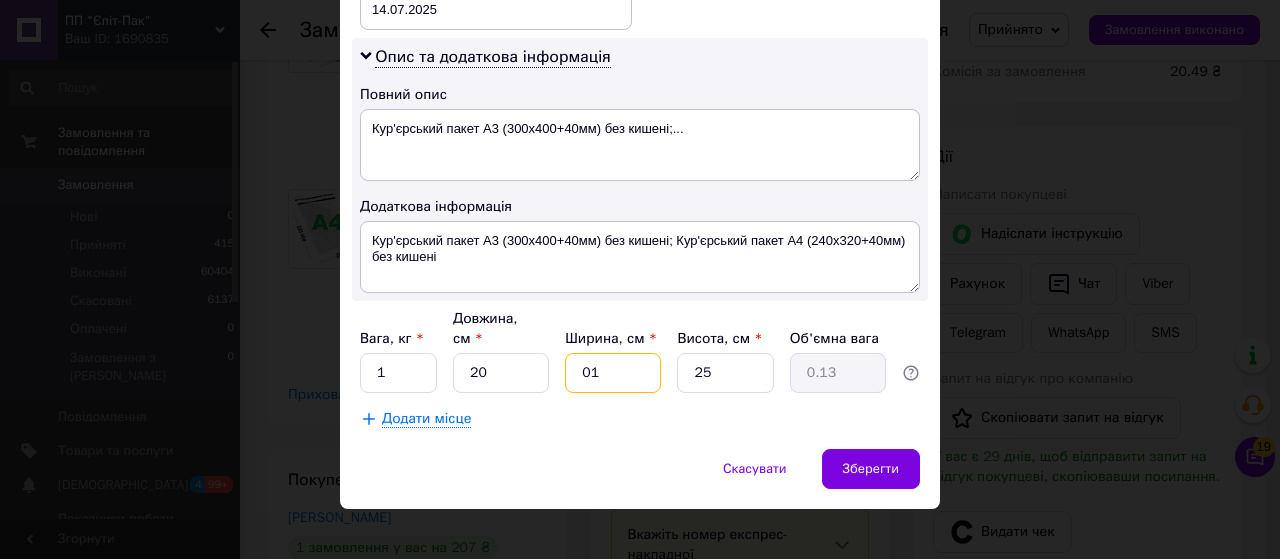 drag, startPoint x: 625, startPoint y: 353, endPoint x: 570, endPoint y: 350, distance: 55.081757 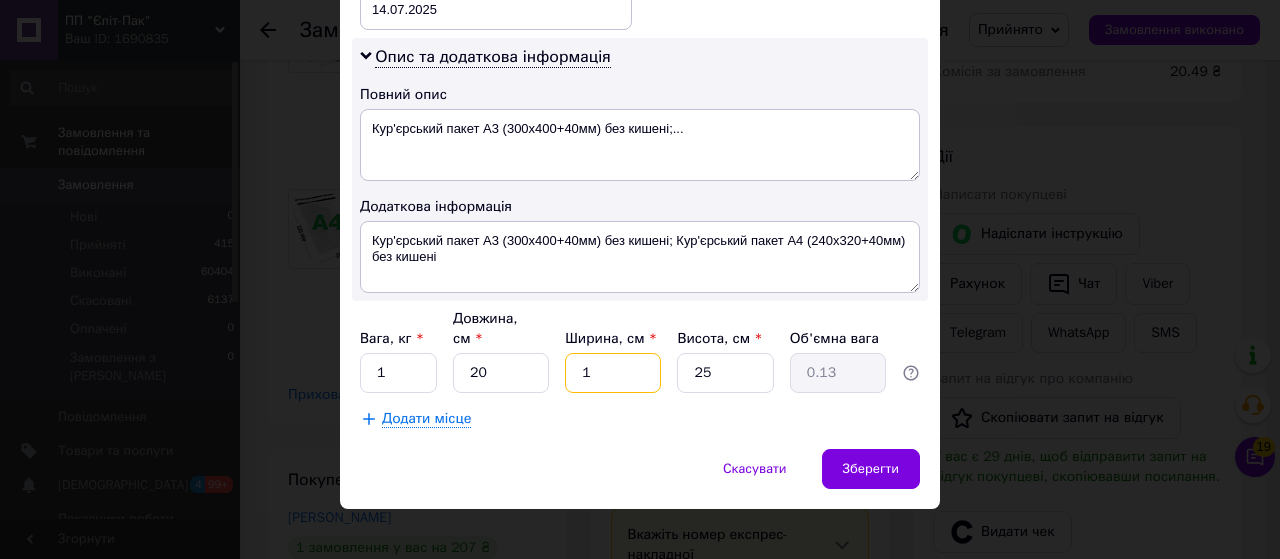 type on "10" 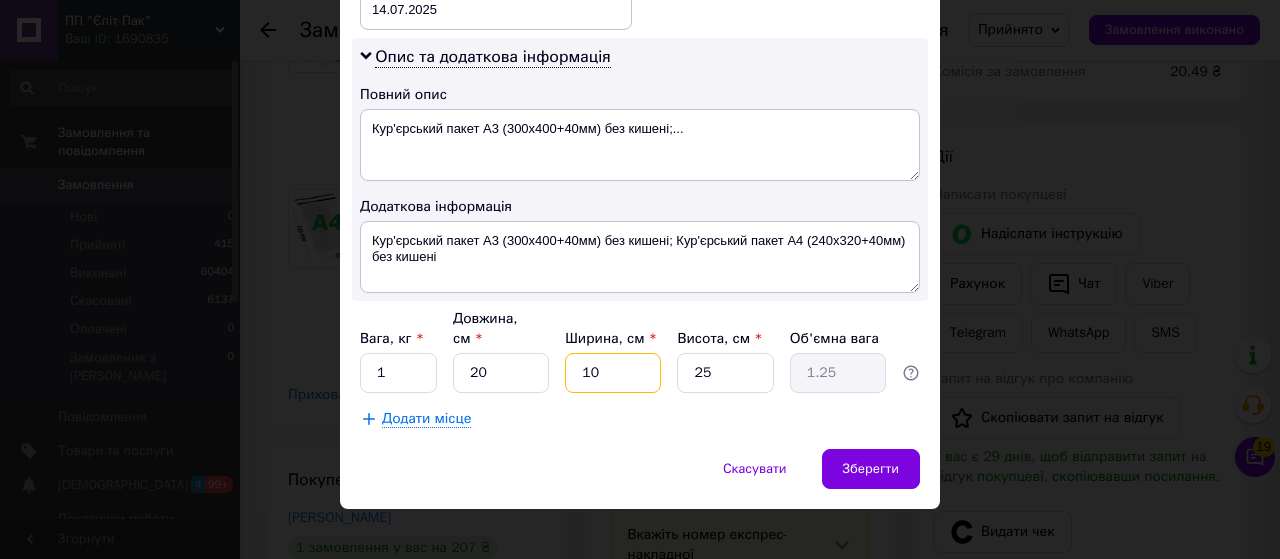 type on "10" 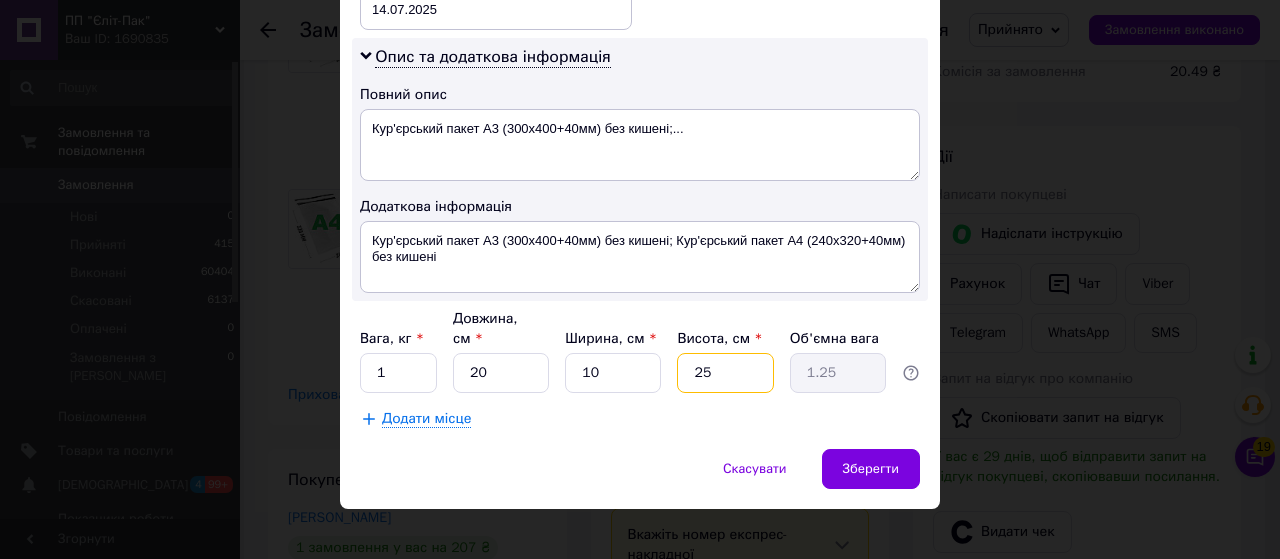 drag, startPoint x: 696, startPoint y: 355, endPoint x: 663, endPoint y: 347, distance: 33.955853 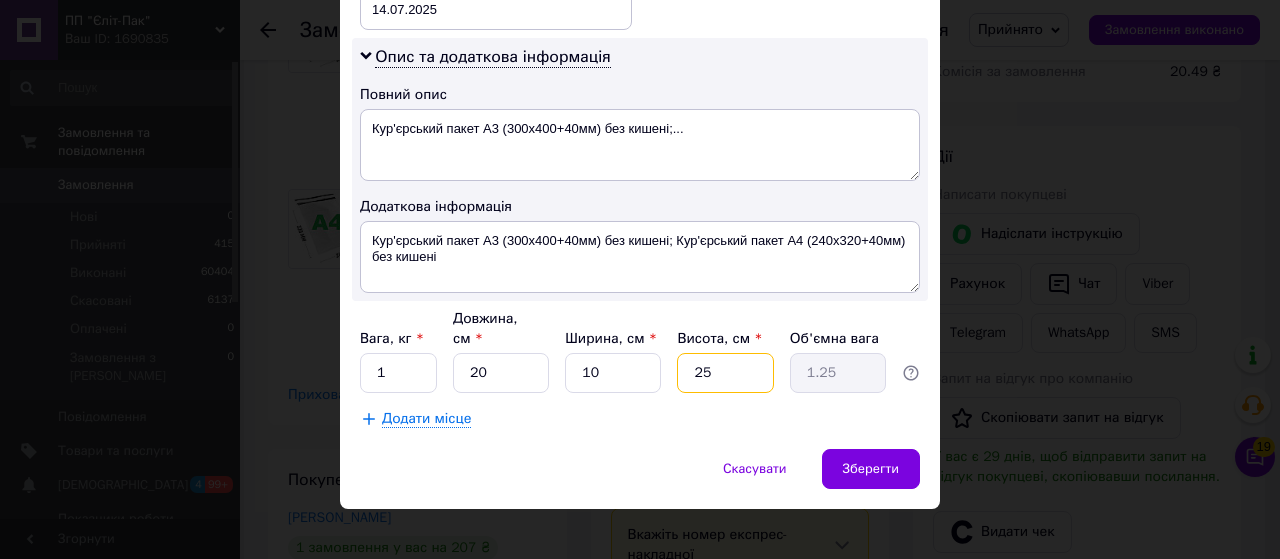 click on "Вага, кг   * 1 Довжина, см   * 20 Ширина, см   * 10 Висота, см   * 25 Об'ємна вага 1.25" at bounding box center [640, 351] 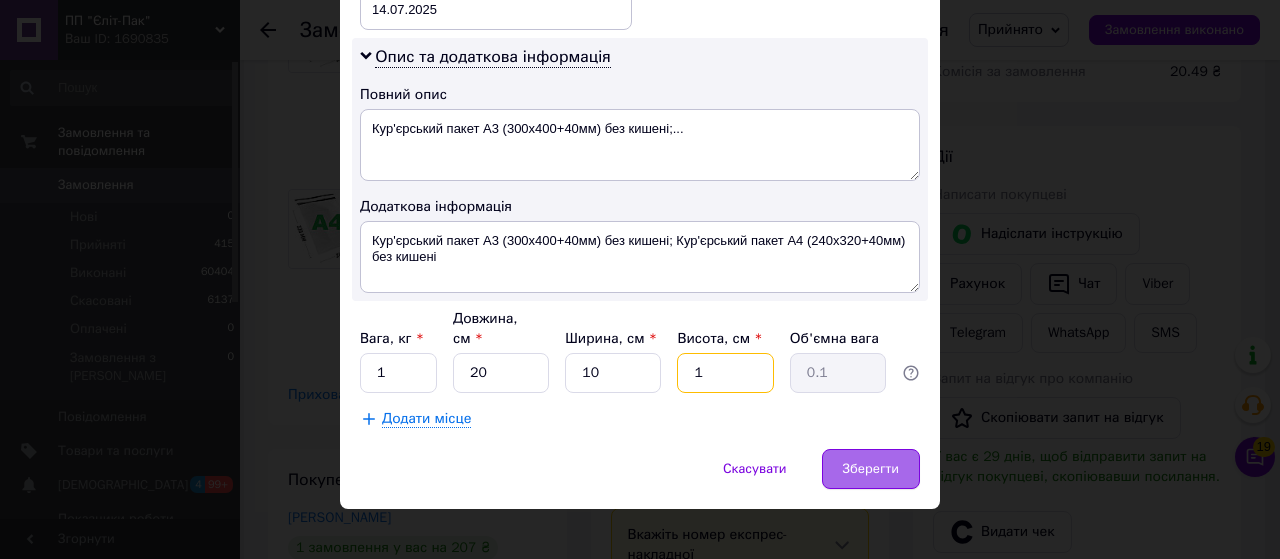 type on "10" 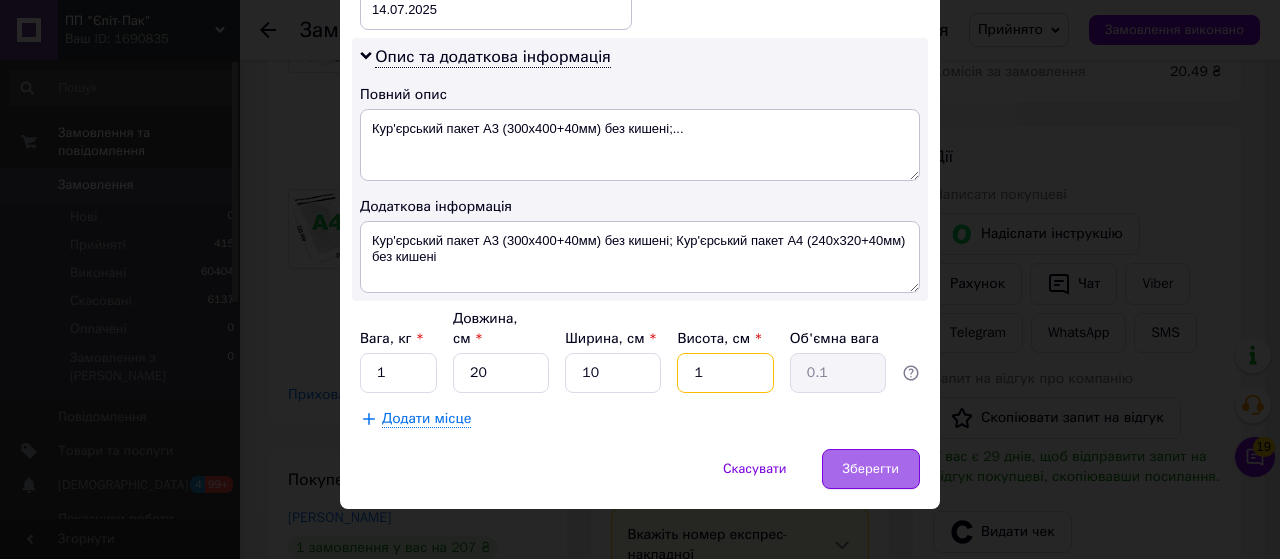 type on "0.5" 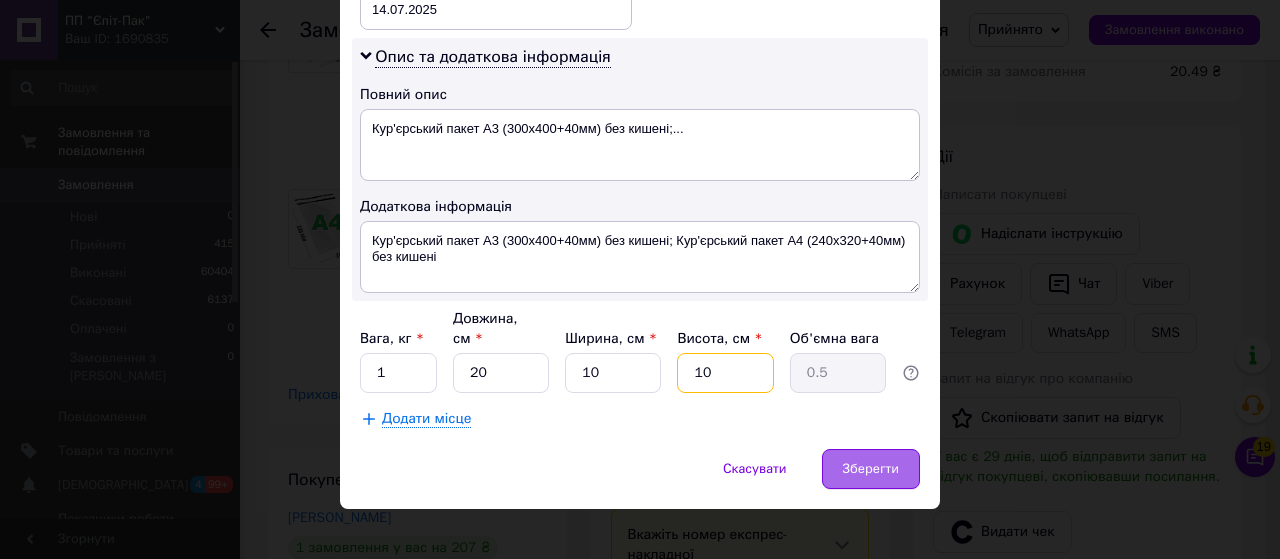 type on "10" 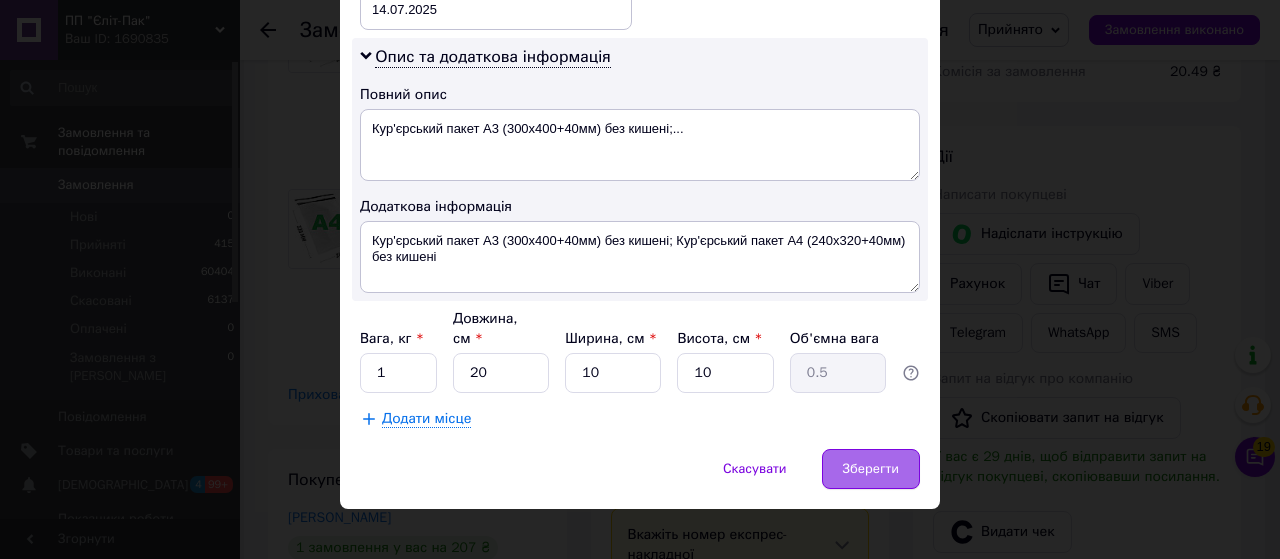 click on "Зберегти" at bounding box center (871, 469) 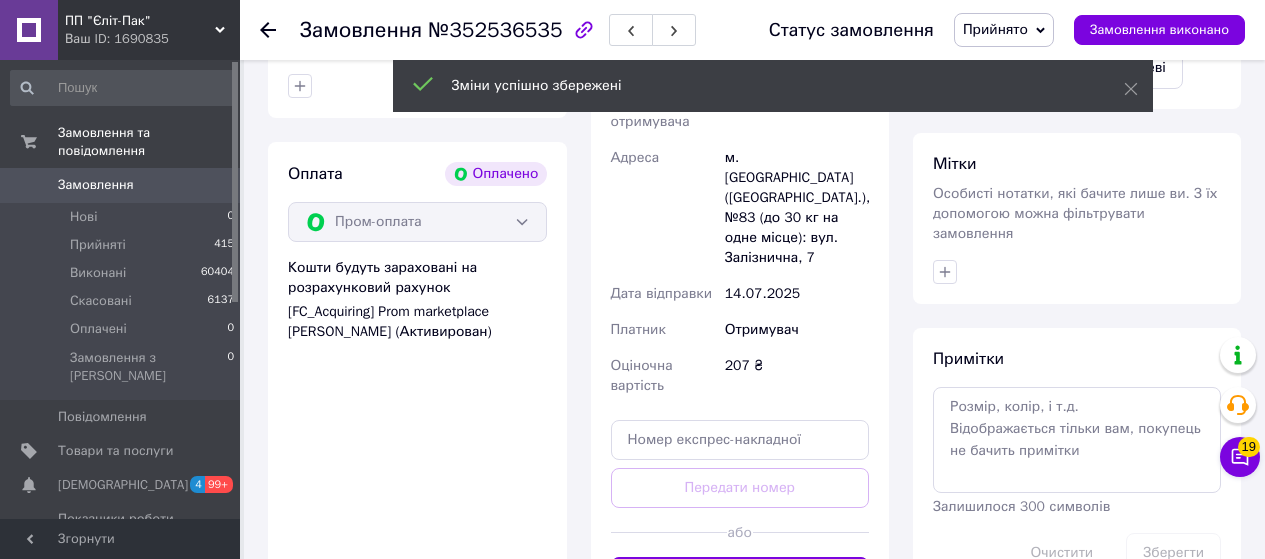 scroll, scrollTop: 900, scrollLeft: 0, axis: vertical 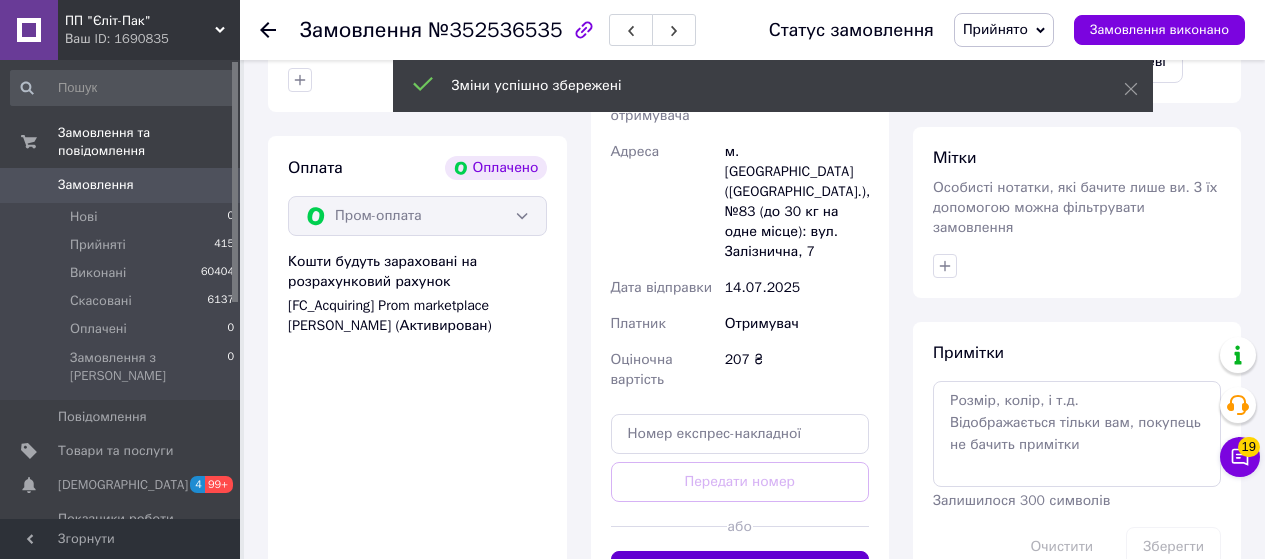 click on "Згенерувати ЕН" at bounding box center [740, 571] 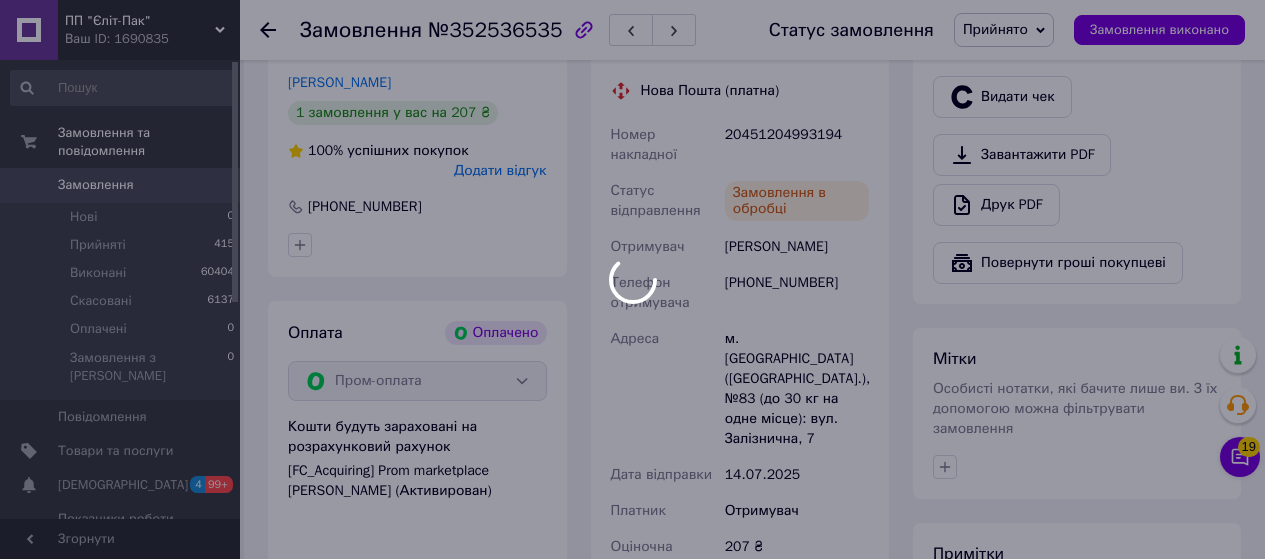 scroll, scrollTop: 700, scrollLeft: 0, axis: vertical 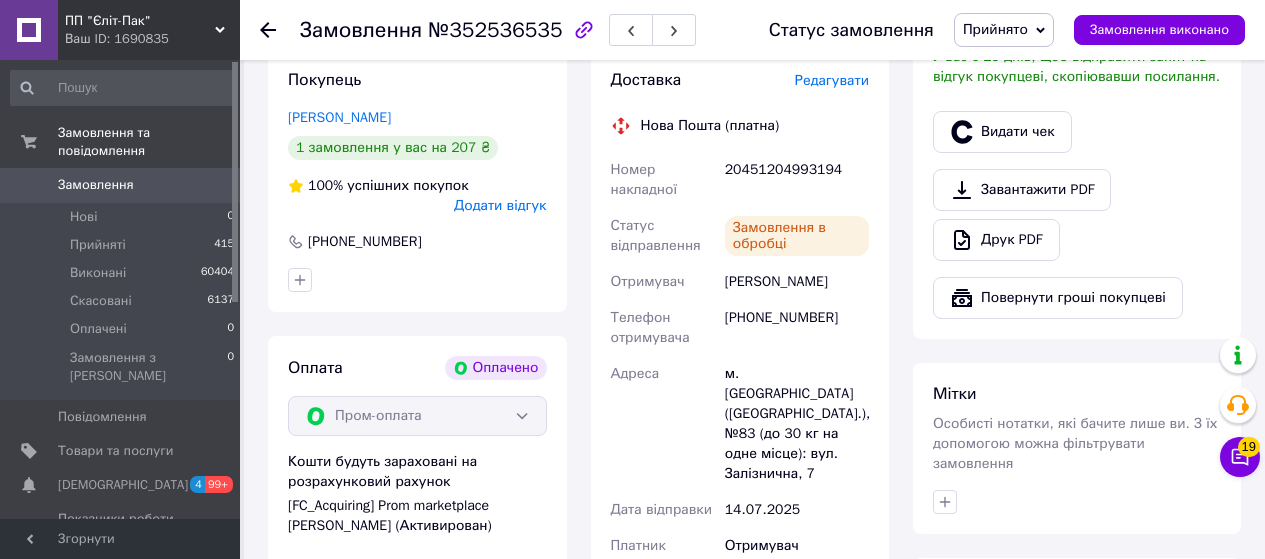 click on "20451204993194" at bounding box center (797, 180) 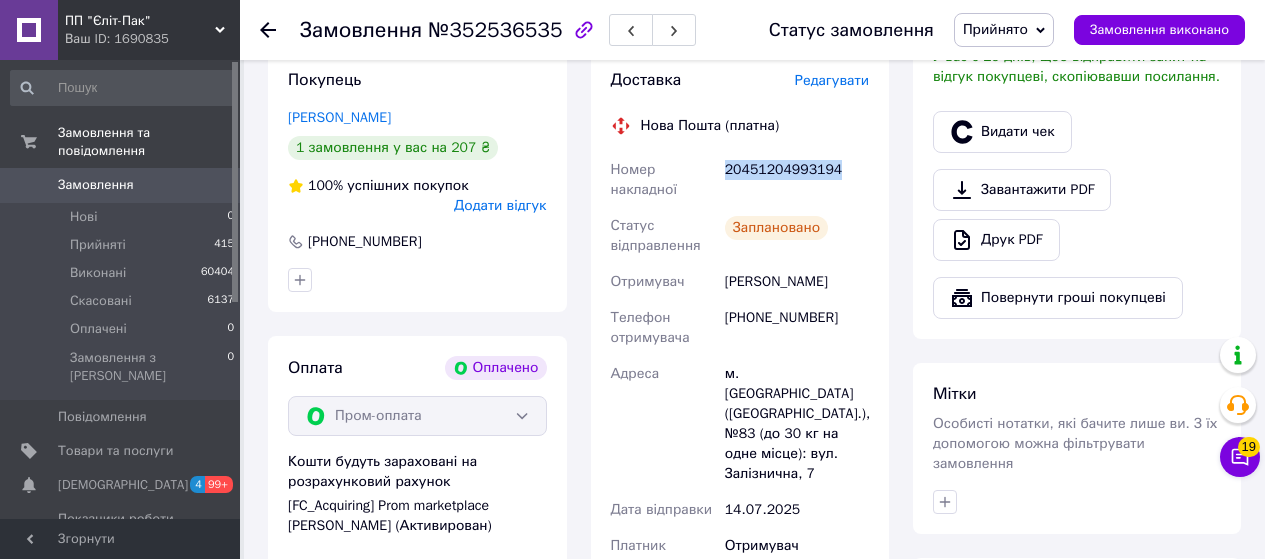 click on "20451204993194" at bounding box center [797, 180] 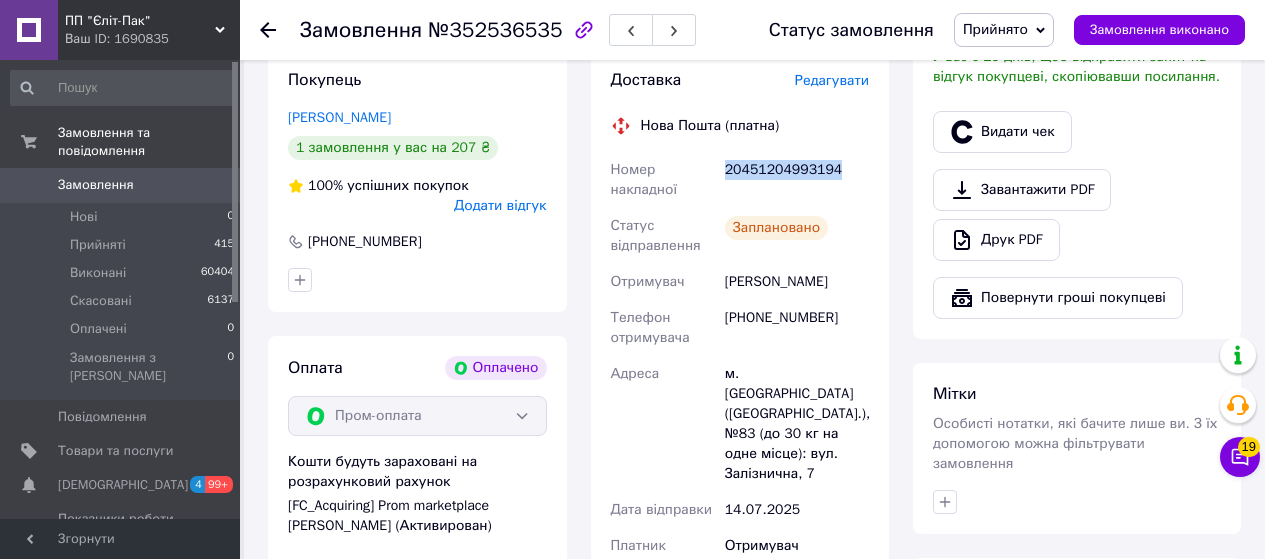 copy on "20451204993194" 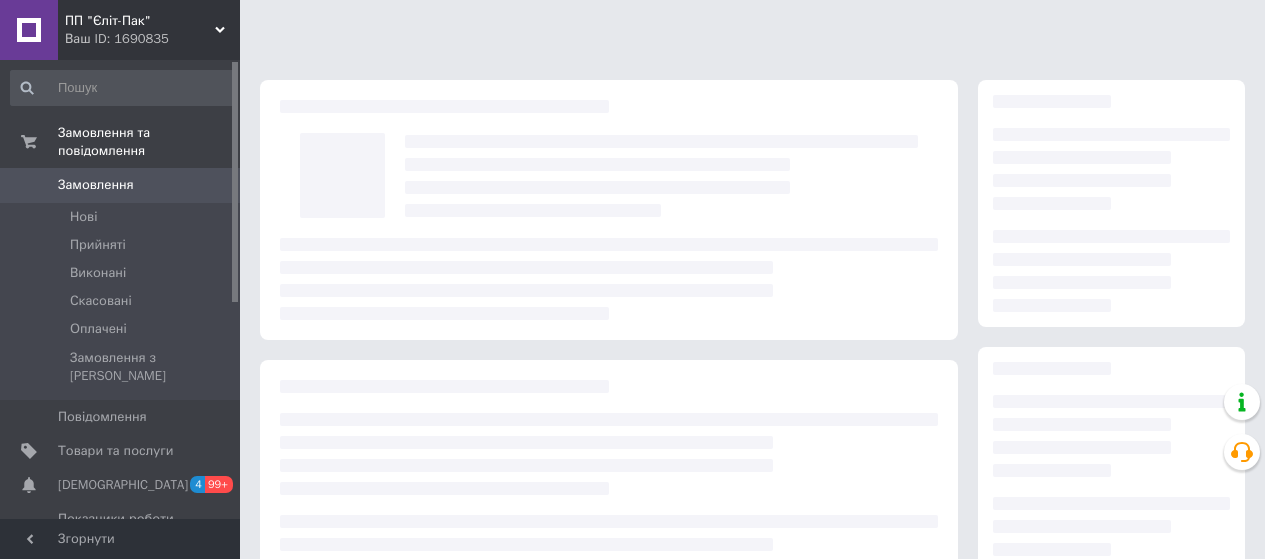 scroll, scrollTop: 0, scrollLeft: 0, axis: both 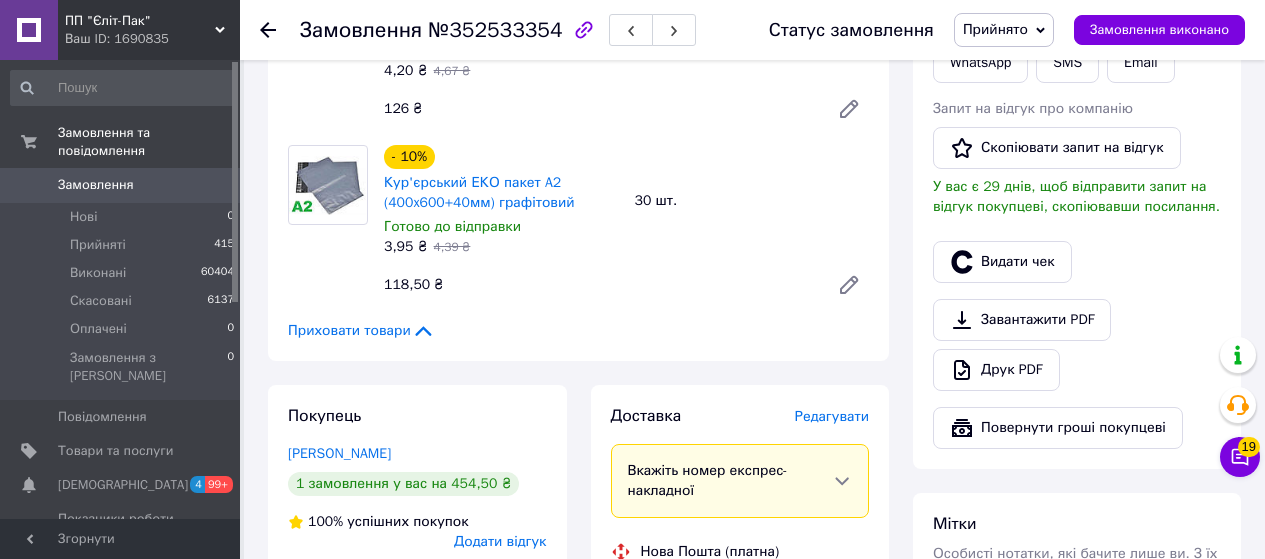 click on "Редагувати" at bounding box center [832, 416] 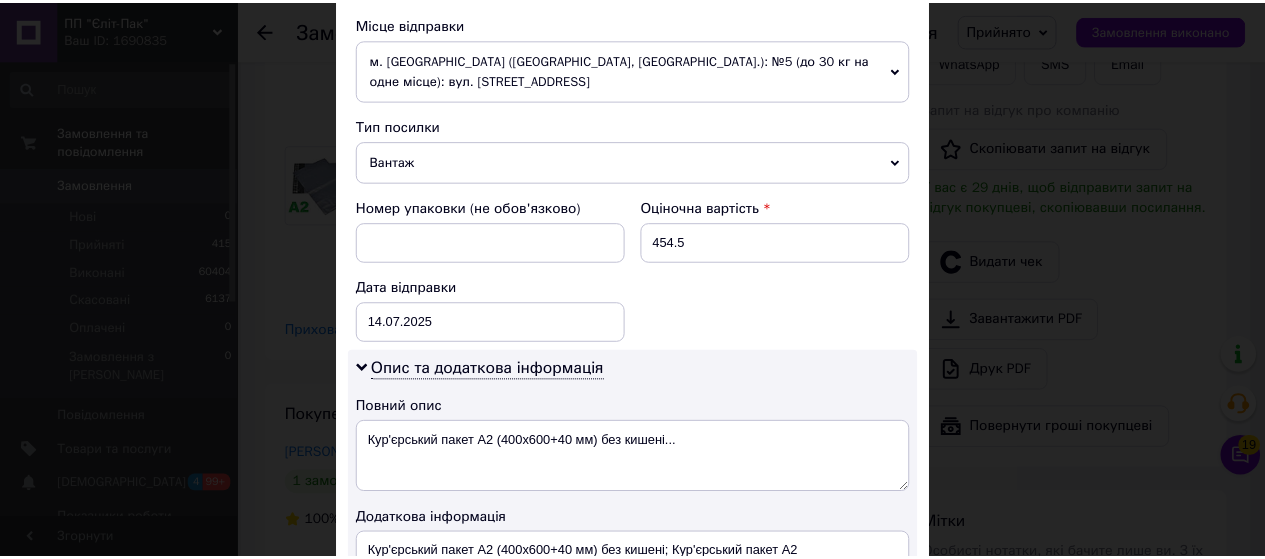 scroll, scrollTop: 1013, scrollLeft: 0, axis: vertical 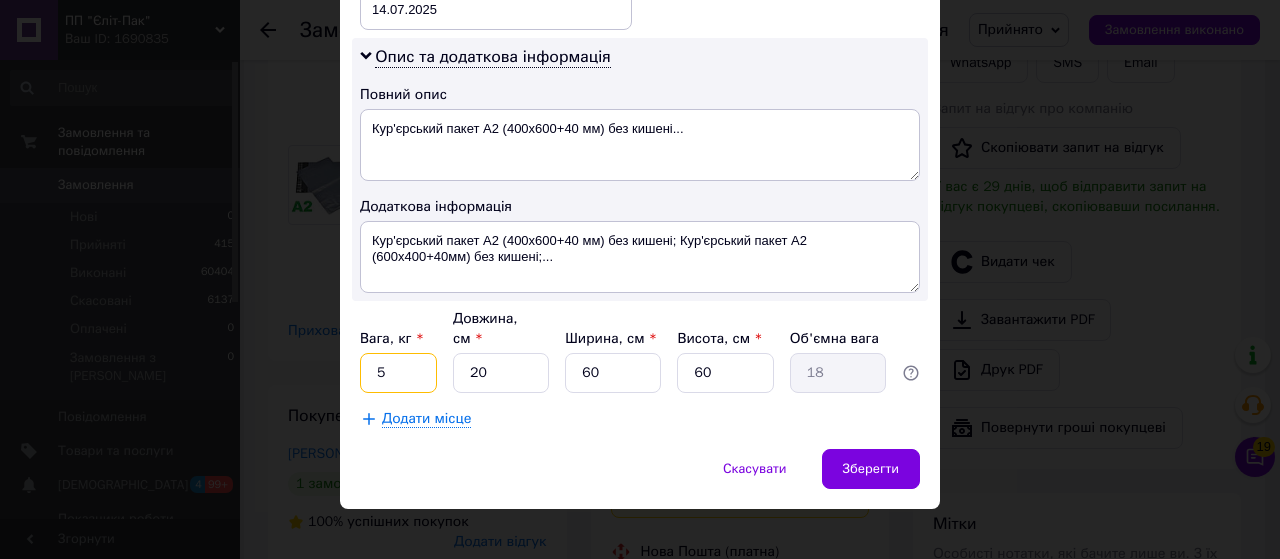 drag, startPoint x: 388, startPoint y: 354, endPoint x: 358, endPoint y: 352, distance: 30.066593 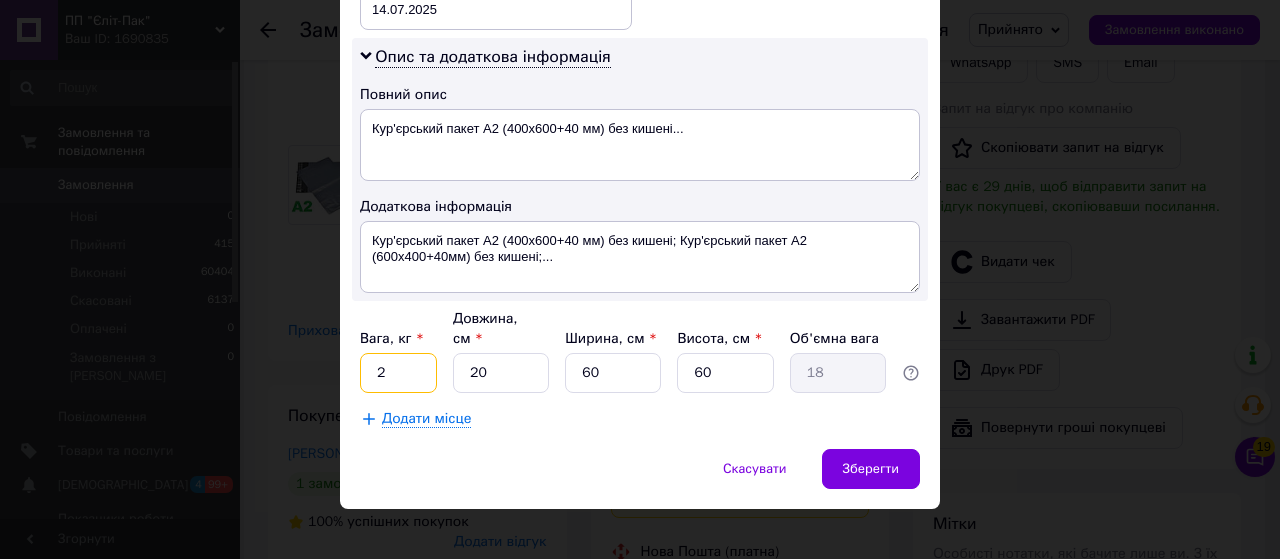 type on "2" 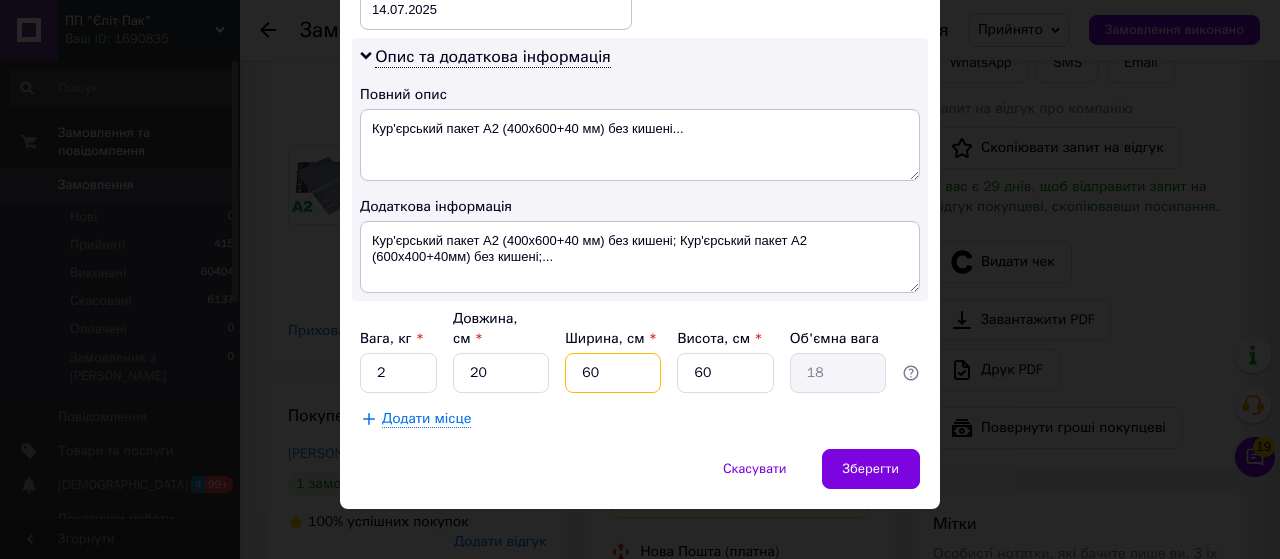 click on "Вага, кг   * 2 Довжина, см   * 20 Ширина, см   * 60 Висота, см   * 60 Об'ємна вага 18" at bounding box center [640, 351] 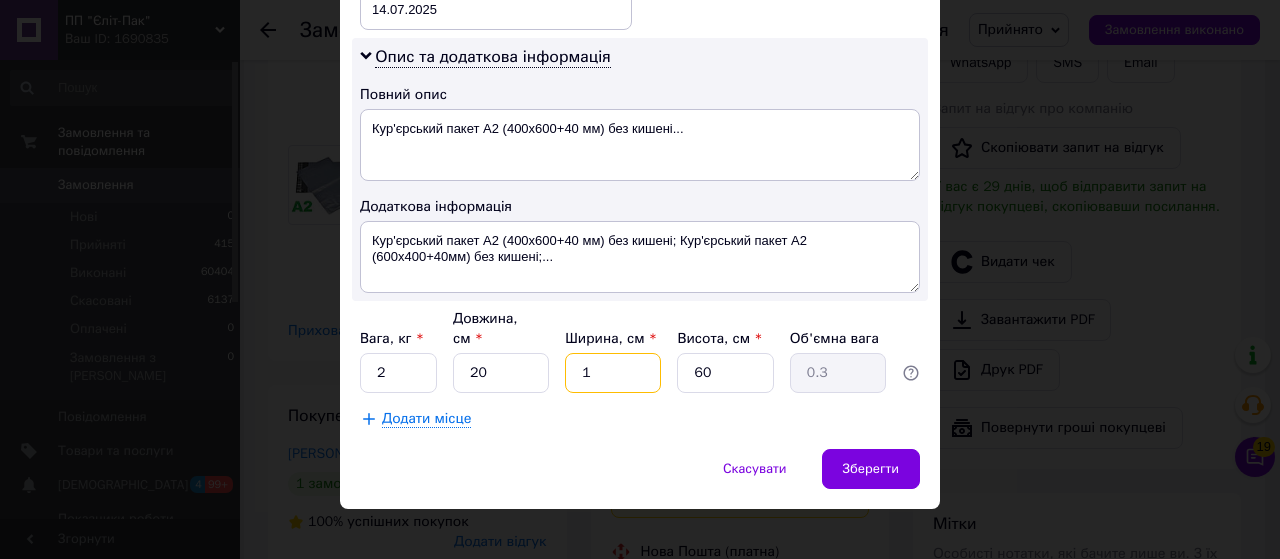 type on "15" 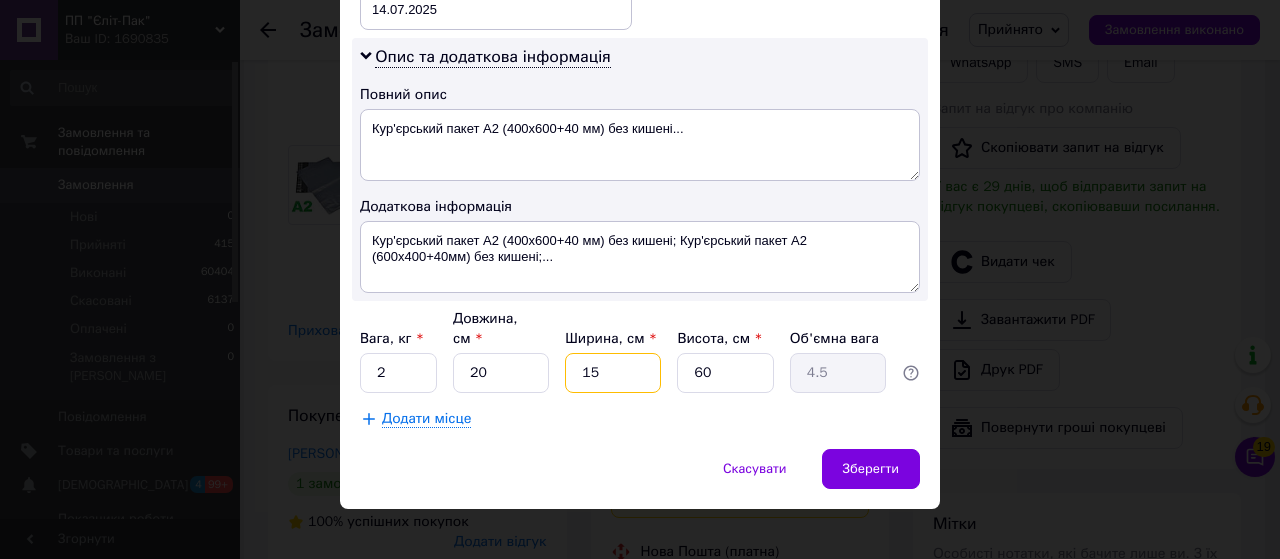 type on "15" 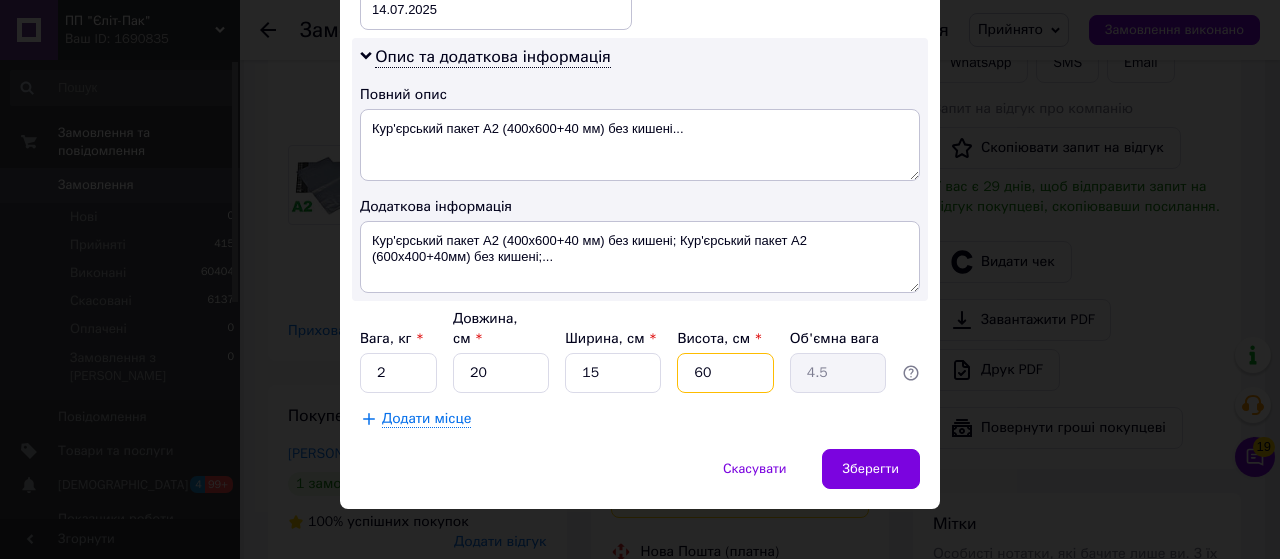 drag, startPoint x: 711, startPoint y: 365, endPoint x: 668, endPoint y: 361, distance: 43.185646 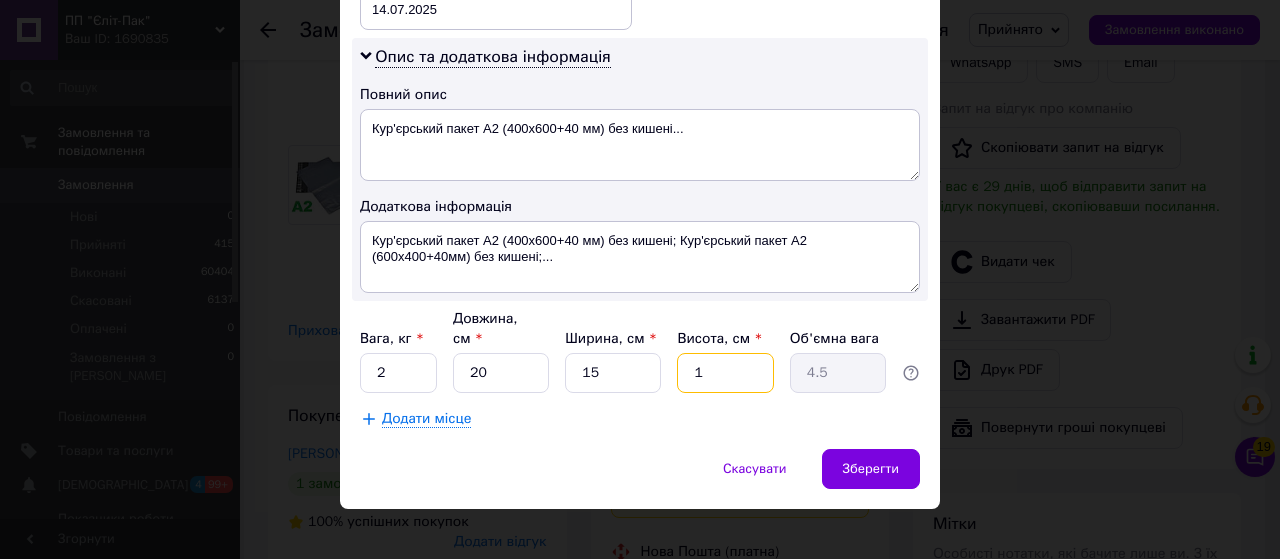 type on "0.1" 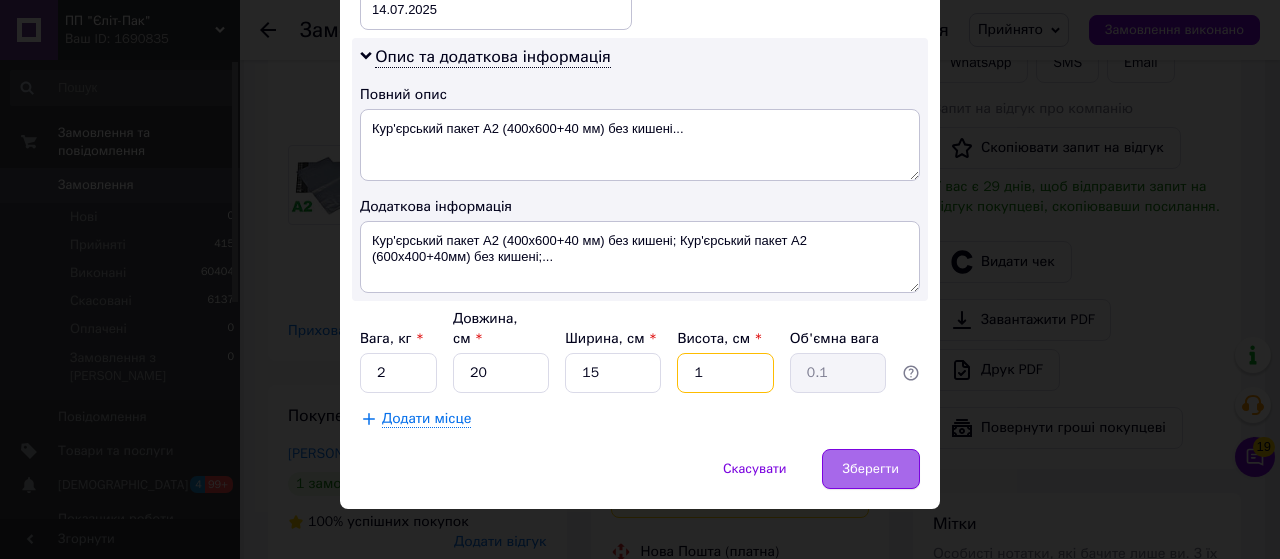 type on "10" 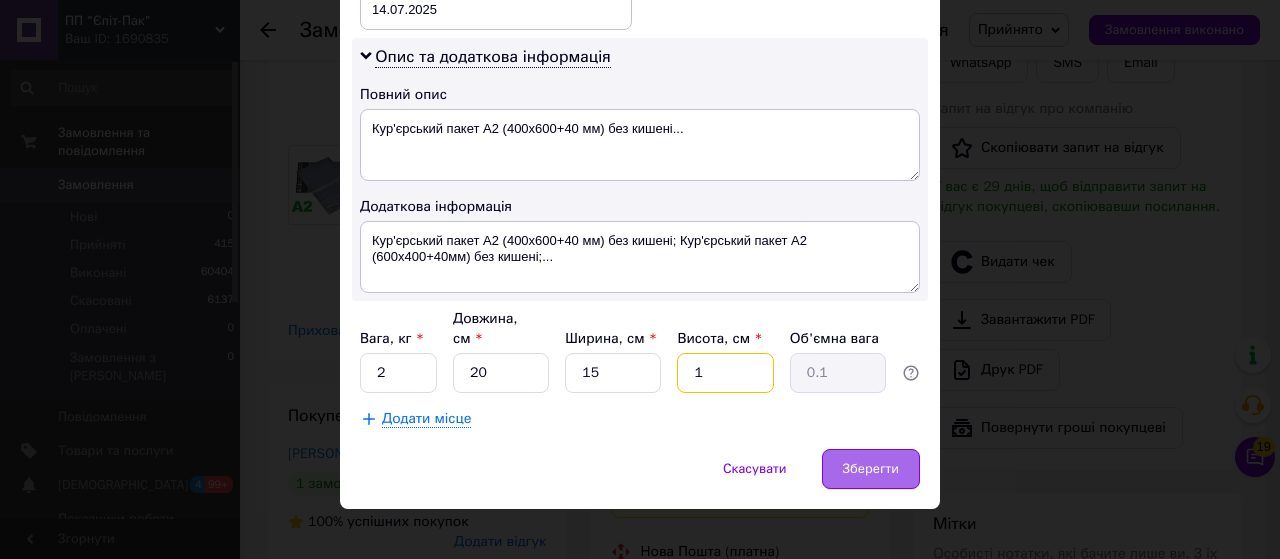 type on "0.75" 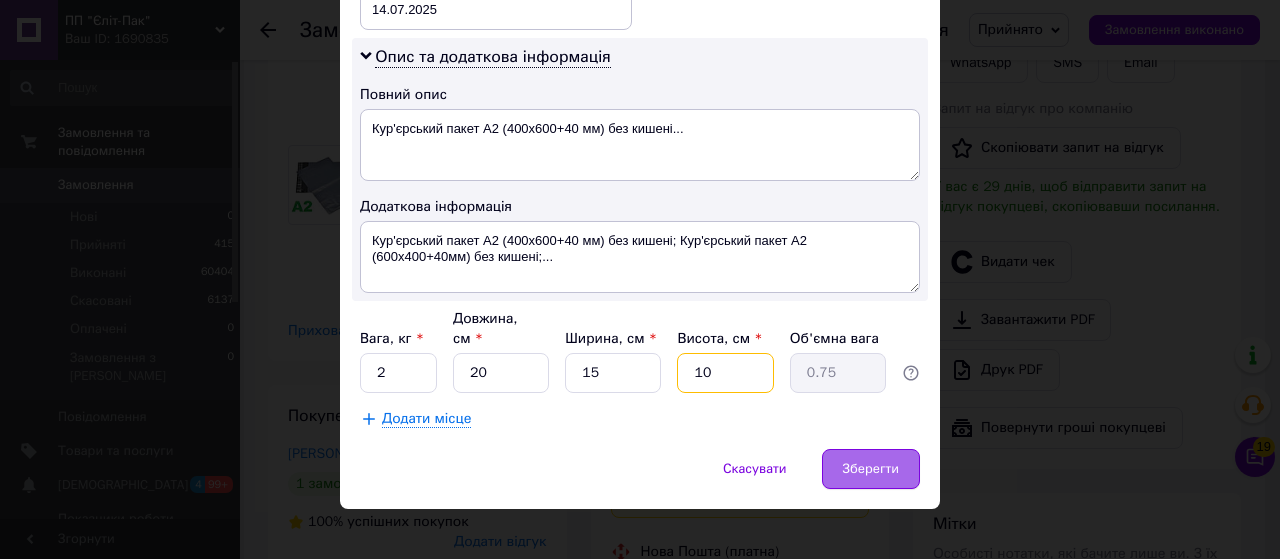 type on "10" 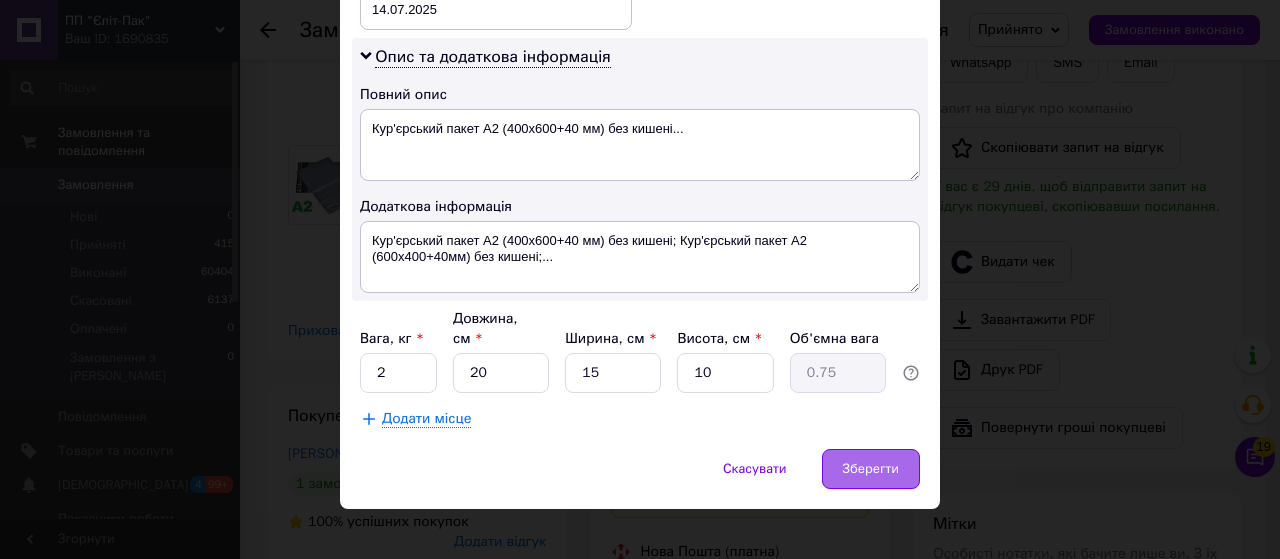 click on "Зберегти" at bounding box center (871, 469) 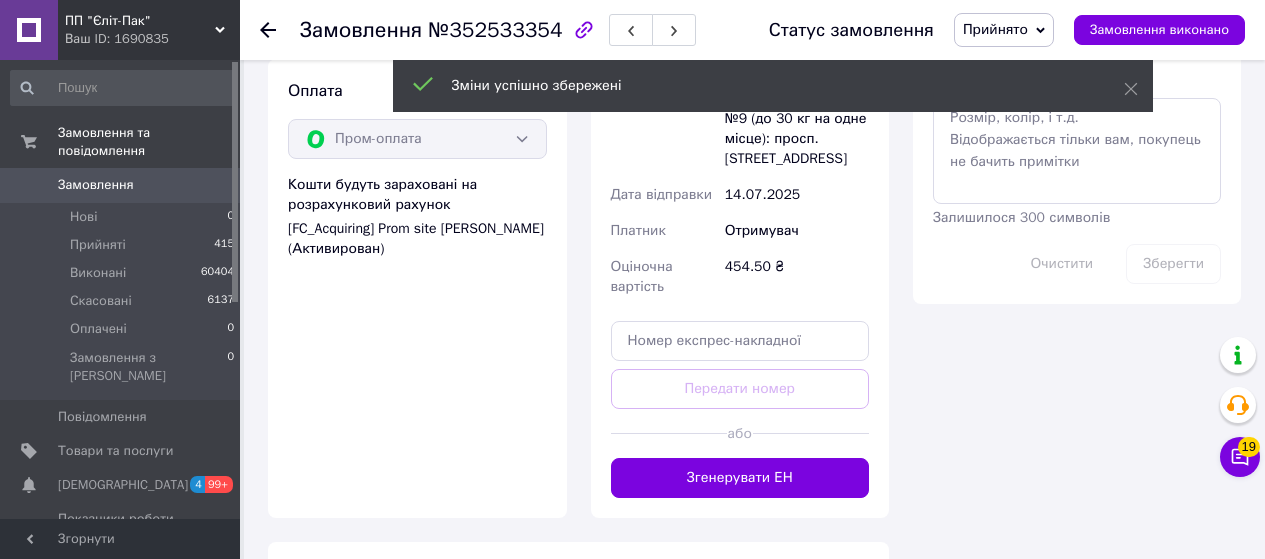 scroll, scrollTop: 1200, scrollLeft: 0, axis: vertical 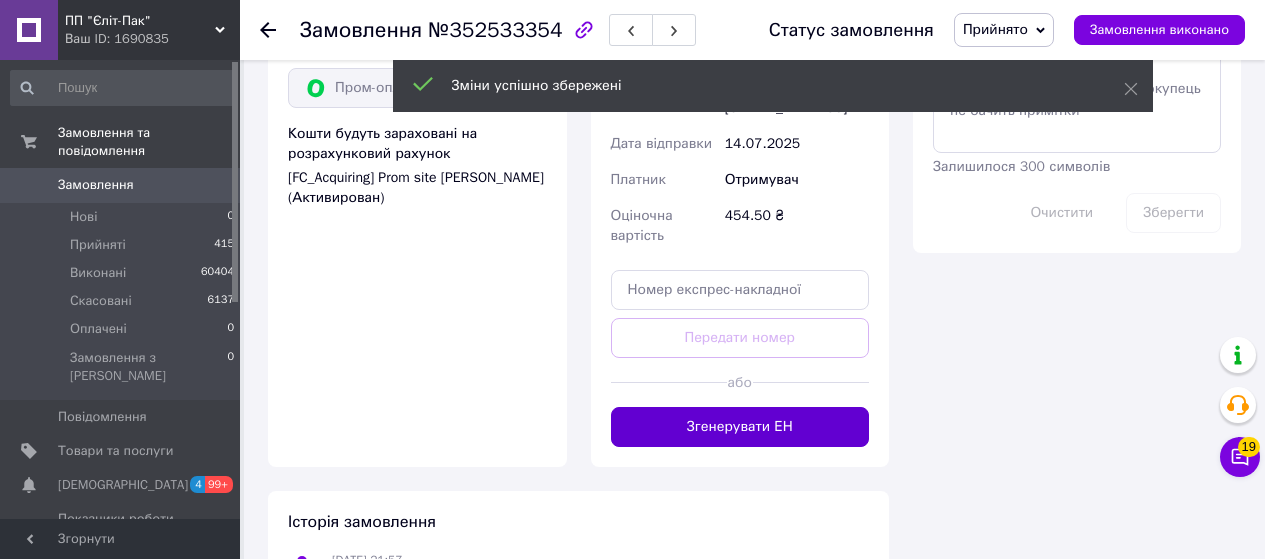 click on "Згенерувати ЕН" at bounding box center [740, 427] 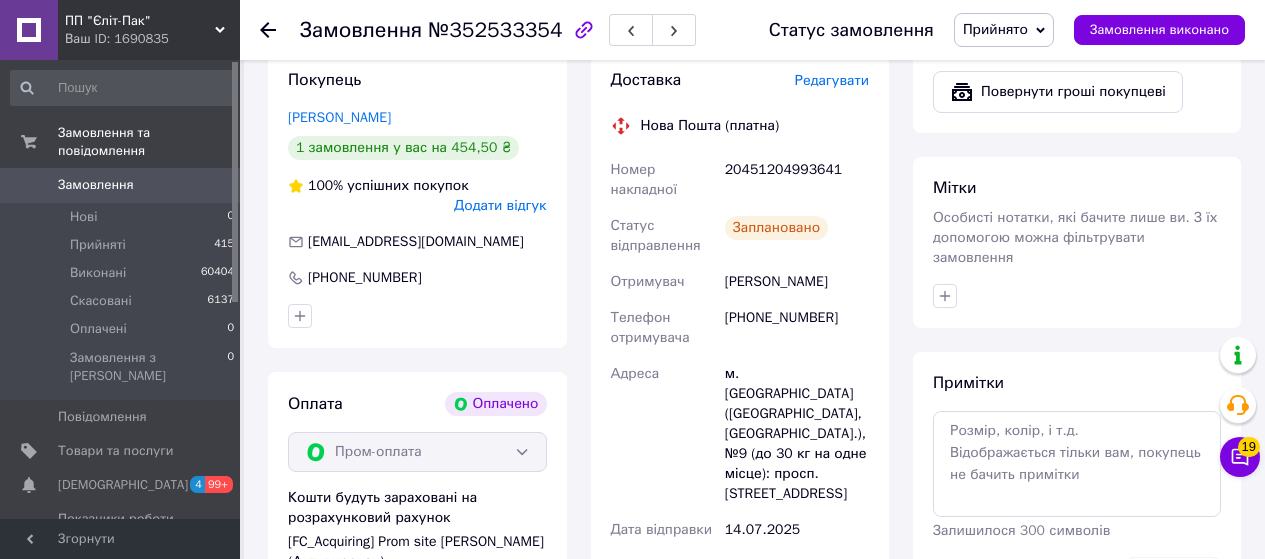 scroll, scrollTop: 800, scrollLeft: 0, axis: vertical 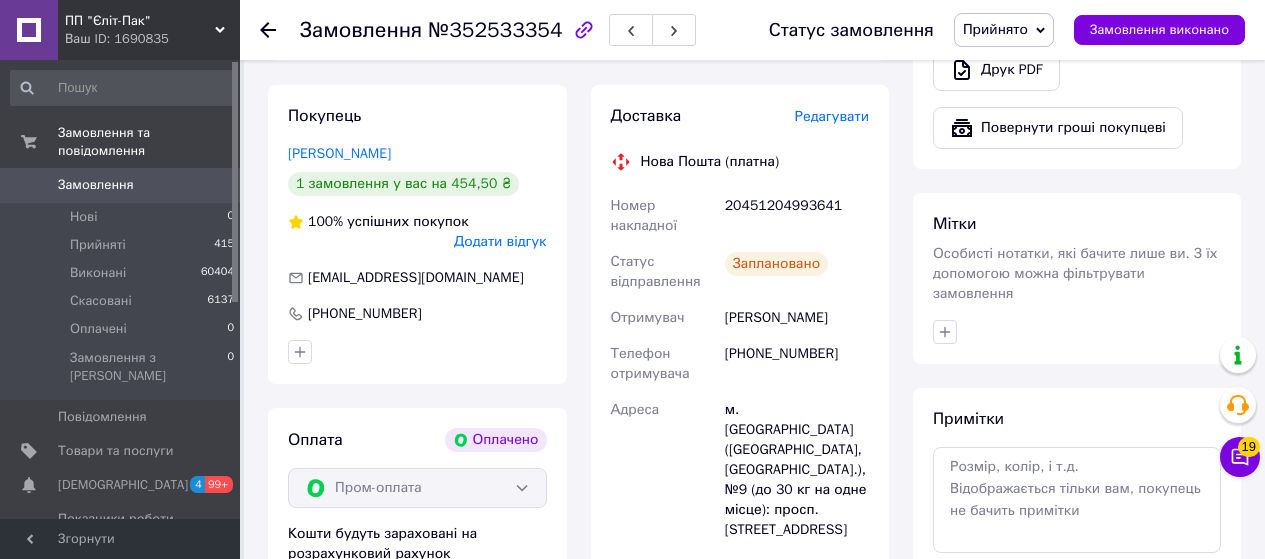 click on "20451204993641" at bounding box center [797, 216] 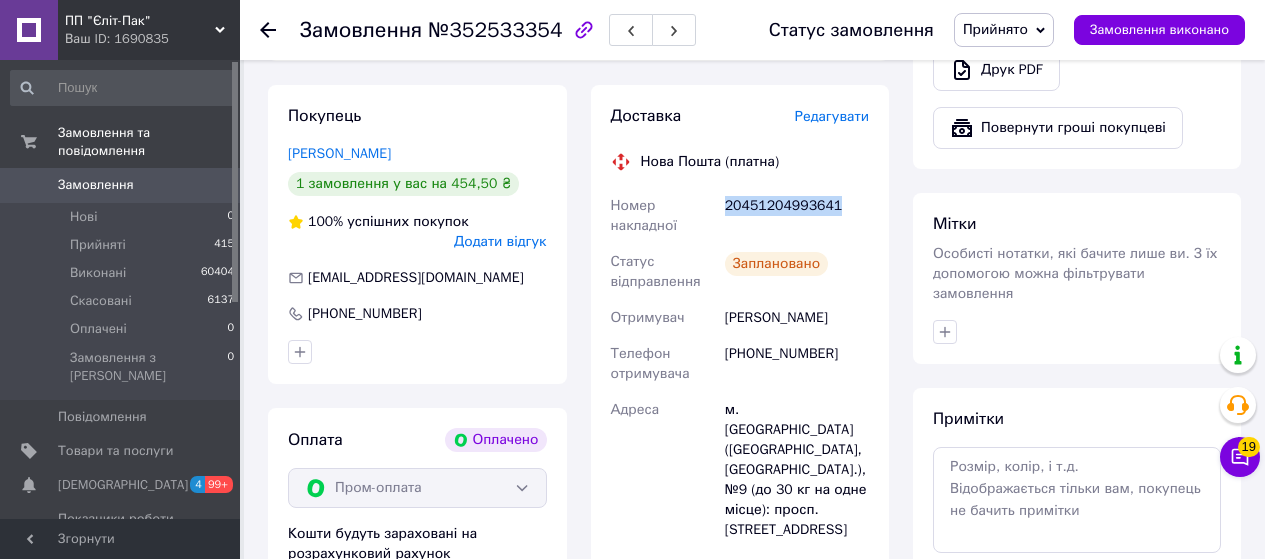 click on "20451204993641" at bounding box center [797, 216] 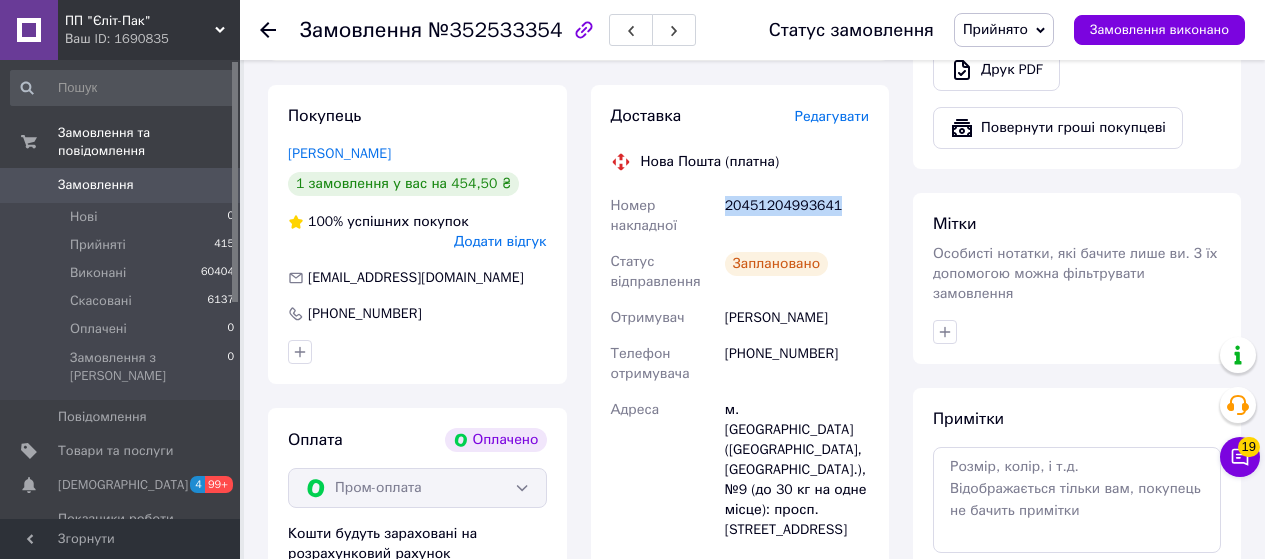 copy on "20451204993641" 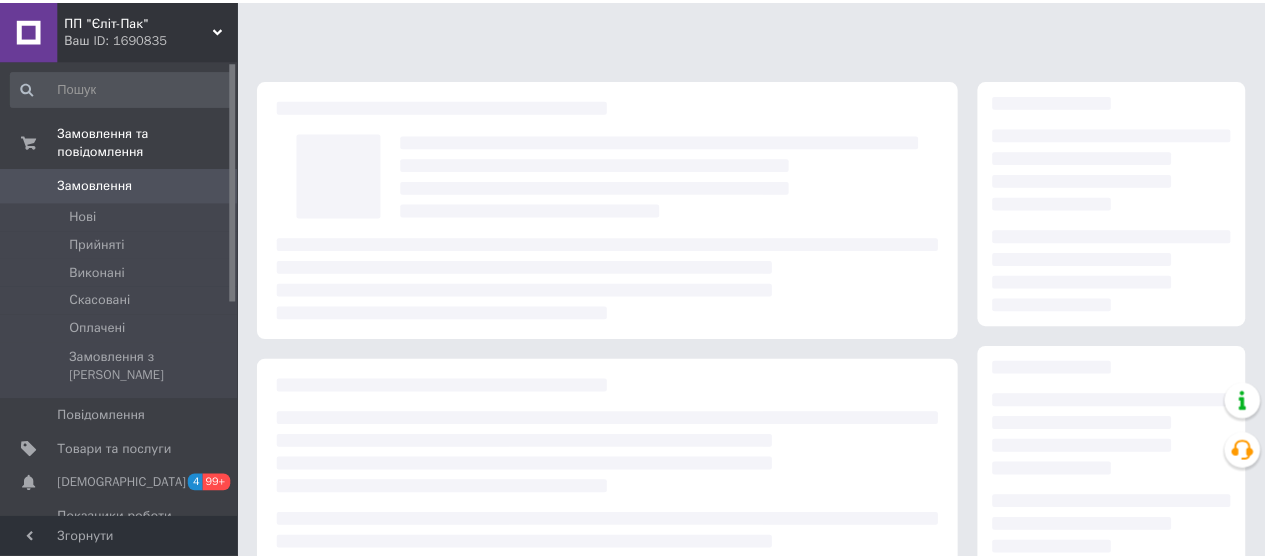 scroll, scrollTop: 0, scrollLeft: 0, axis: both 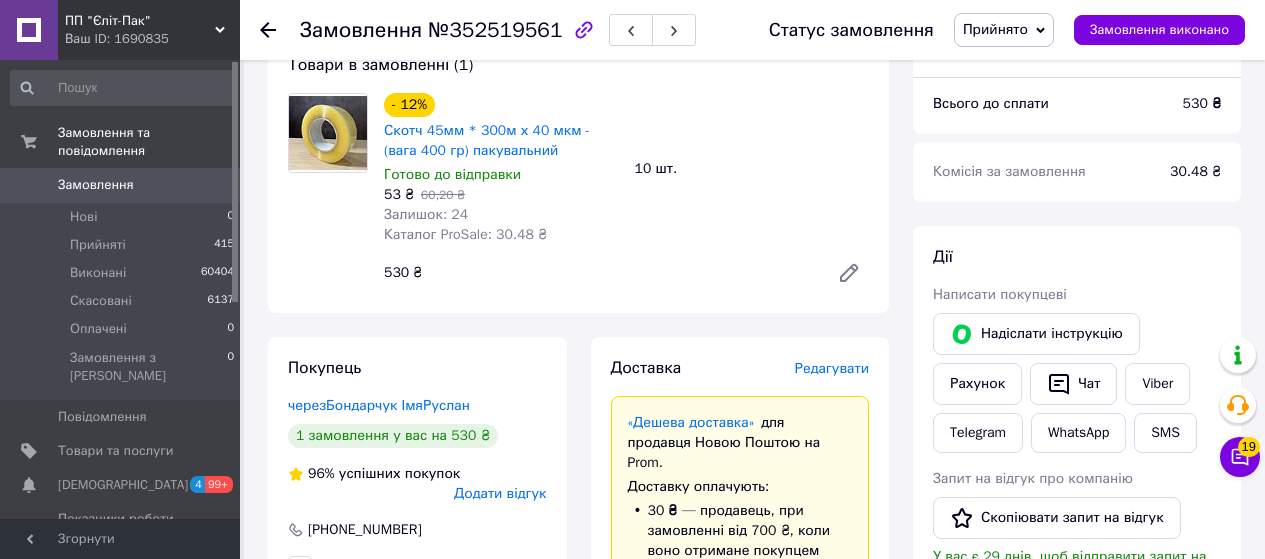 click on "Редагувати" at bounding box center (832, 368) 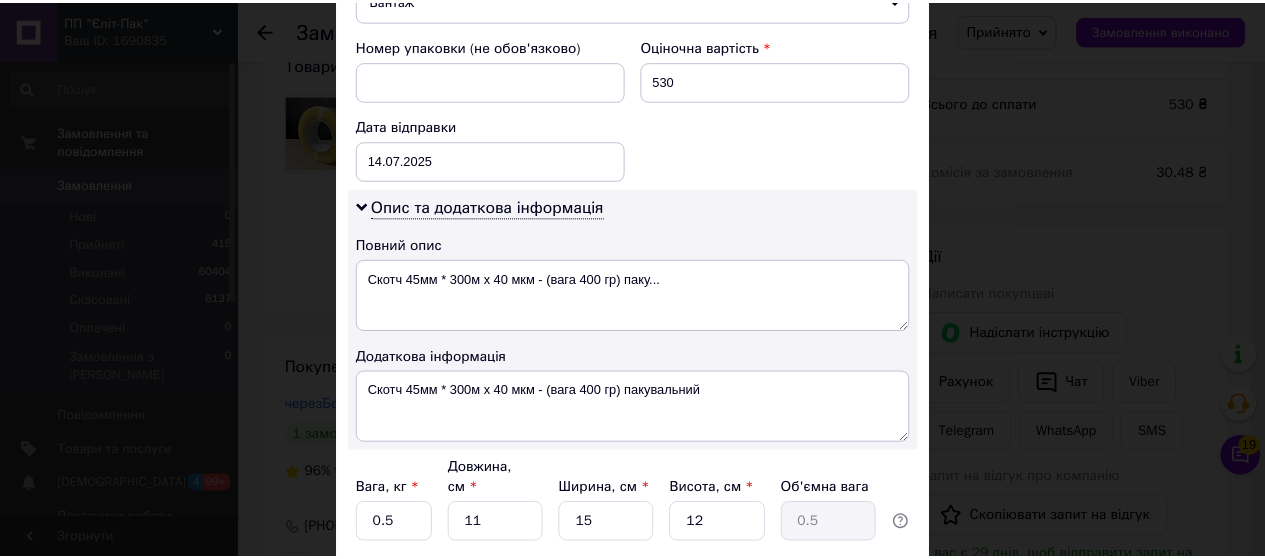 scroll, scrollTop: 1013, scrollLeft: 0, axis: vertical 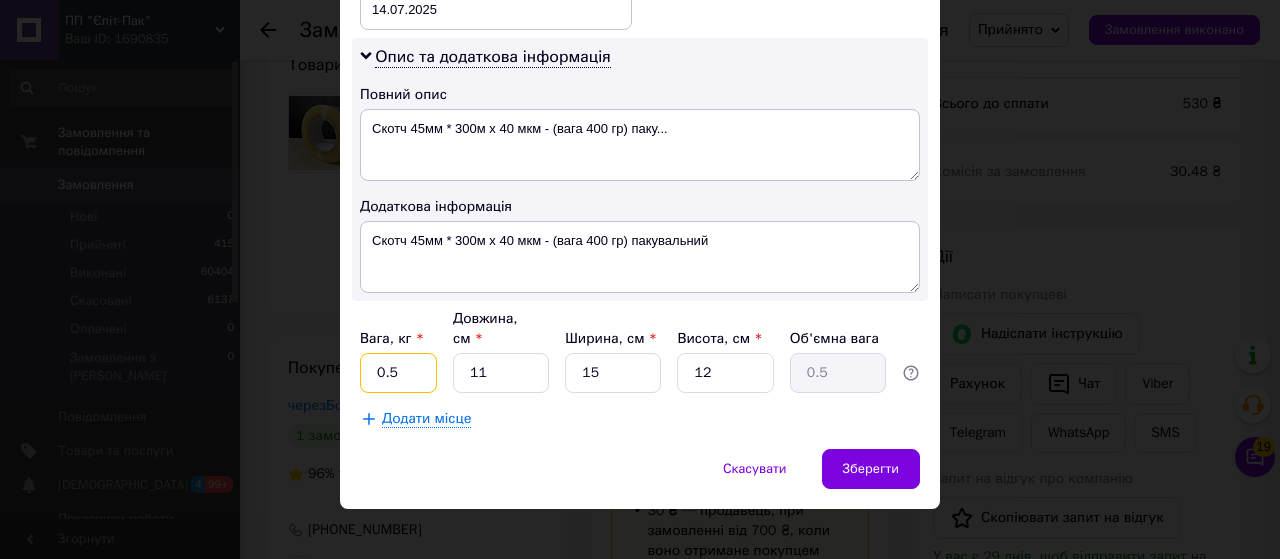 drag, startPoint x: 405, startPoint y: 352, endPoint x: 372, endPoint y: 357, distance: 33.37664 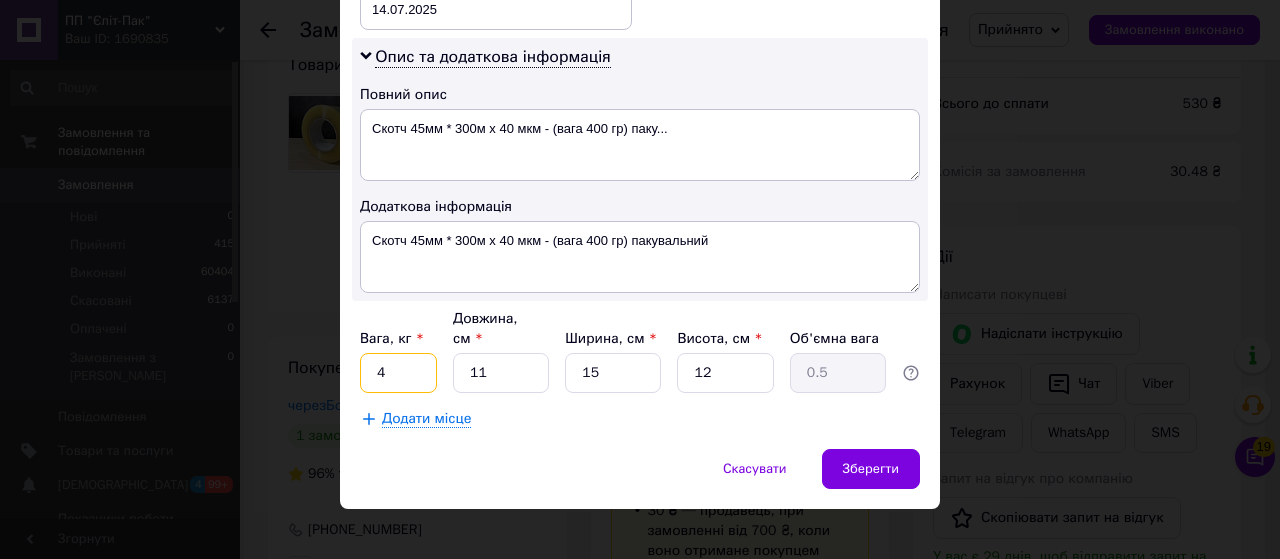 type on "4" 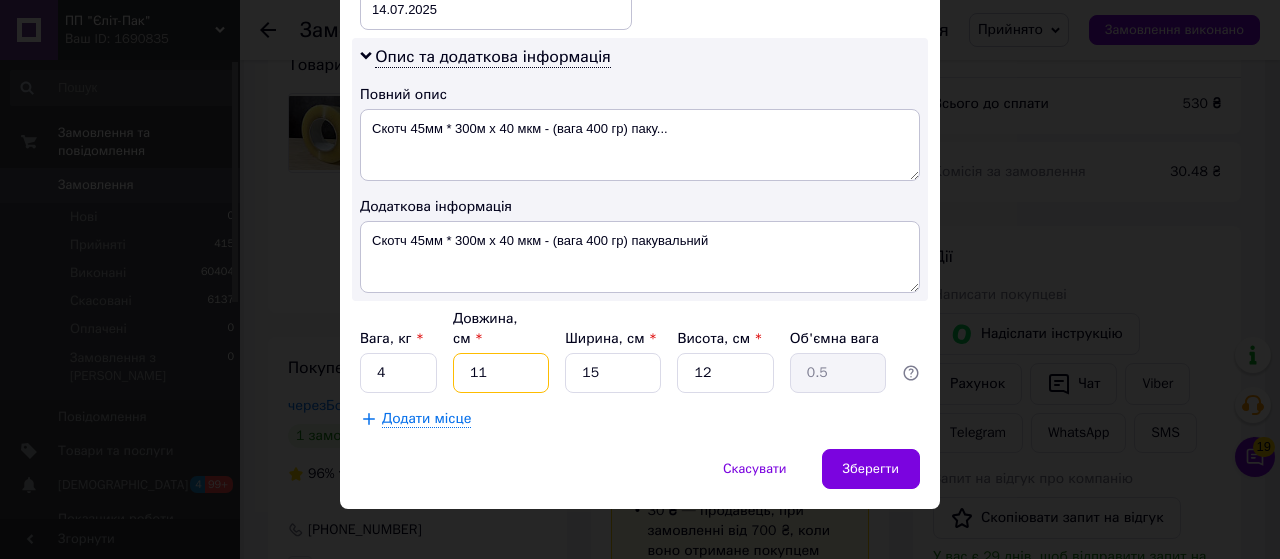 drag, startPoint x: 485, startPoint y: 362, endPoint x: 463, endPoint y: 361, distance: 22.022715 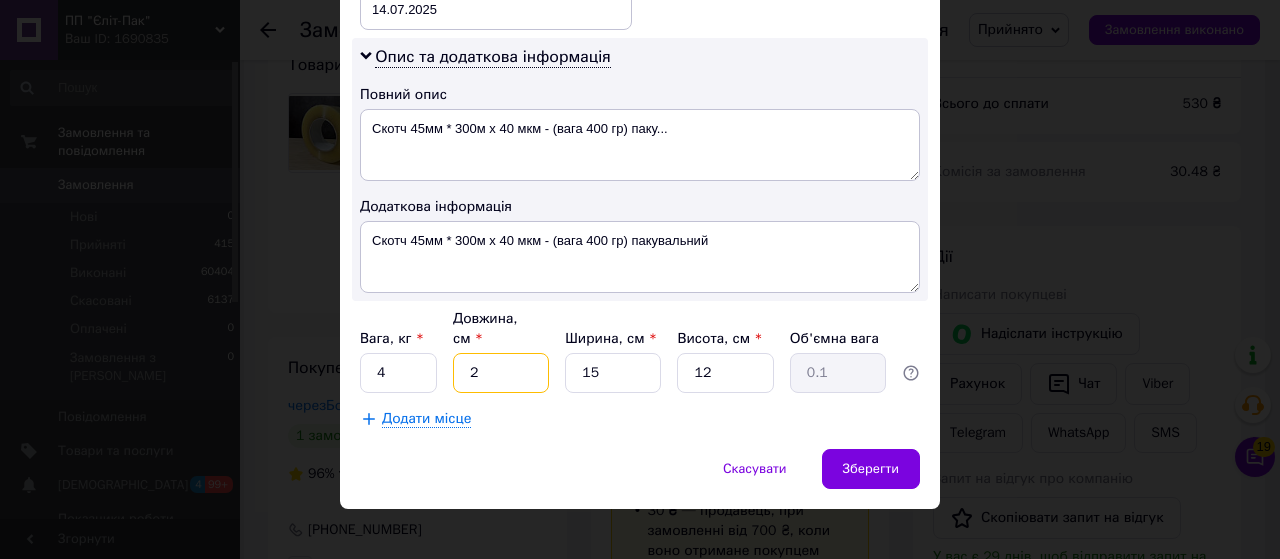 type on "20" 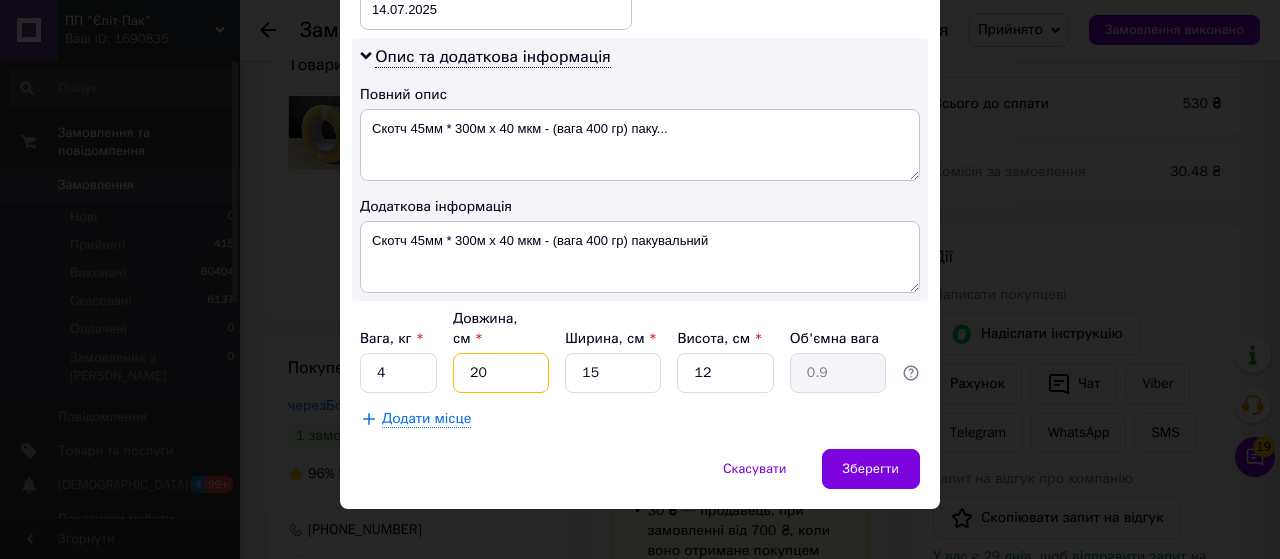 type on "20" 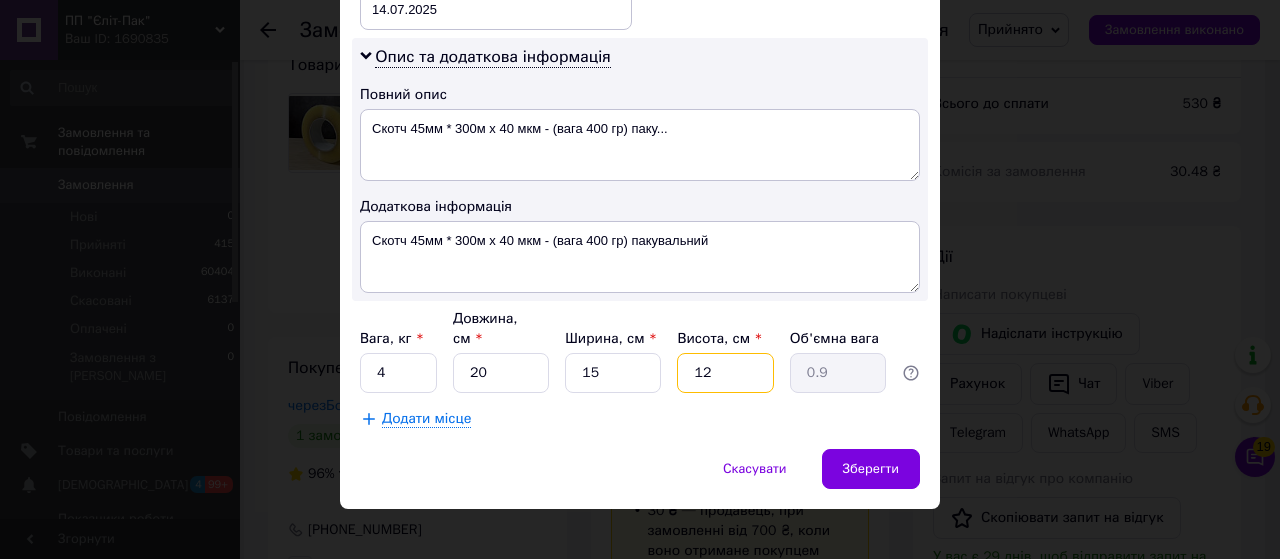 drag, startPoint x: 696, startPoint y: 357, endPoint x: 728, endPoint y: 366, distance: 33.24154 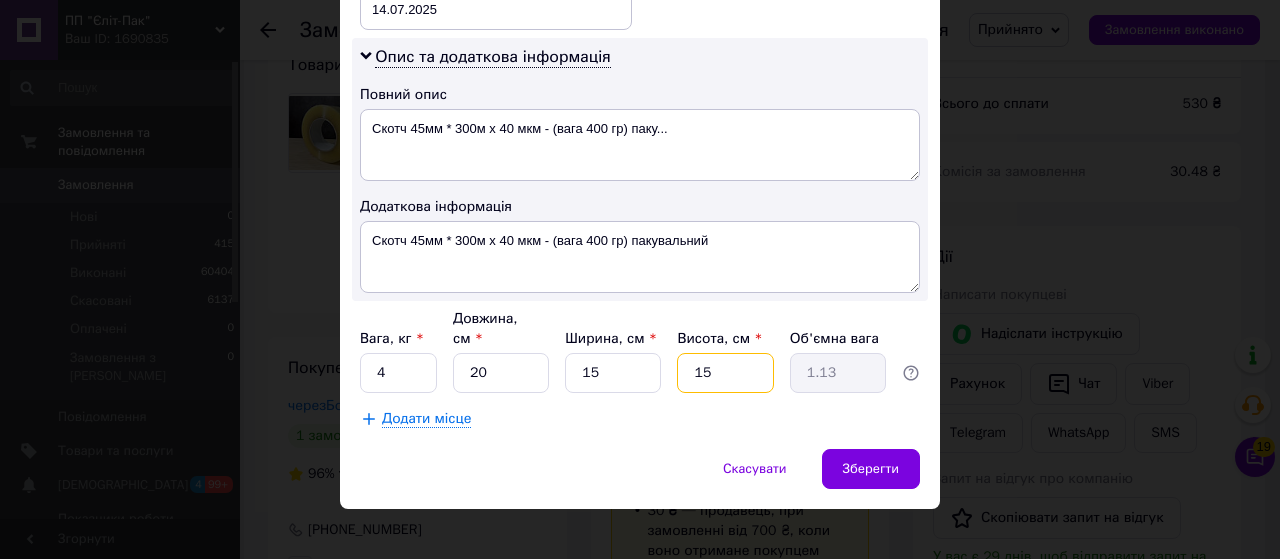 type on "15" 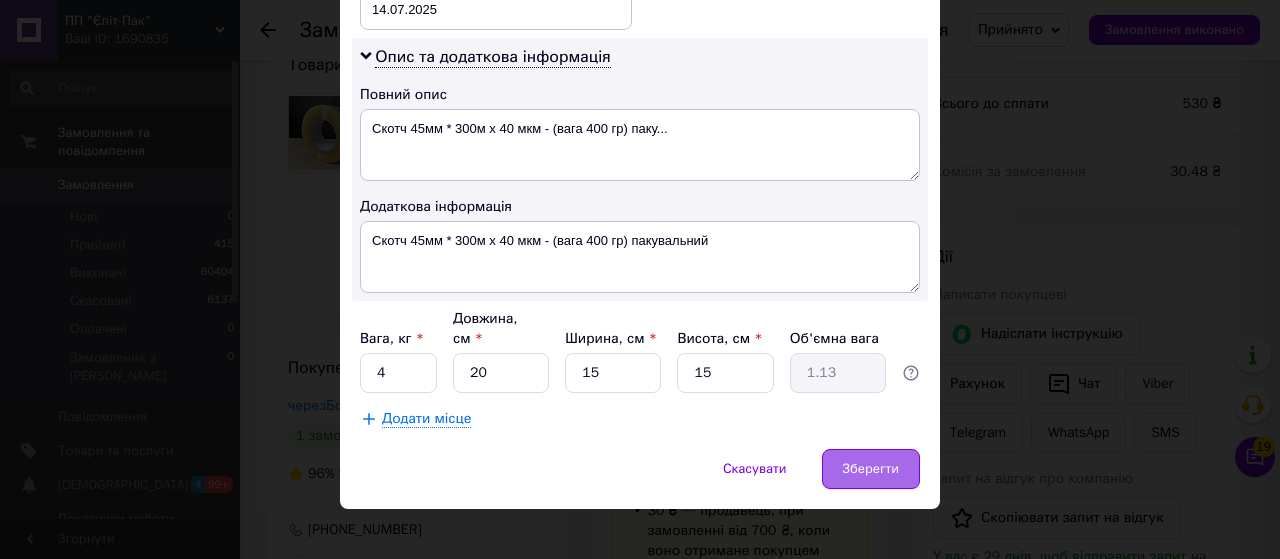 drag, startPoint x: 921, startPoint y: 452, endPoint x: 908, endPoint y: 452, distance: 13 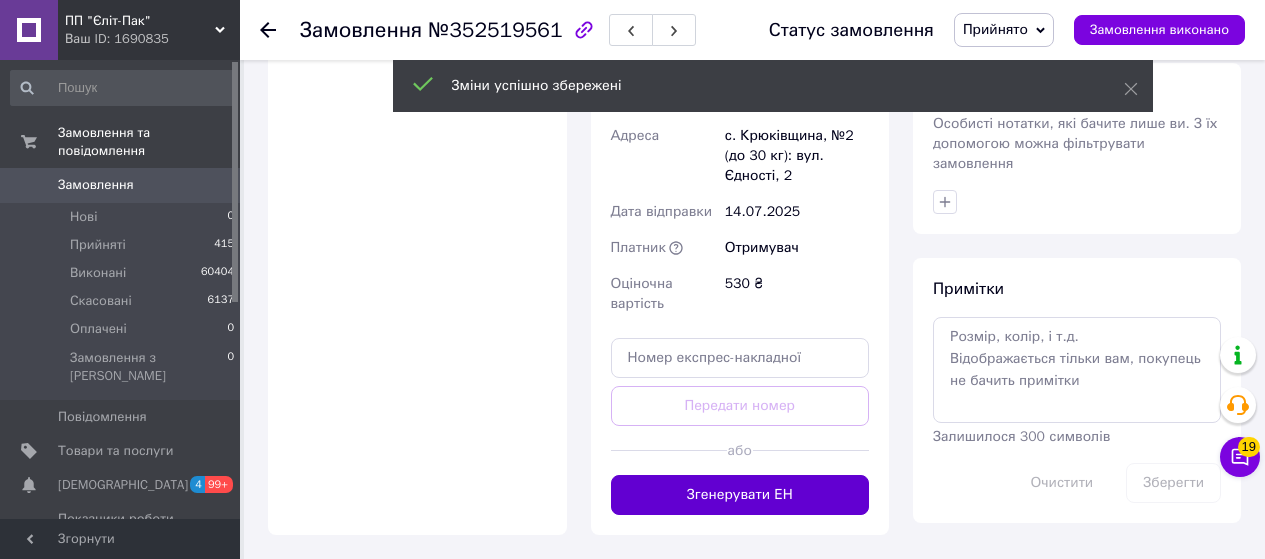 click on "Згенерувати ЕН" at bounding box center [740, 495] 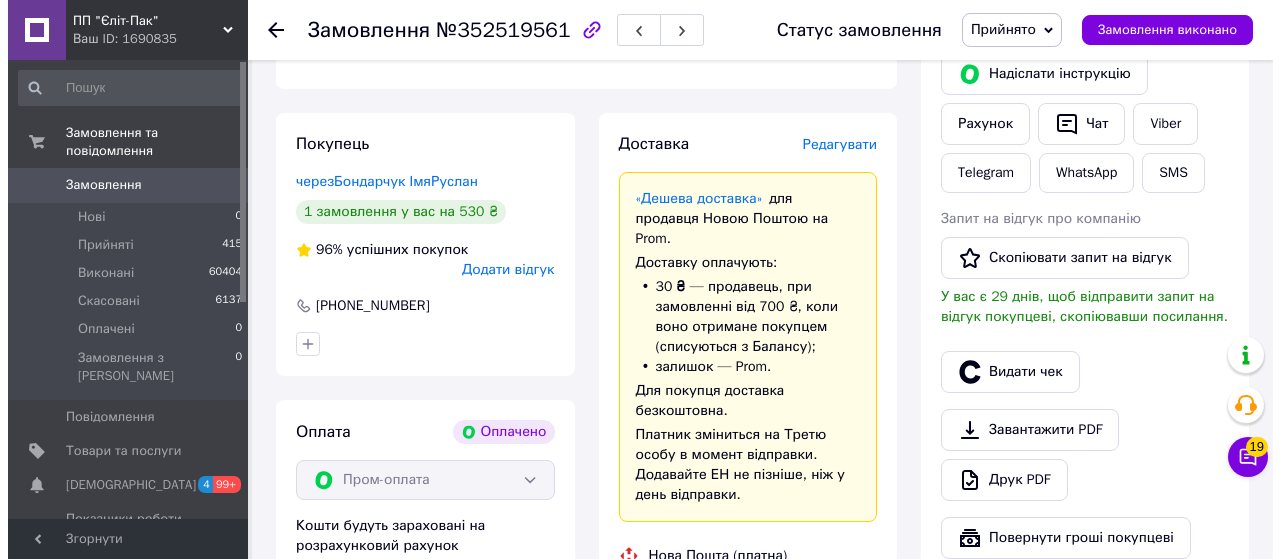 scroll, scrollTop: 400, scrollLeft: 0, axis: vertical 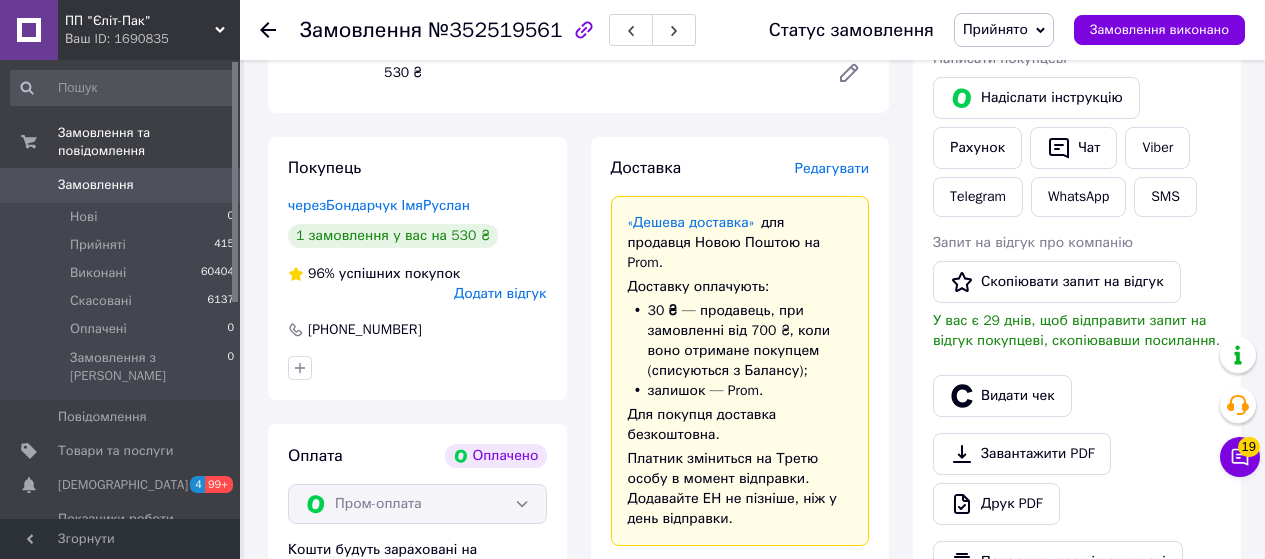 click on "Редагувати" at bounding box center (832, 168) 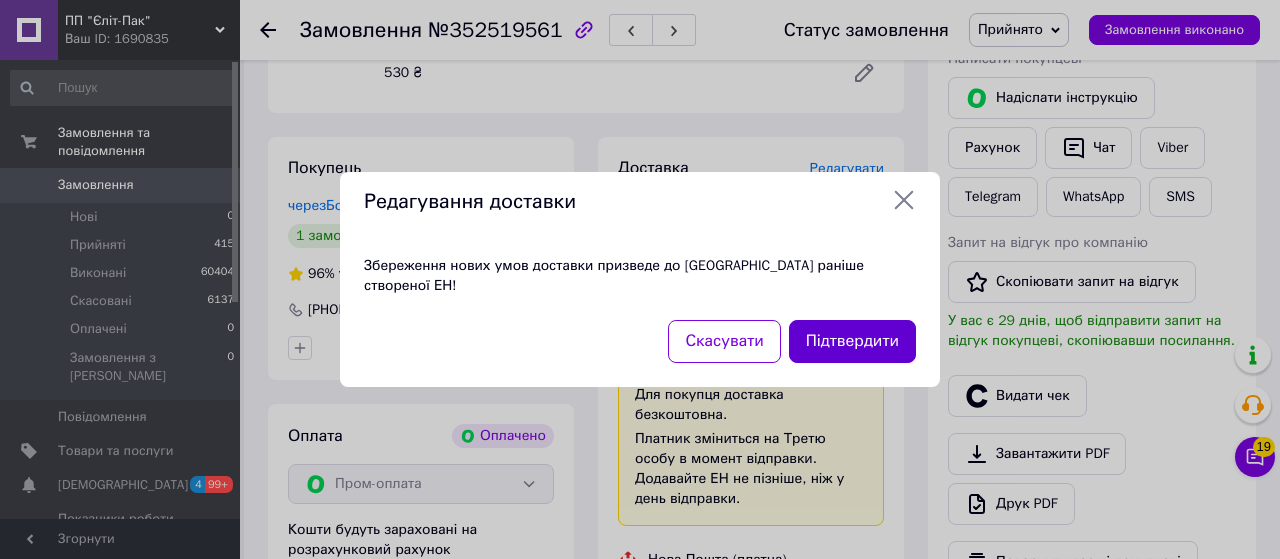 click on "Підтвердити" at bounding box center (852, 341) 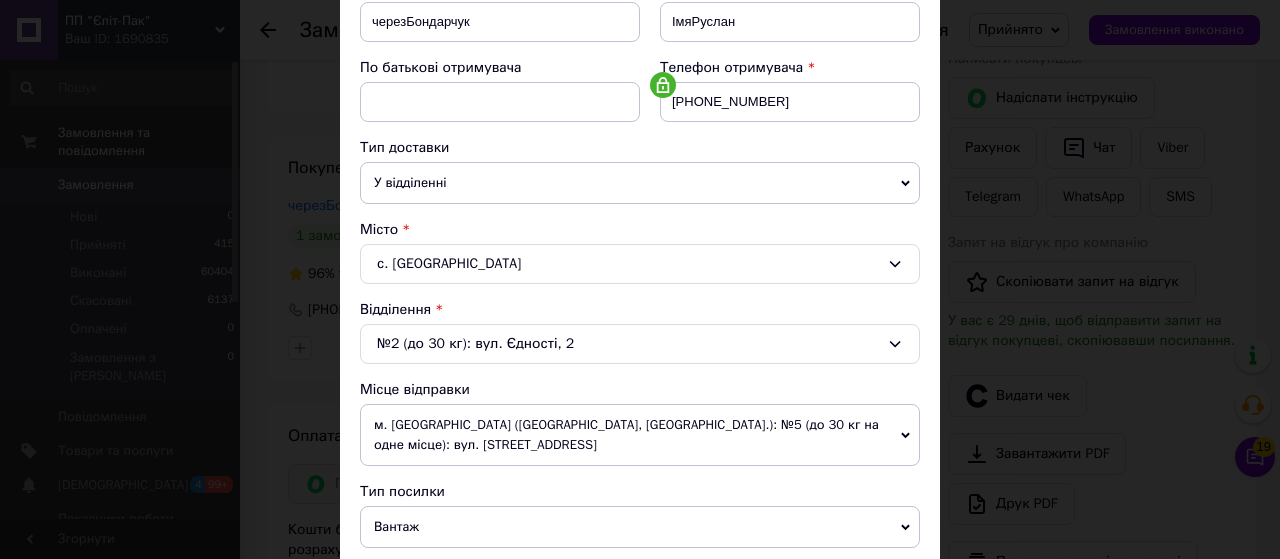scroll, scrollTop: 300, scrollLeft: 0, axis: vertical 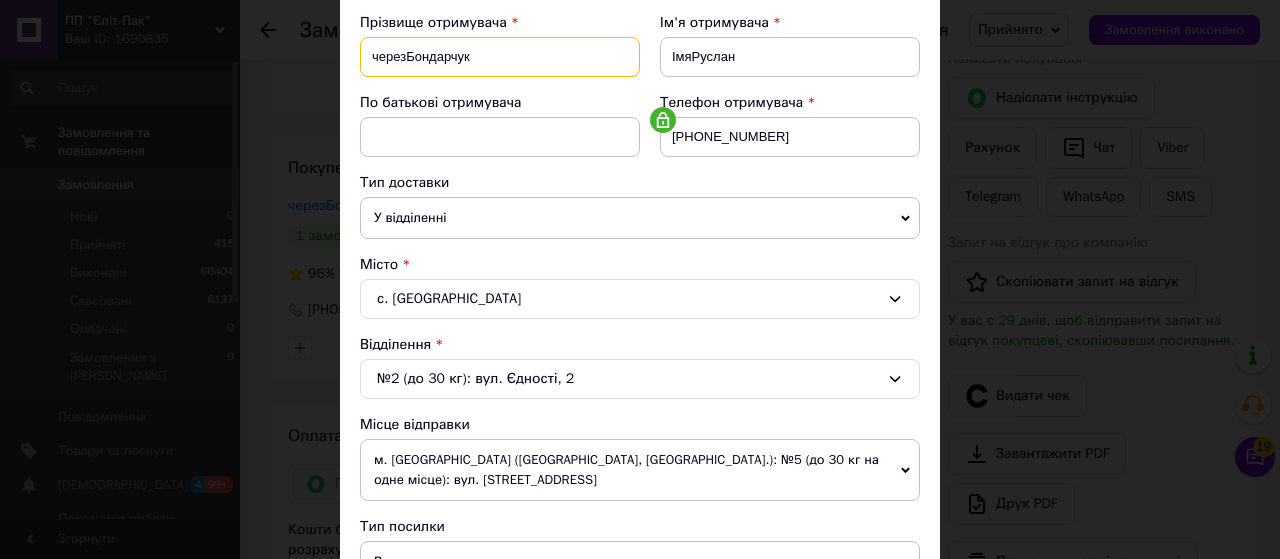 drag, startPoint x: 404, startPoint y: 61, endPoint x: 359, endPoint y: 62, distance: 45.01111 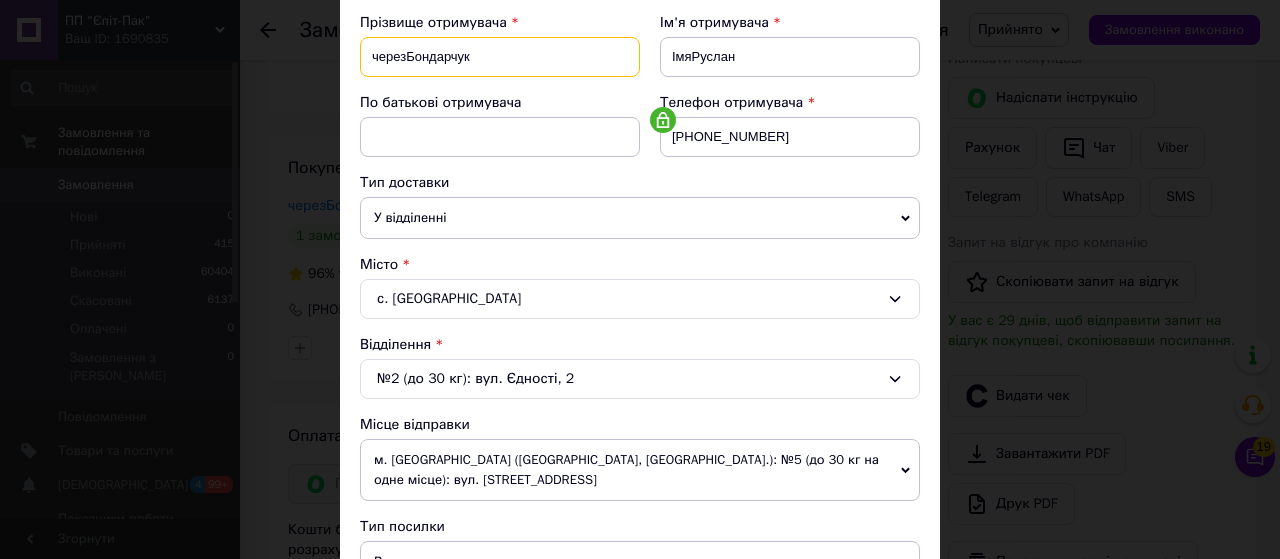 click on "черезБондарчук" at bounding box center (500, 57) 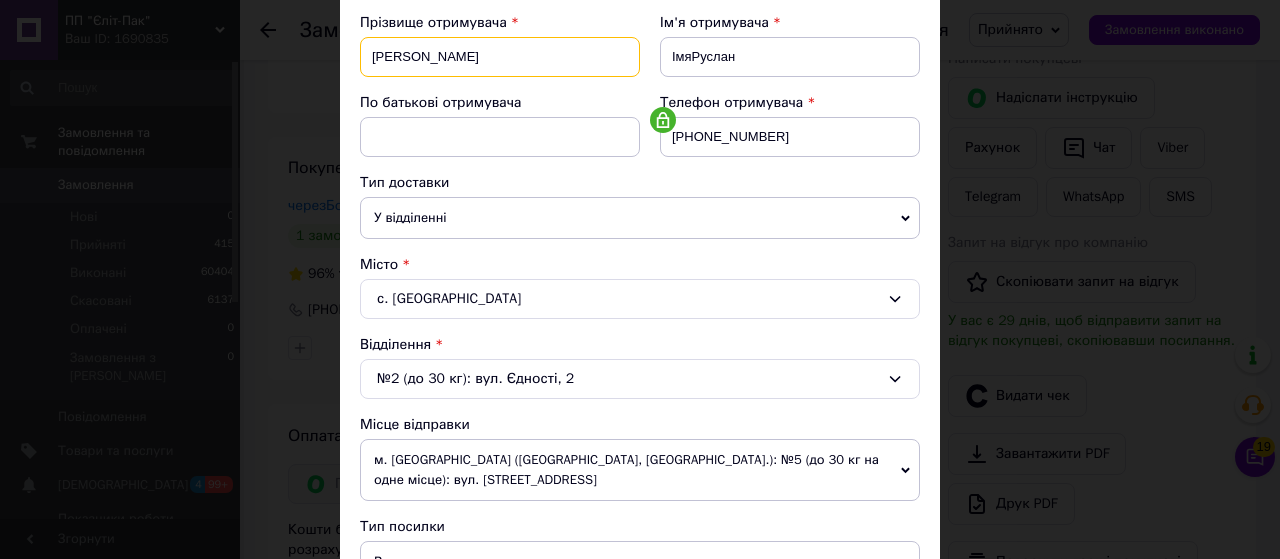 type on "Бондарчук" 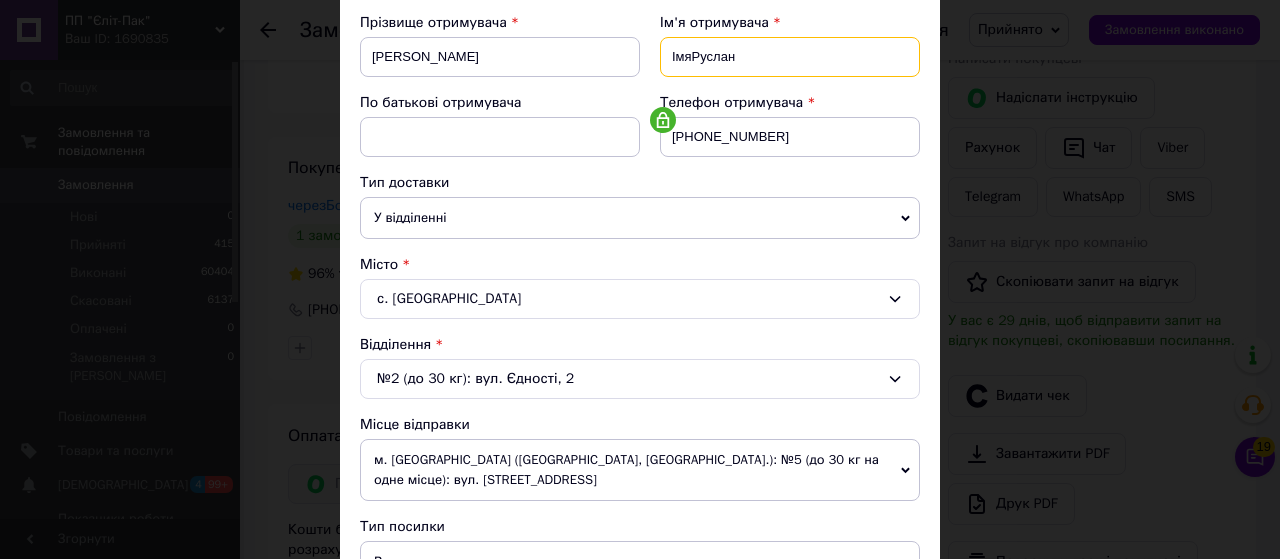 drag, startPoint x: 688, startPoint y: 54, endPoint x: 663, endPoint y: 63, distance: 26.57066 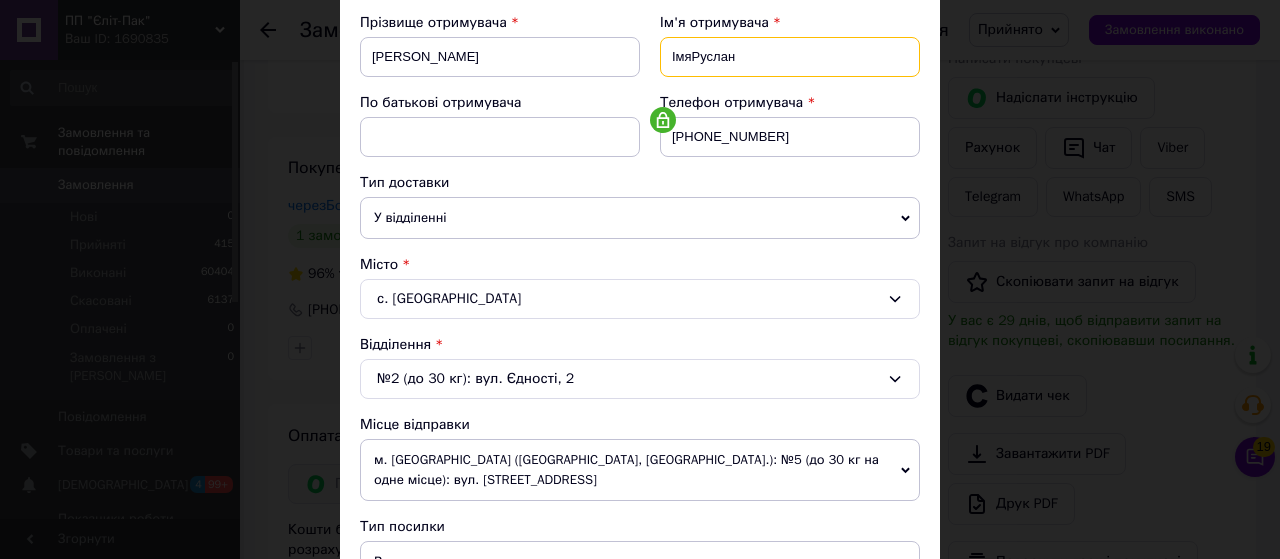 click on "ІмяРуслан" at bounding box center [790, 57] 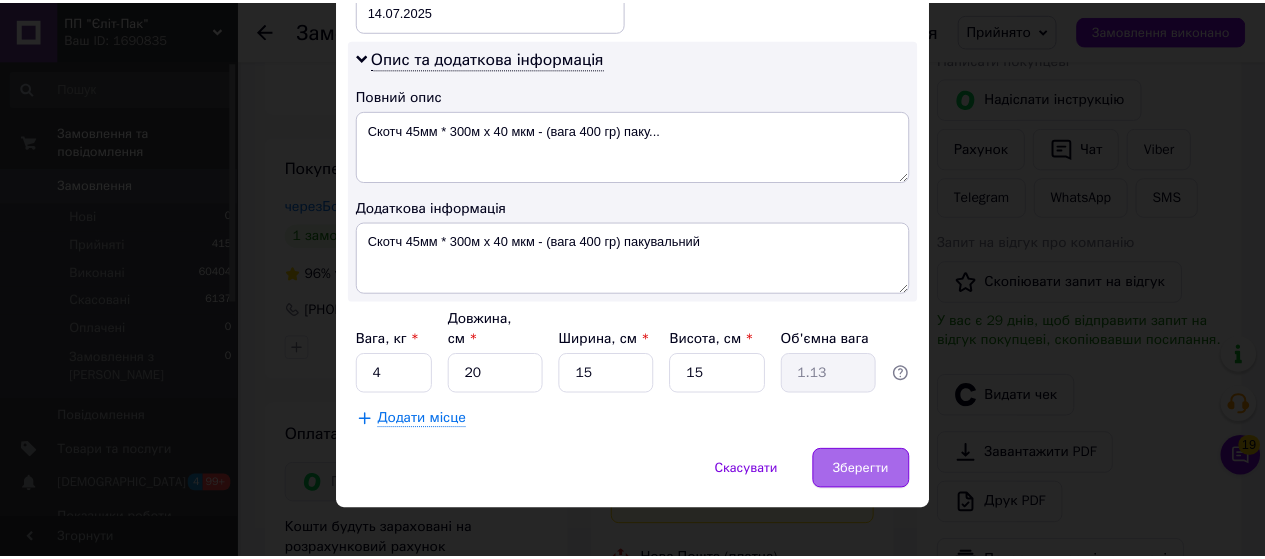 scroll, scrollTop: 1013, scrollLeft: 0, axis: vertical 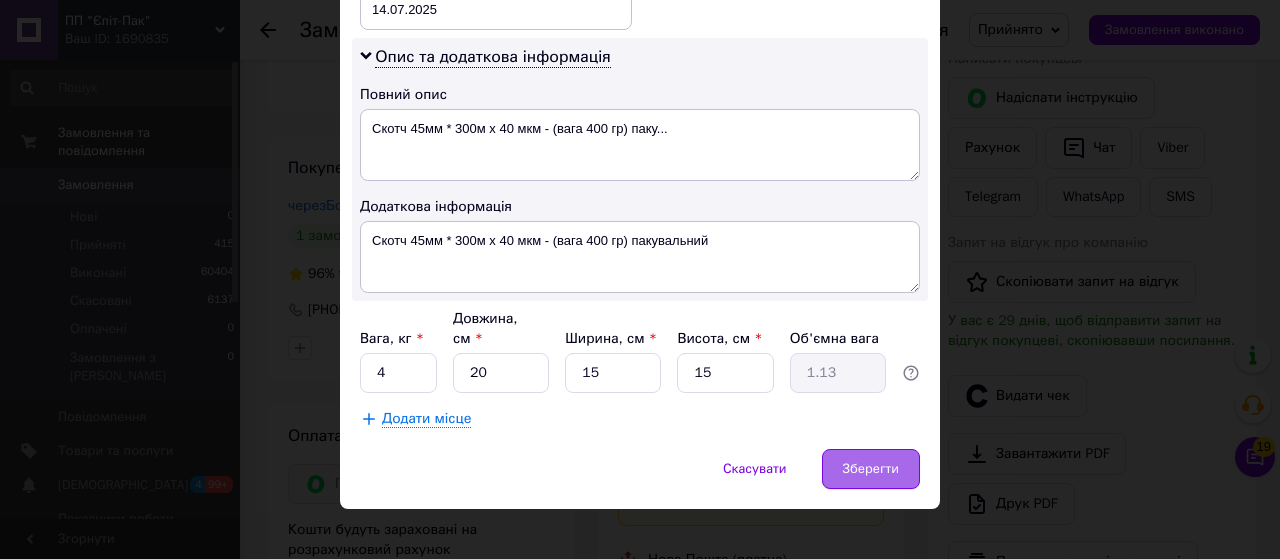 type on "Руслан" 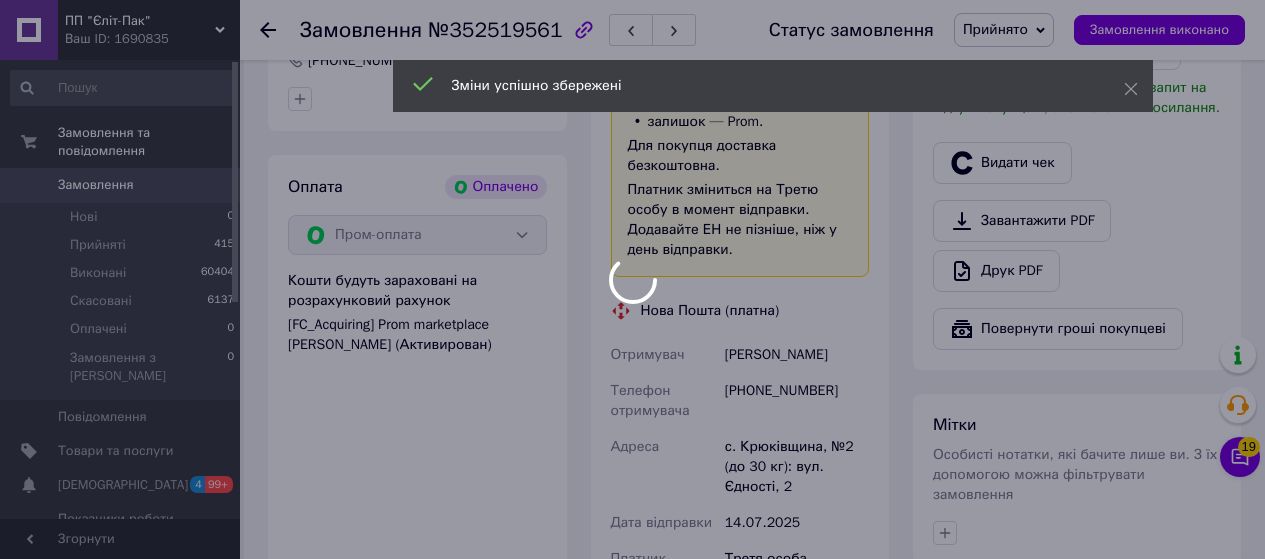 scroll, scrollTop: 1000, scrollLeft: 0, axis: vertical 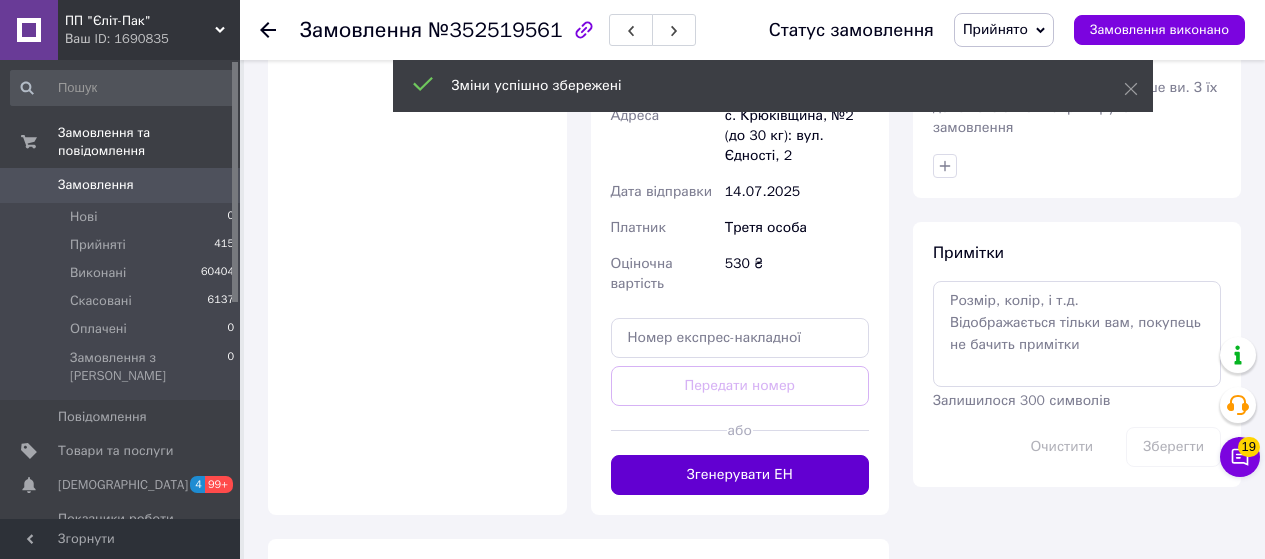 click on "Згенерувати ЕН" at bounding box center [740, 475] 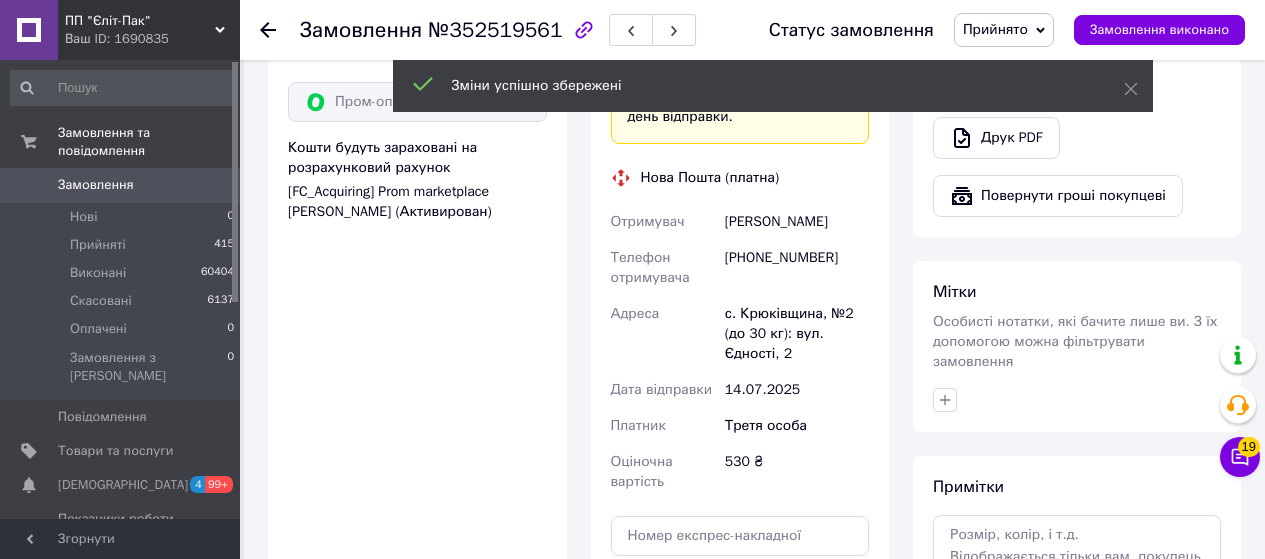 scroll, scrollTop: 800, scrollLeft: 0, axis: vertical 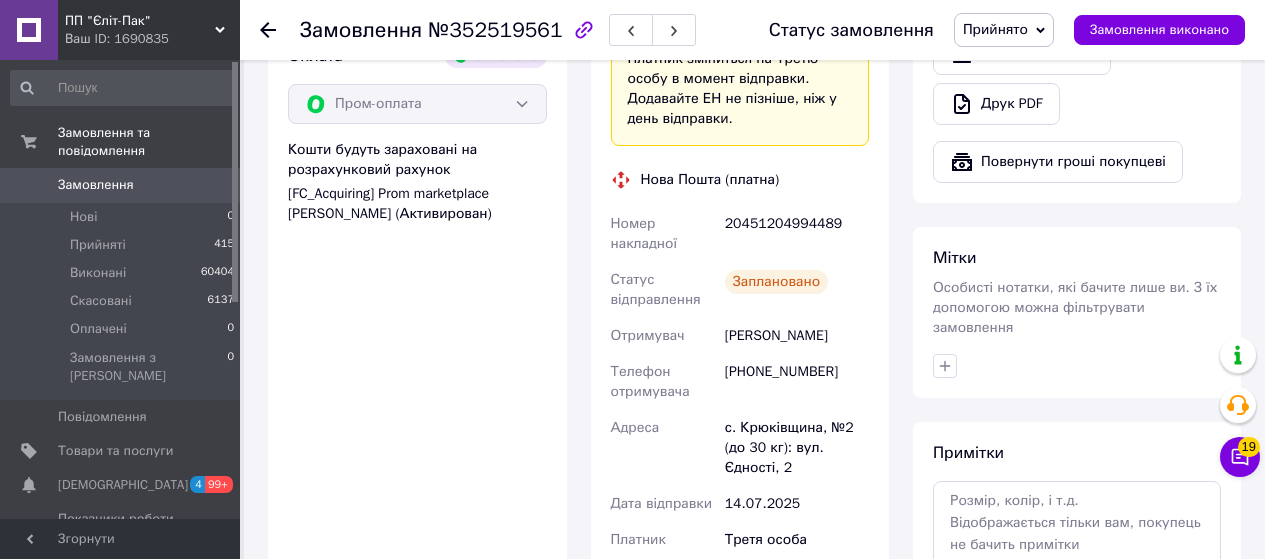 click on "20451204994489" at bounding box center (797, 234) 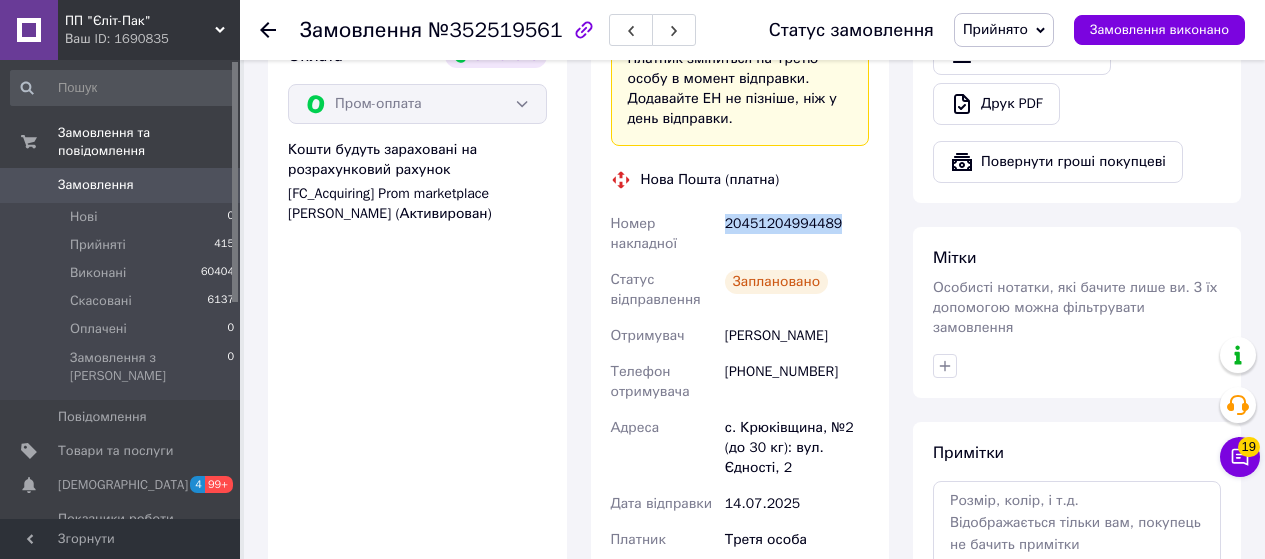 click on "20451204994489" at bounding box center (797, 234) 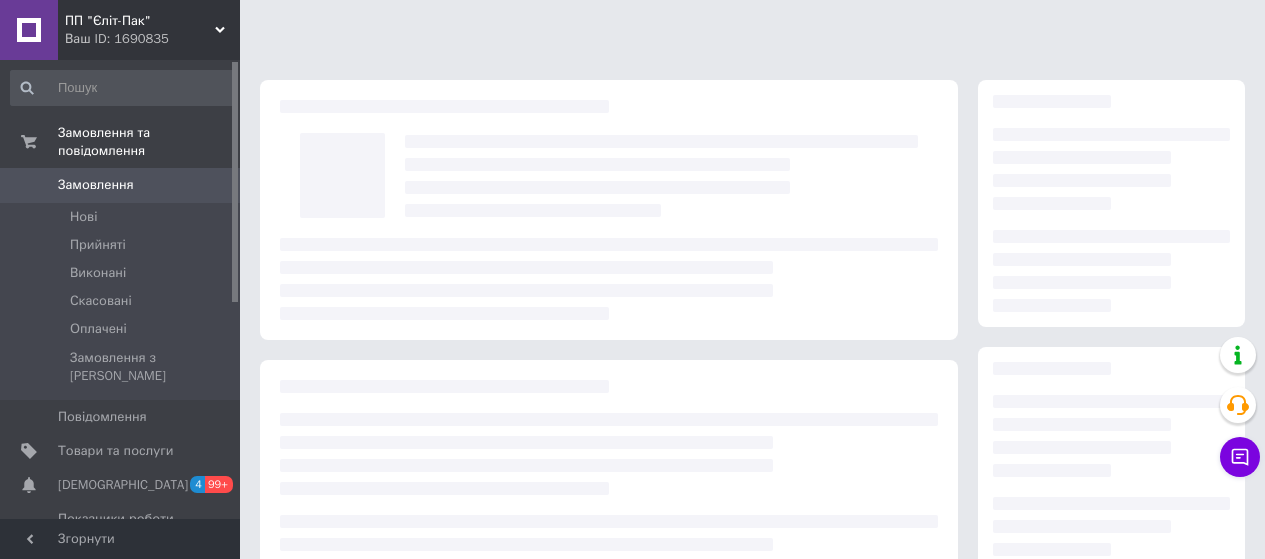 scroll, scrollTop: 0, scrollLeft: 0, axis: both 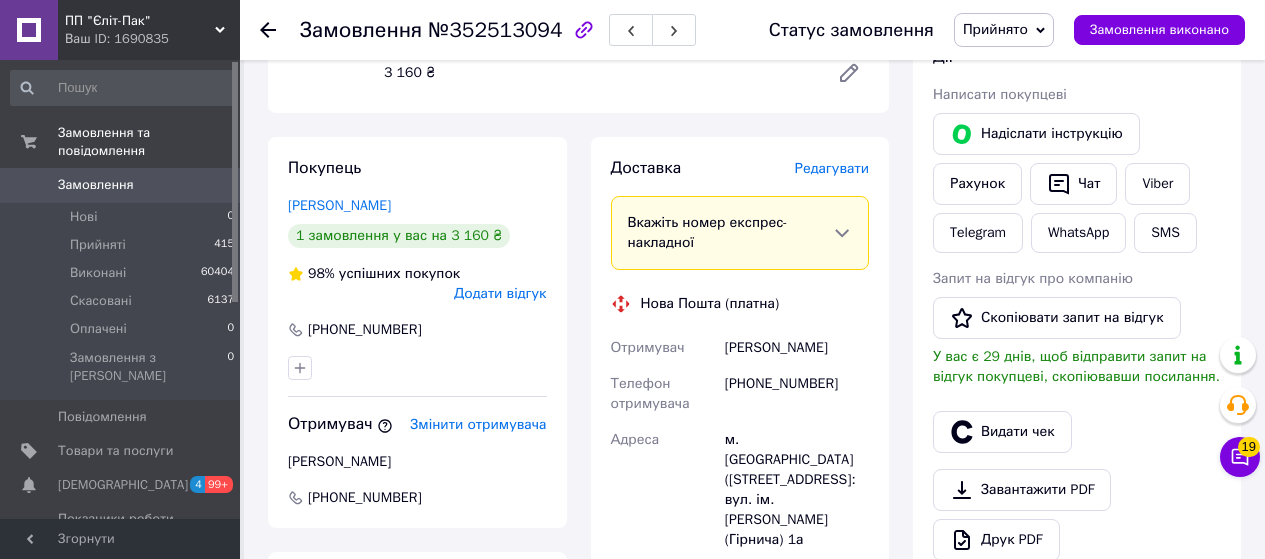 click on "Редагувати" at bounding box center (832, 168) 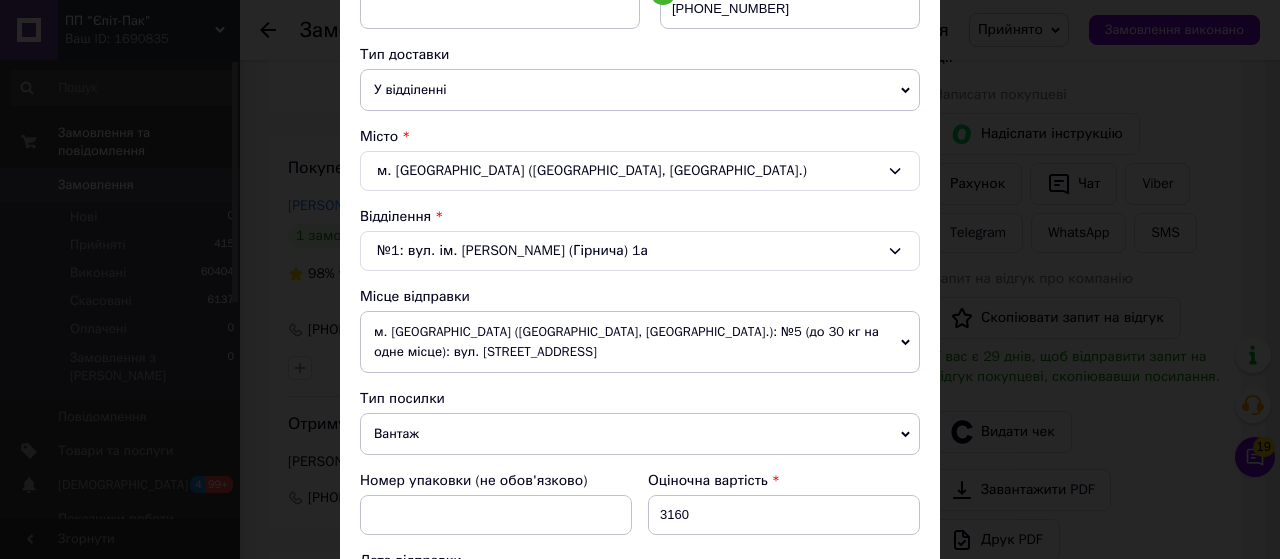 scroll, scrollTop: 500, scrollLeft: 0, axis: vertical 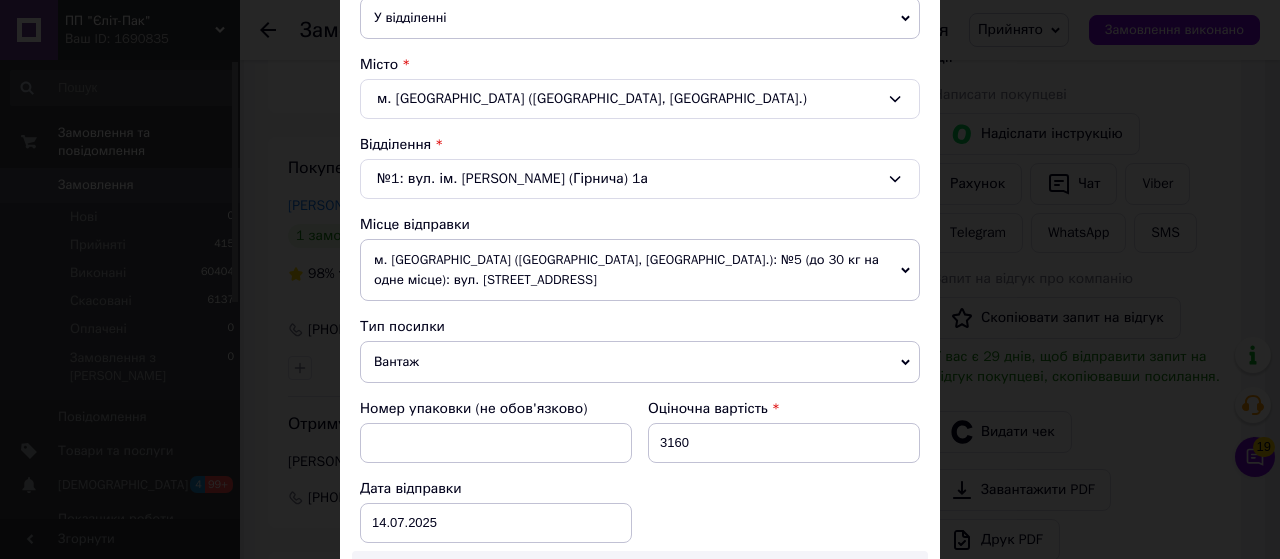 click on "м. Запоріжжя (Запорізька обл., Запорізький р-н.): №5 (до 30 кг на одне місце): вул. Гоголя, 163" at bounding box center [640, 270] 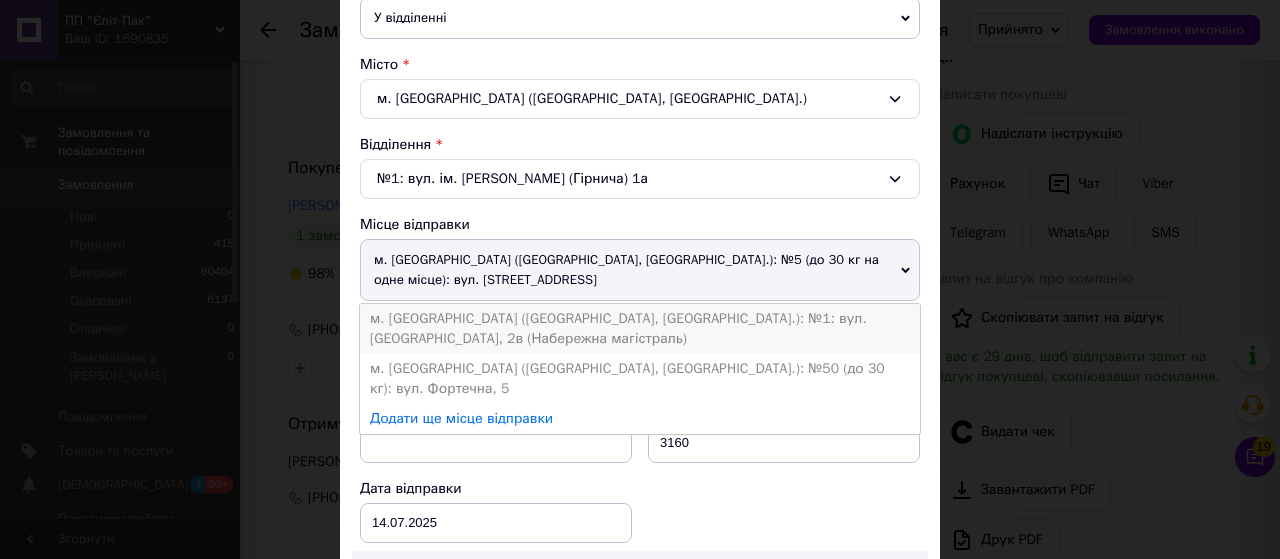 click on "м. Запоріжжя (Запорізька обл., Запорізький р-н.): №1: вул. Фортечна, 2в (Набережна магістраль)" at bounding box center (640, 329) 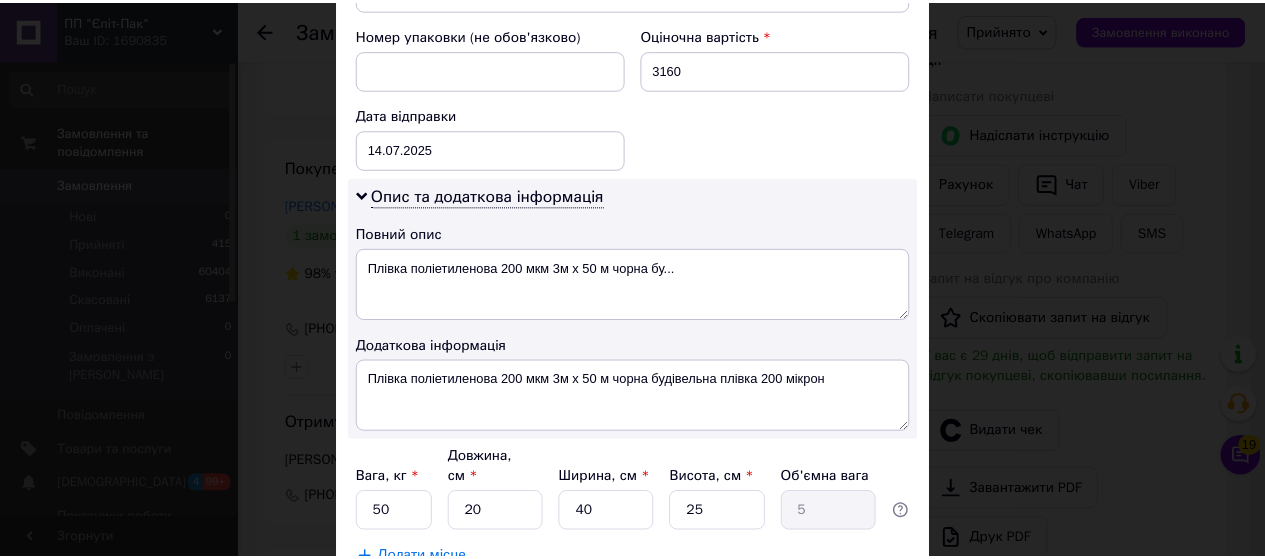 scroll, scrollTop: 1013, scrollLeft: 0, axis: vertical 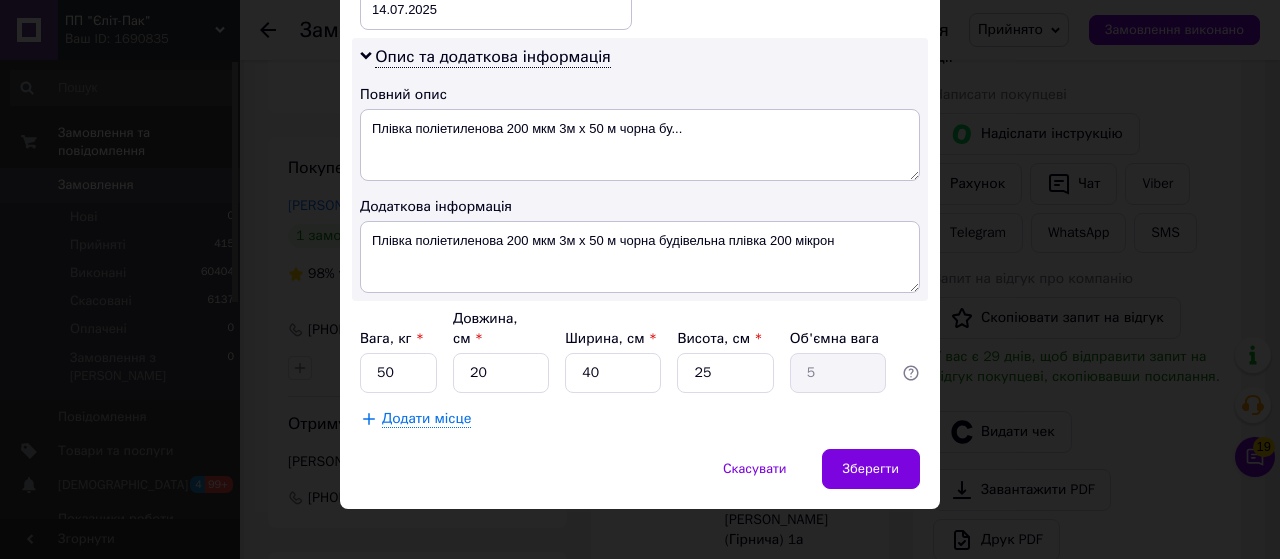 click on "Додати місце" at bounding box center [426, 419] 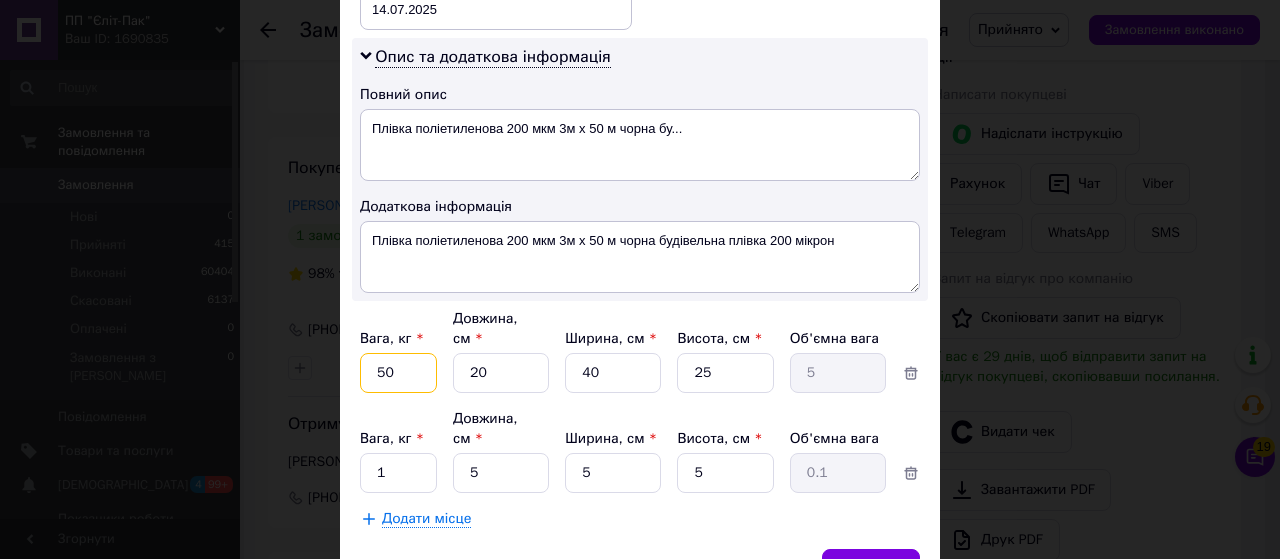 drag, startPoint x: 391, startPoint y: 352, endPoint x: 367, endPoint y: 355, distance: 24.186773 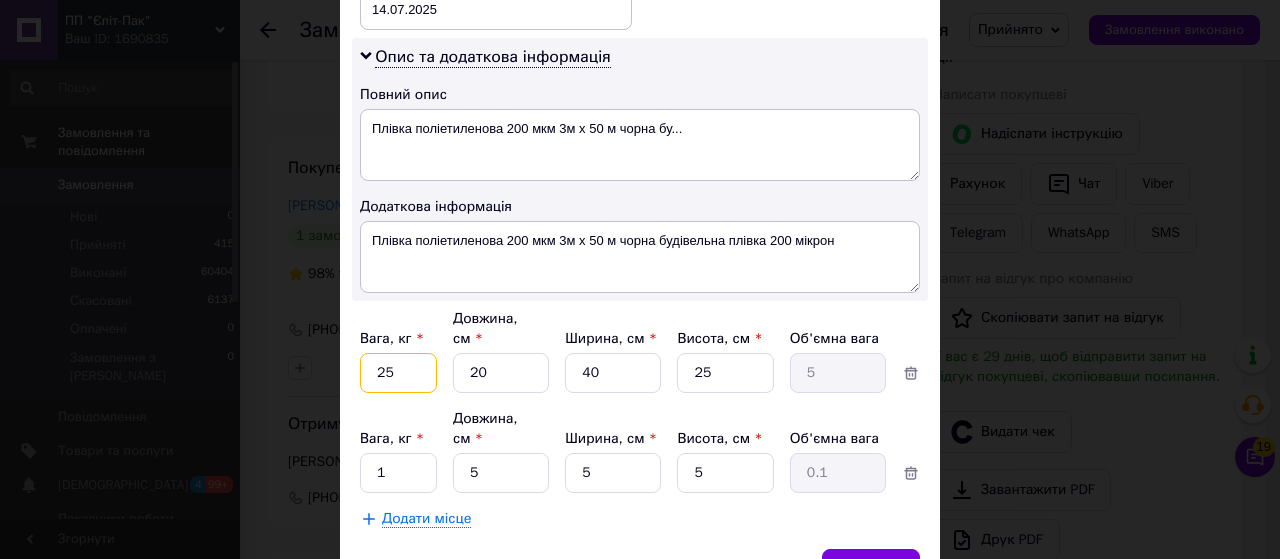 type on "25" 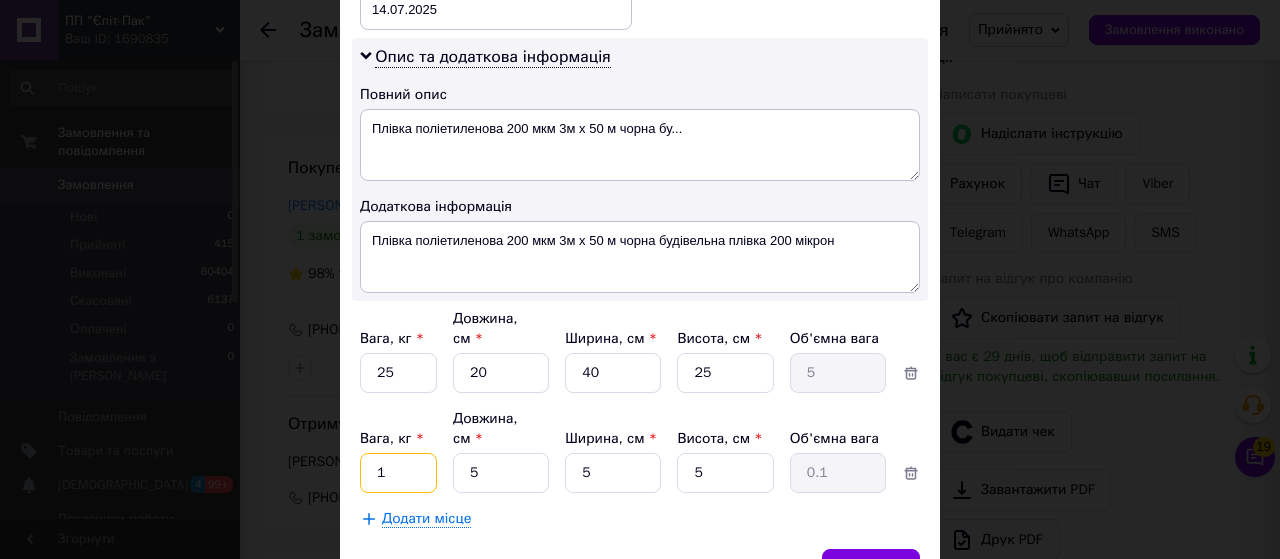 drag, startPoint x: 366, startPoint y: 434, endPoint x: 394, endPoint y: 437, distance: 28.160255 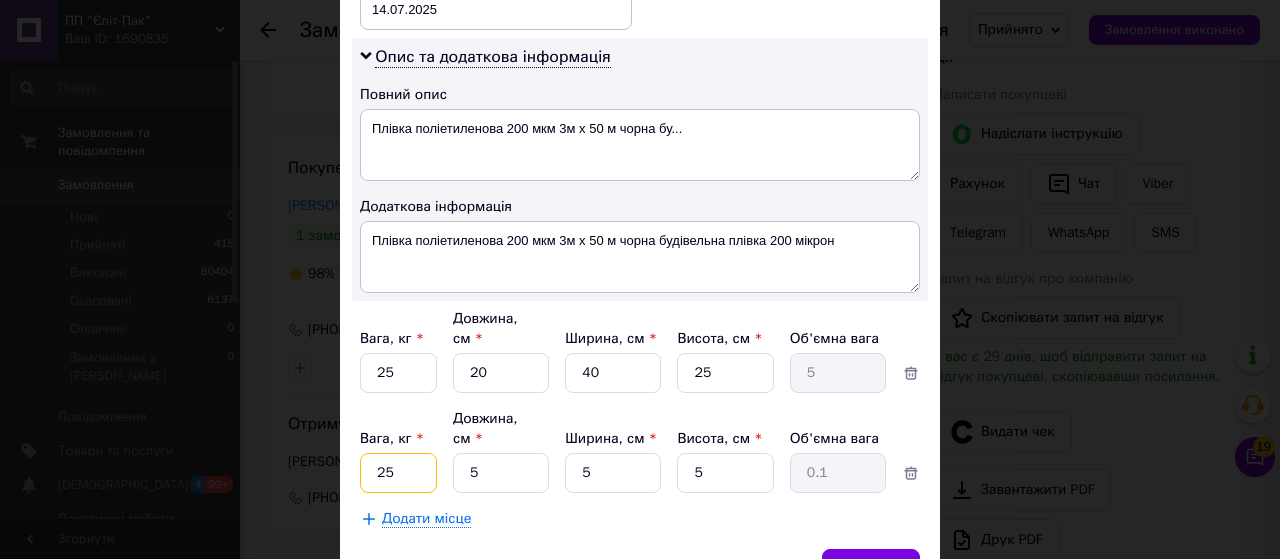 type on "25" 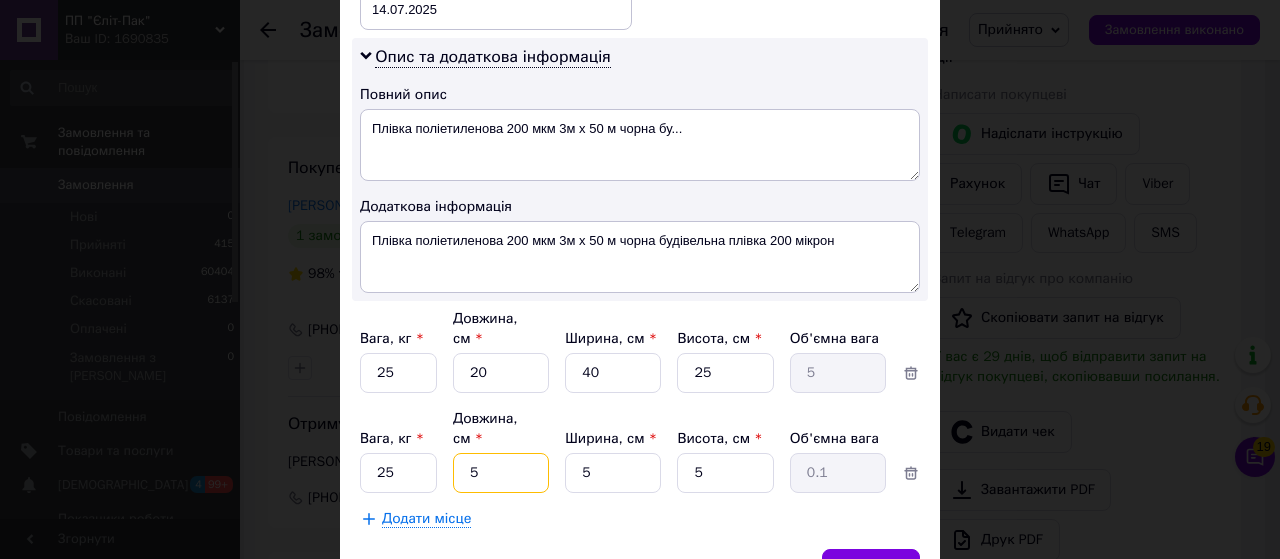 drag, startPoint x: 453, startPoint y: 435, endPoint x: 477, endPoint y: 439, distance: 24.33105 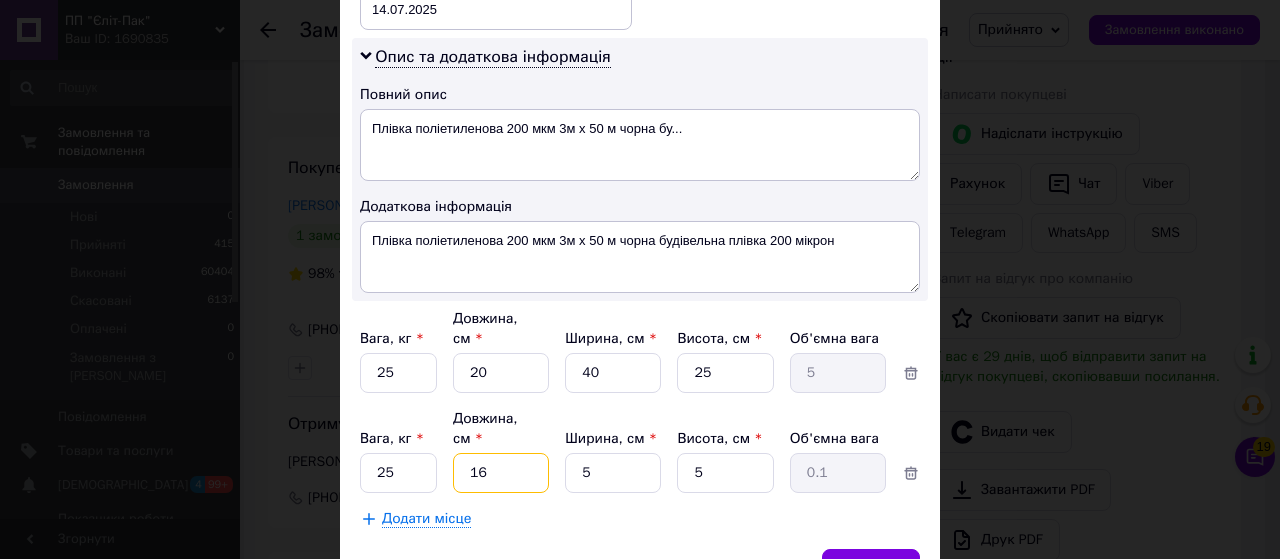 type on "16" 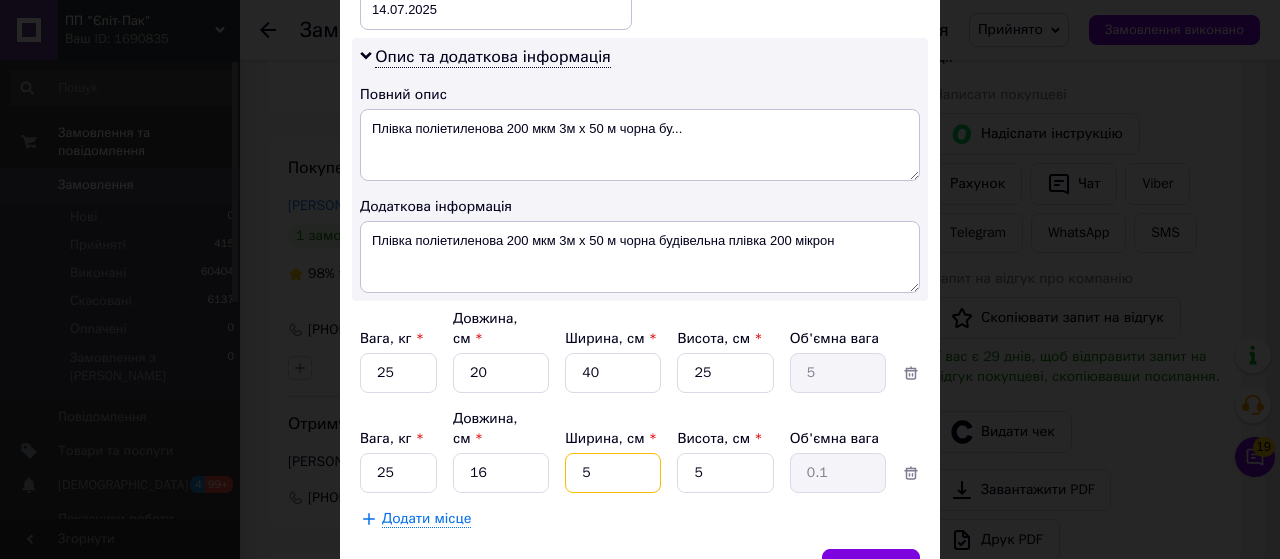 drag, startPoint x: 580, startPoint y: 436, endPoint x: 611, endPoint y: 441, distance: 31.400637 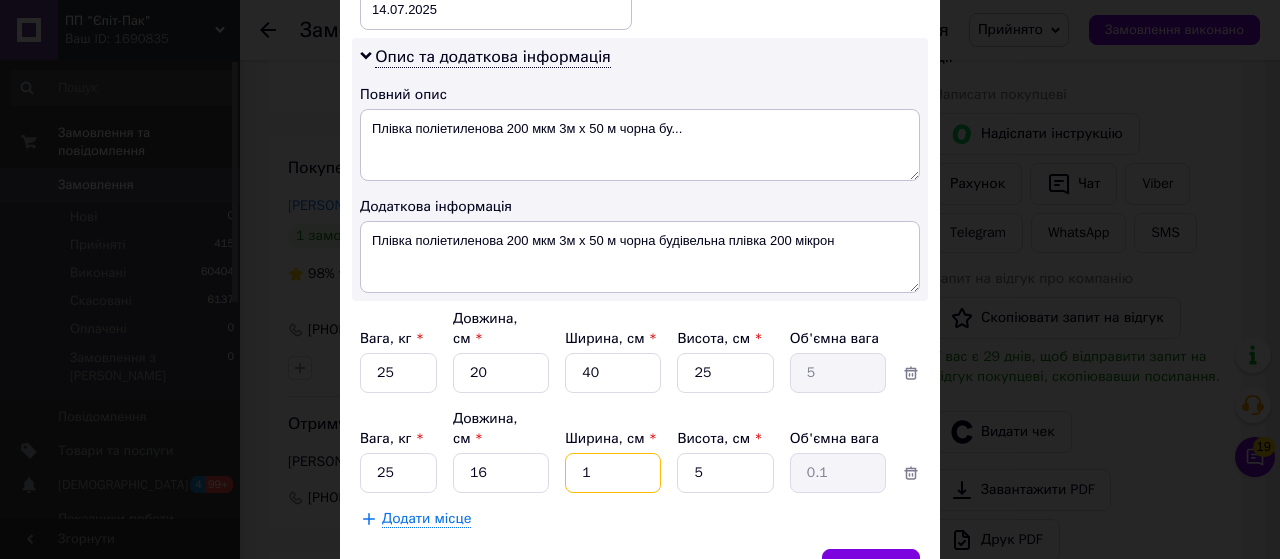 type on "16" 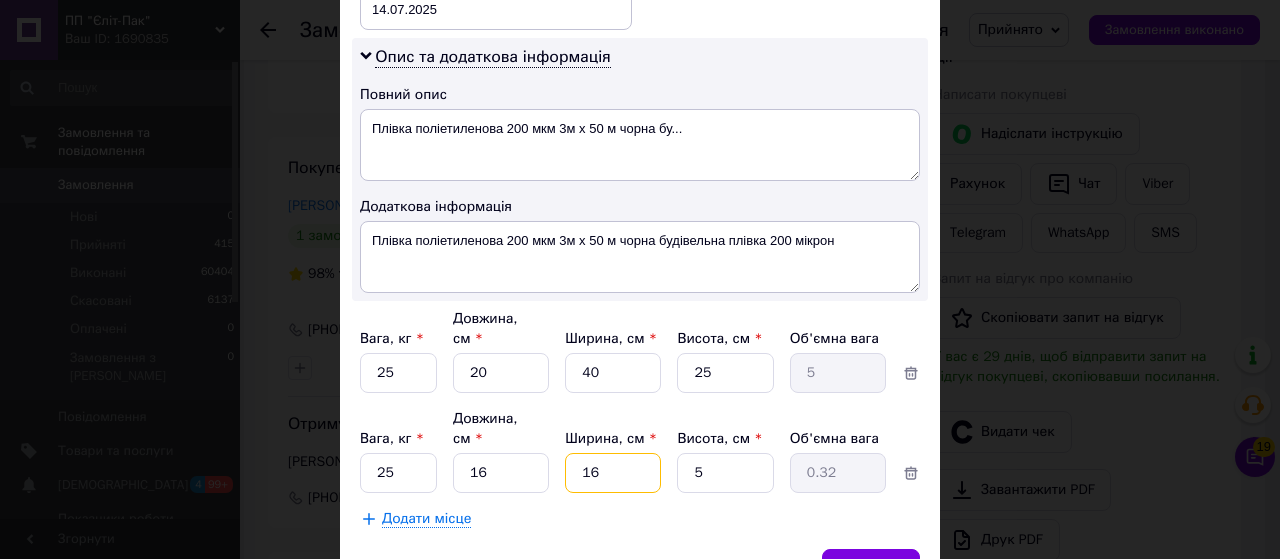 type on "16" 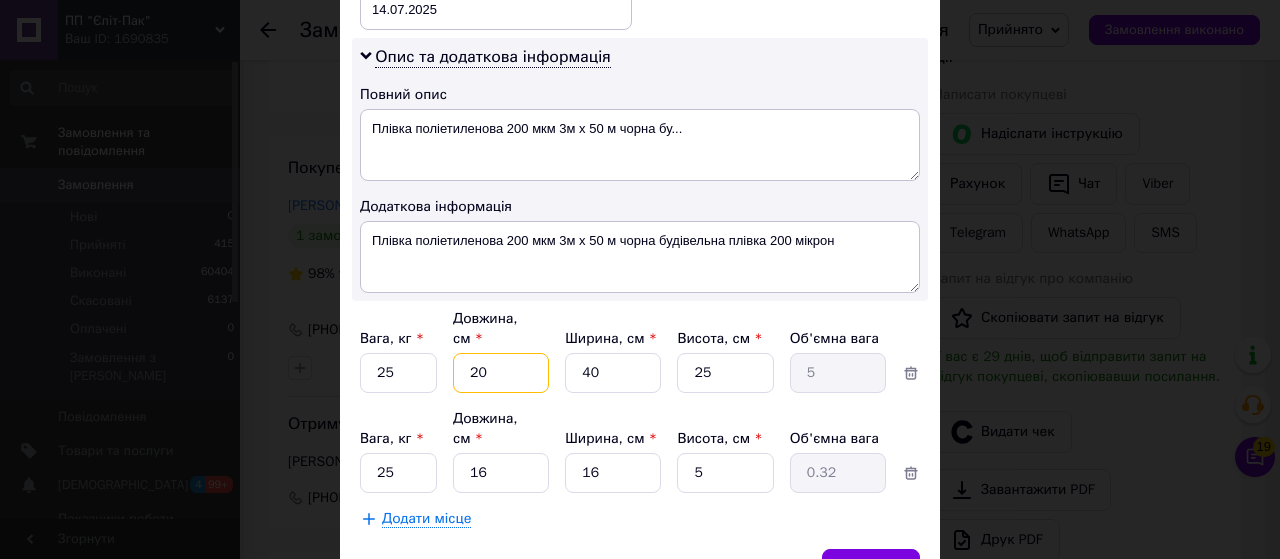 drag, startPoint x: 463, startPoint y: 346, endPoint x: 512, endPoint y: 357, distance: 50.219517 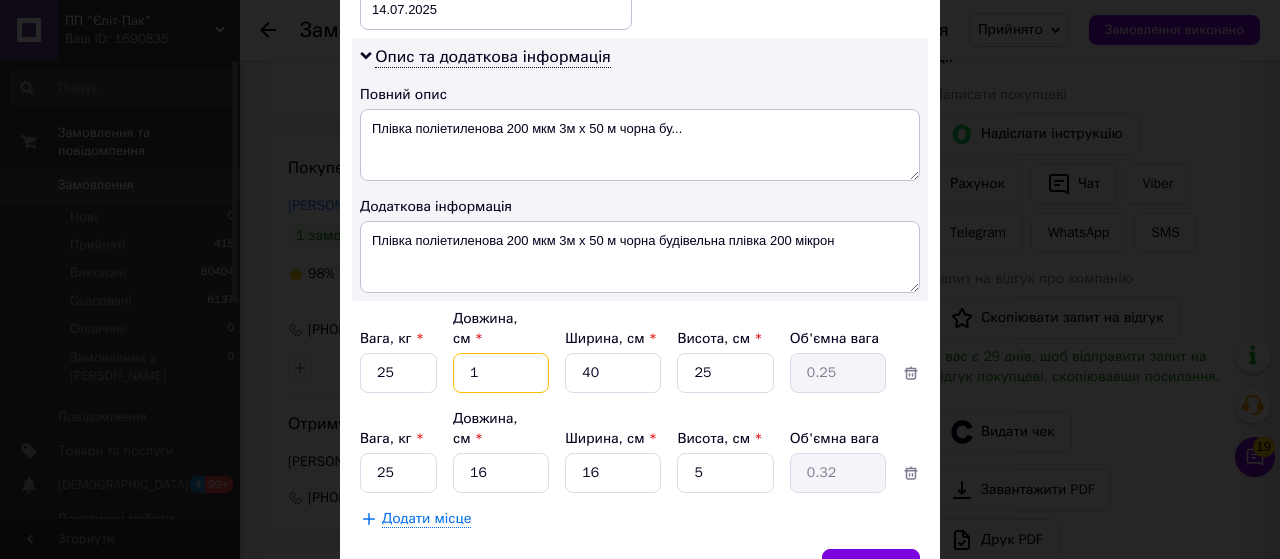 type on "16" 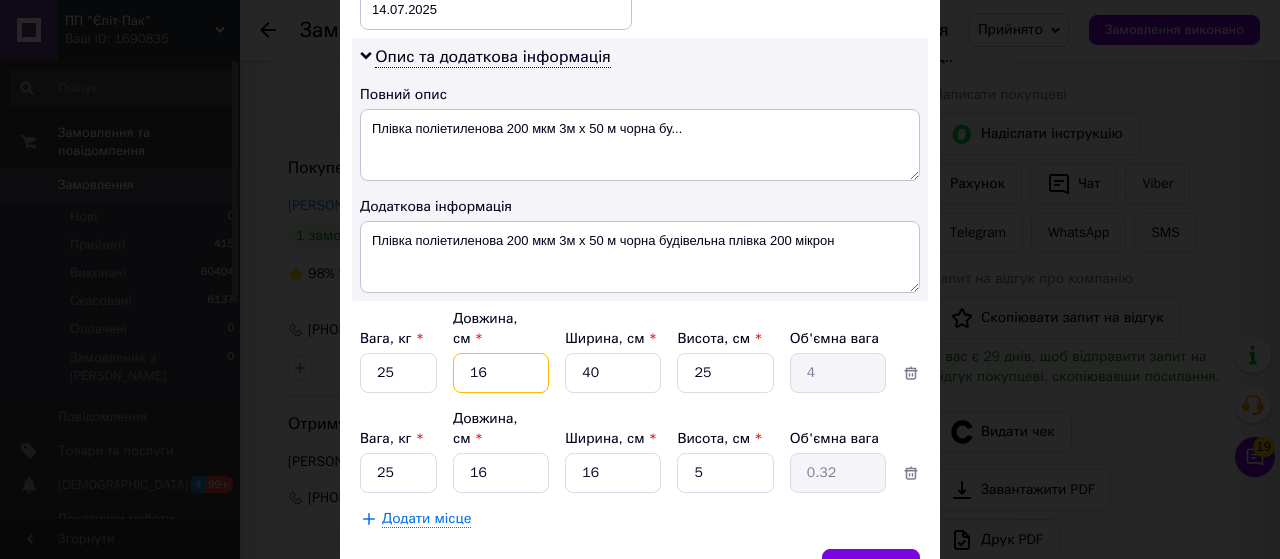 type on "16" 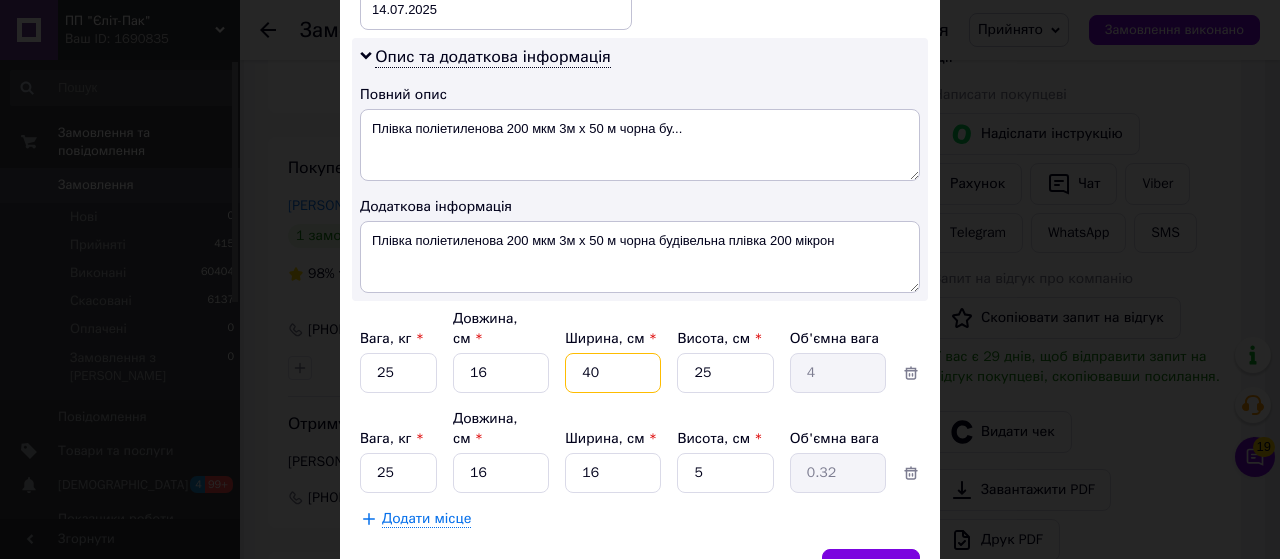 drag, startPoint x: 578, startPoint y: 357, endPoint x: 609, endPoint y: 355, distance: 31.06445 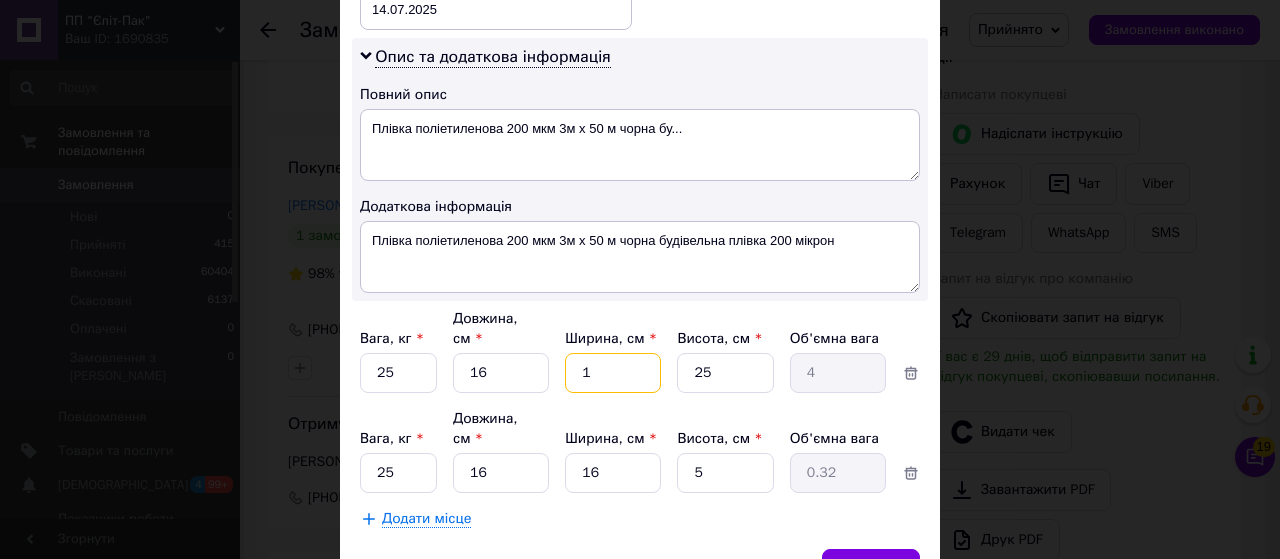 type on "1" 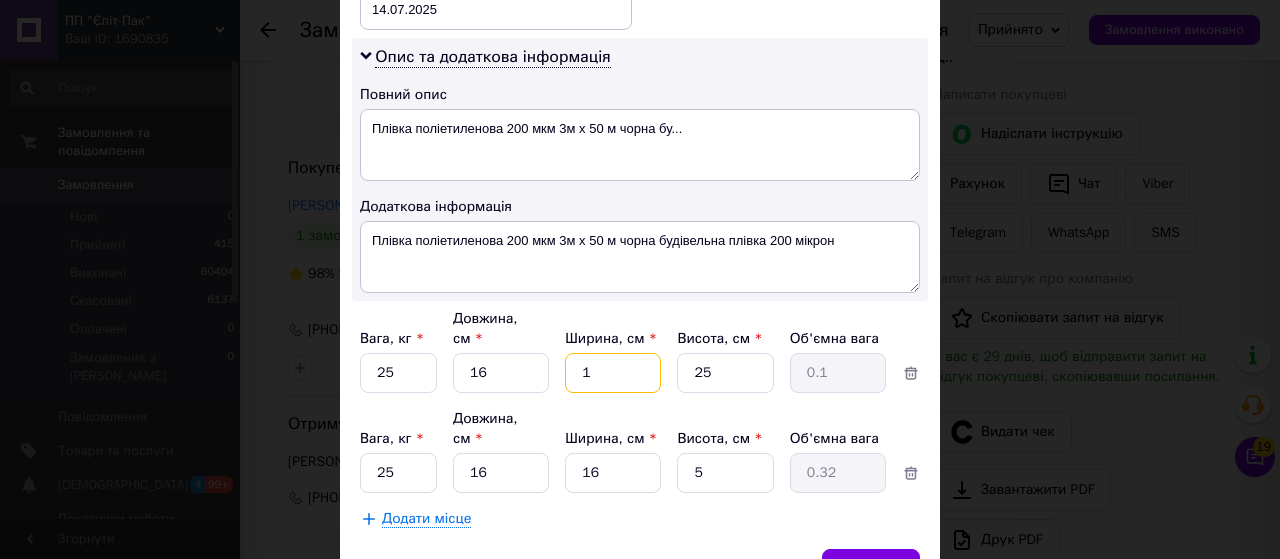 type on "16" 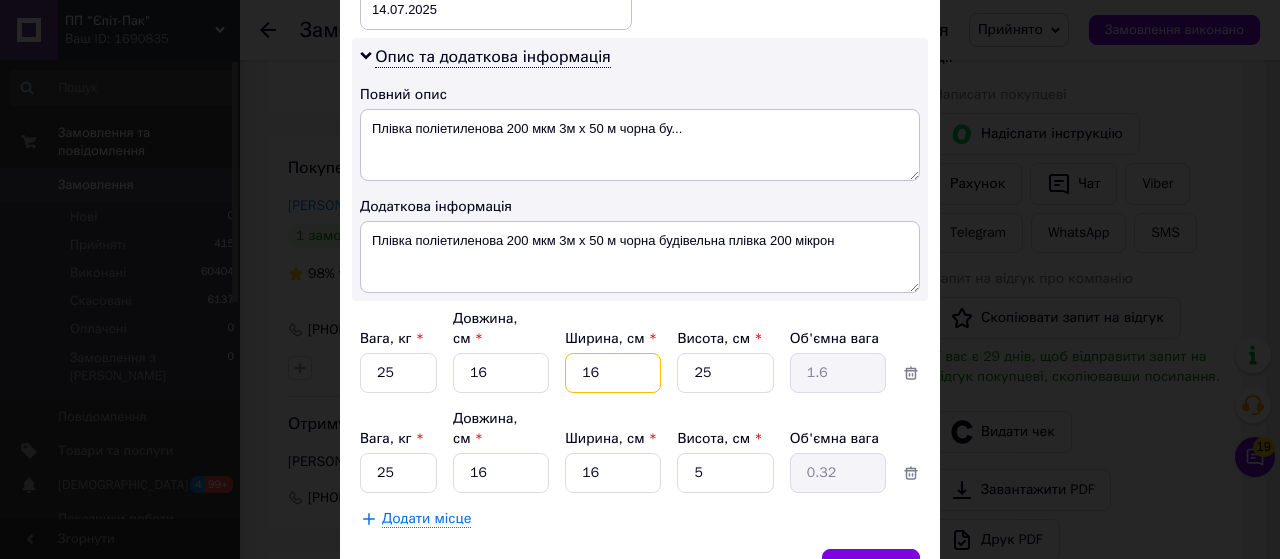 type on "16" 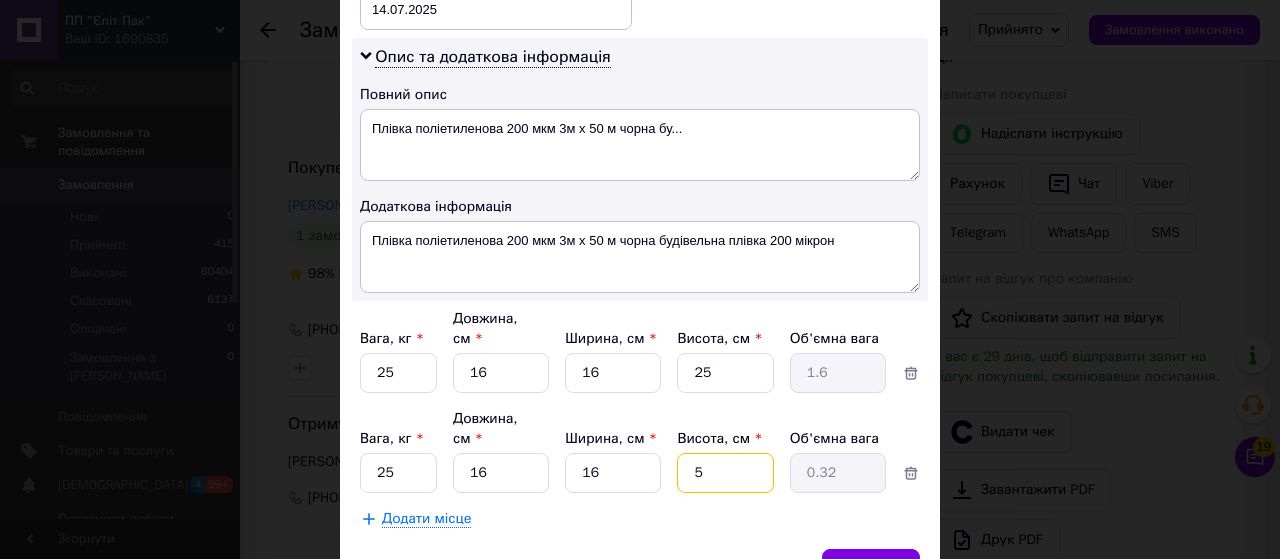 drag, startPoint x: 691, startPoint y: 441, endPoint x: 724, endPoint y: 444, distance: 33.13608 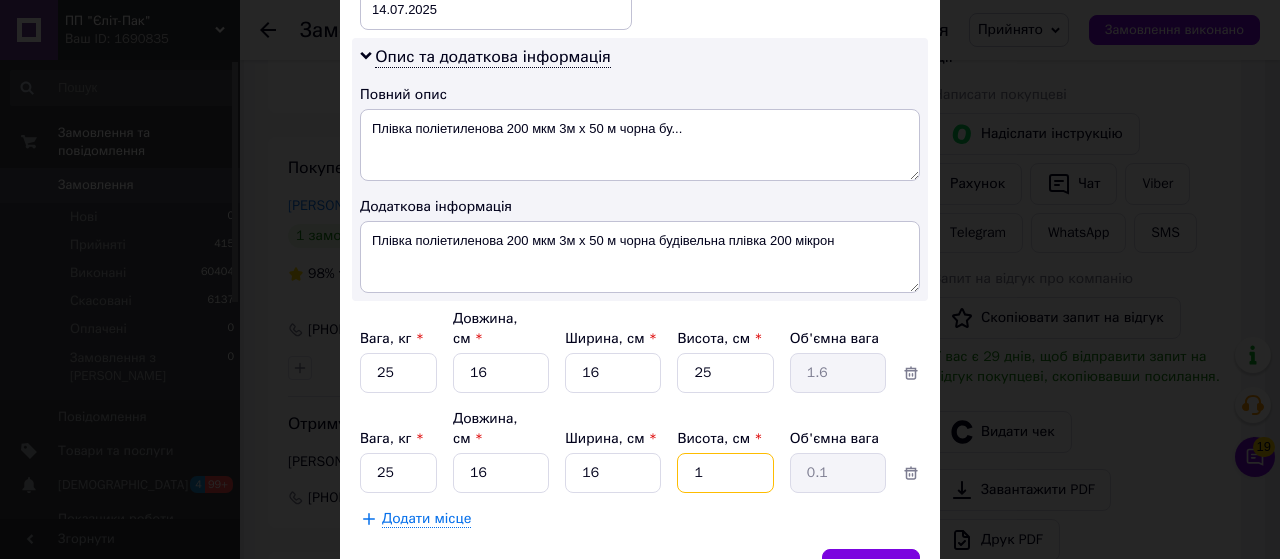 type on "15" 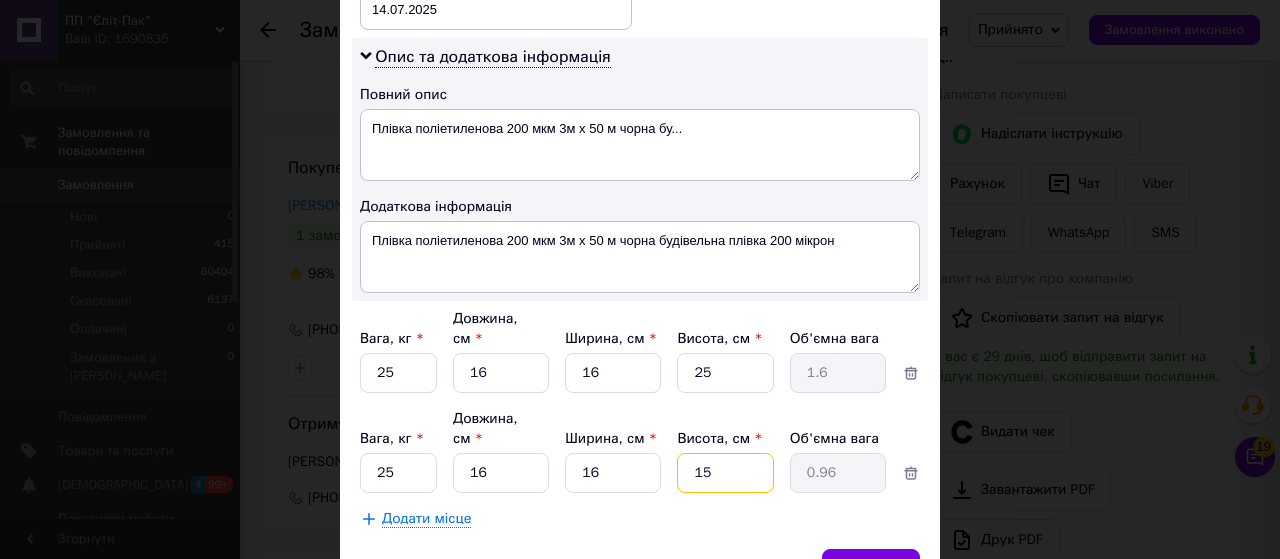 type on "150" 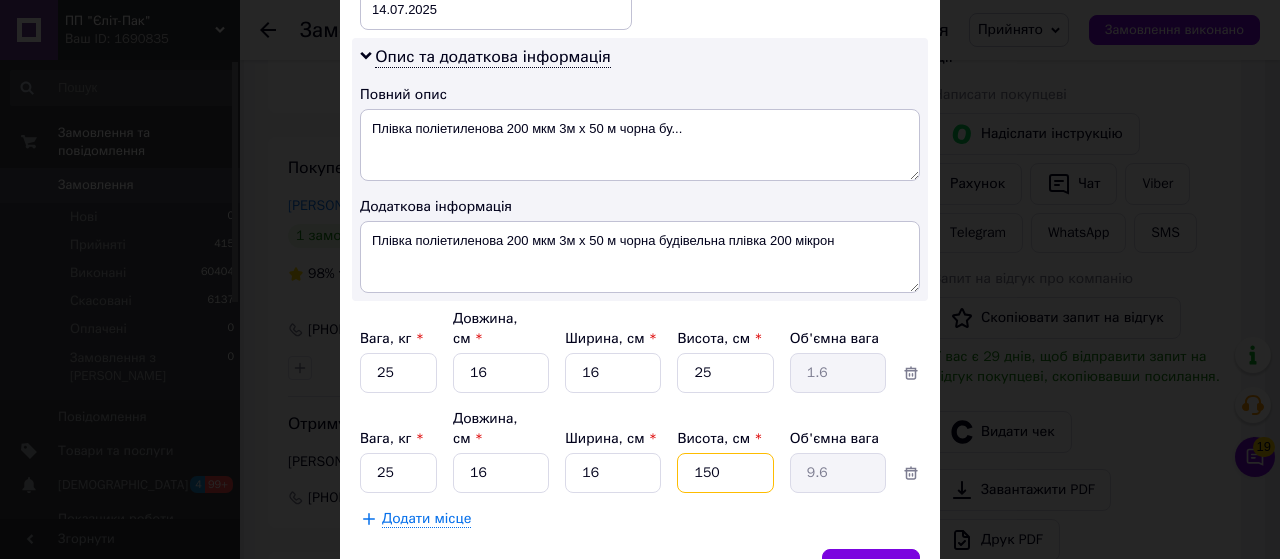 type on "150" 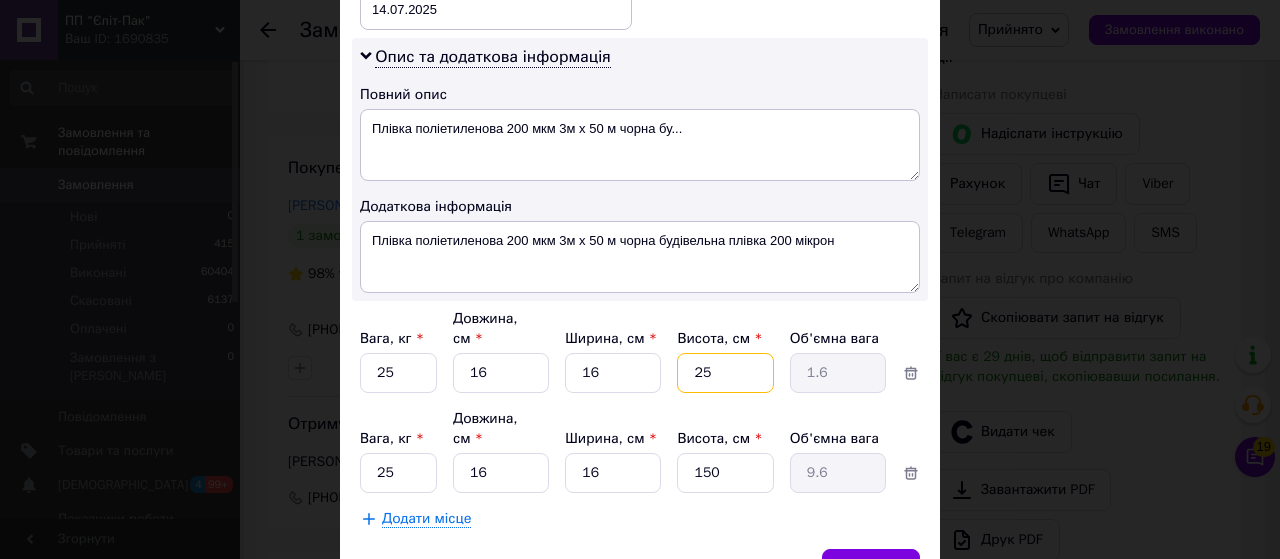 drag, startPoint x: 690, startPoint y: 354, endPoint x: 729, endPoint y: 366, distance: 40.804413 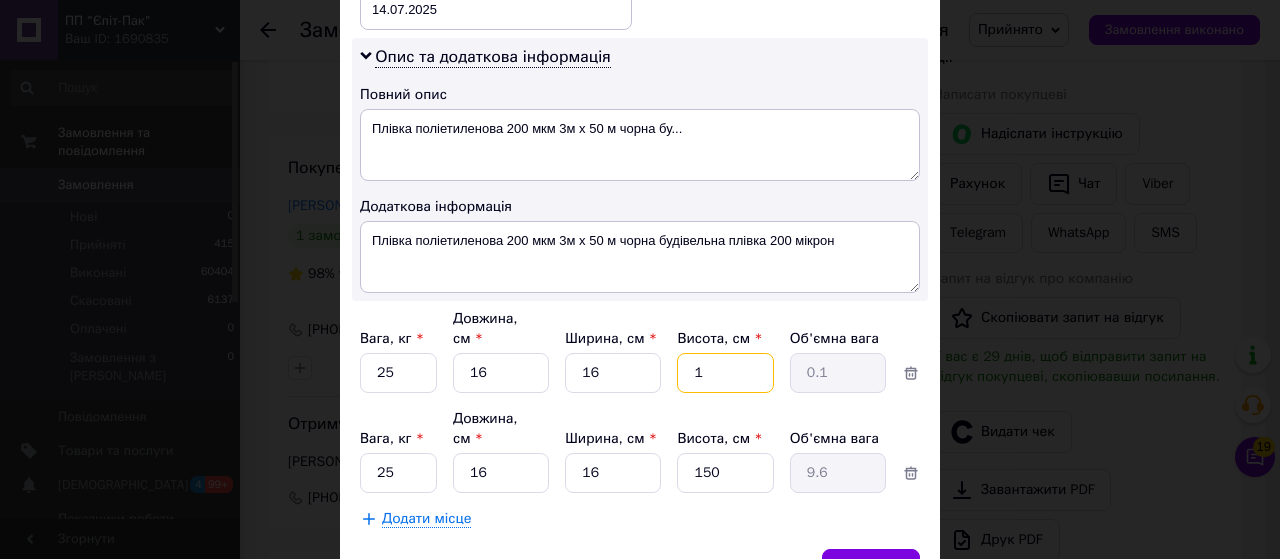 type on "15" 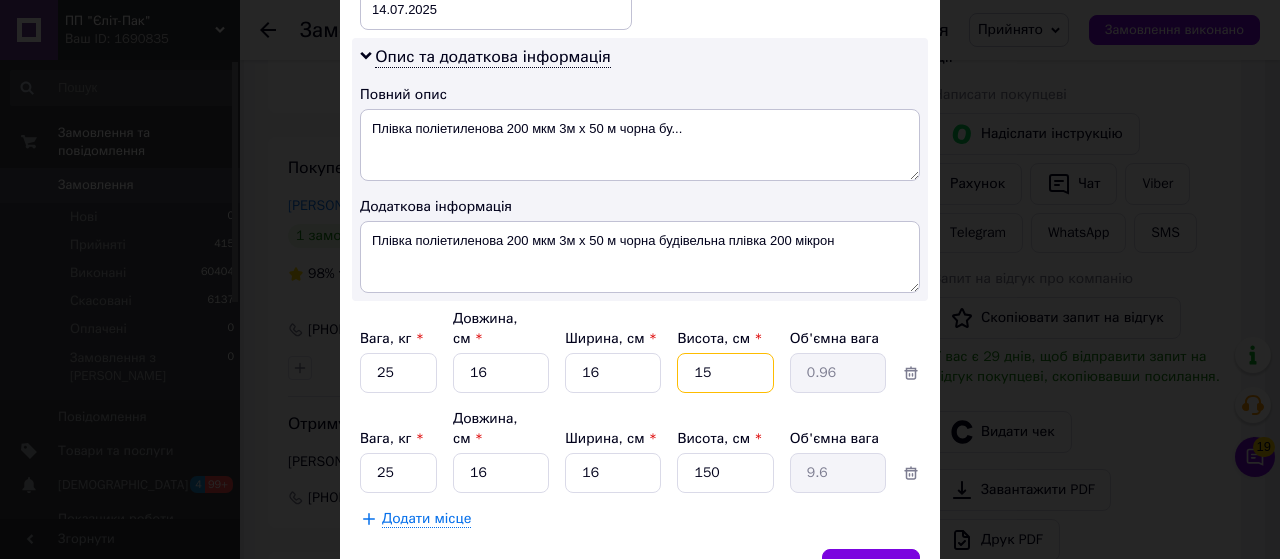 type on "150" 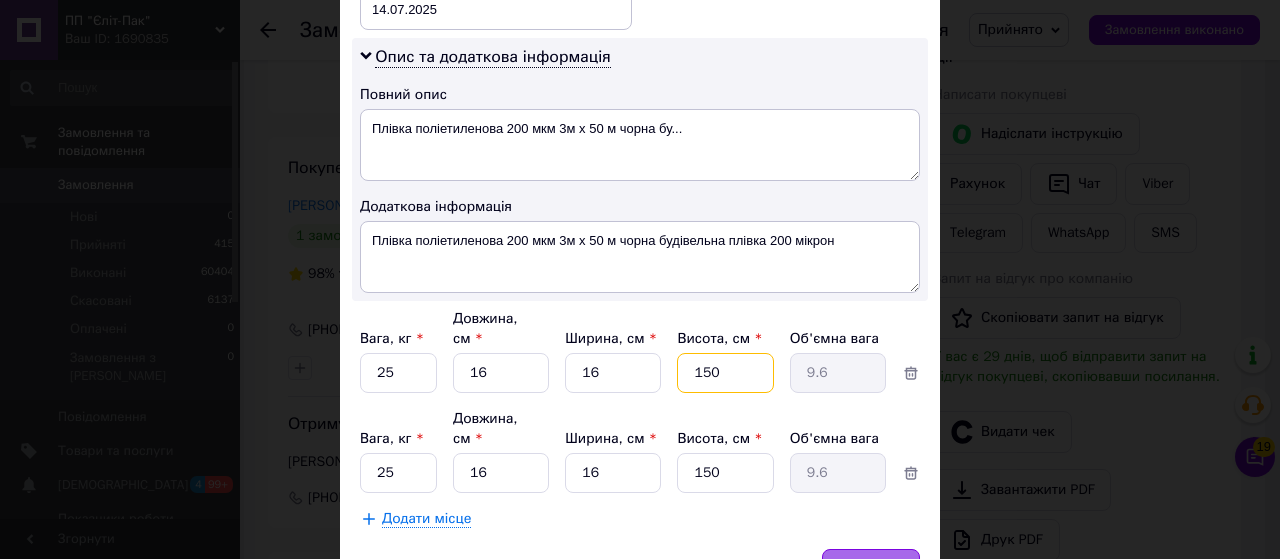 type on "150" 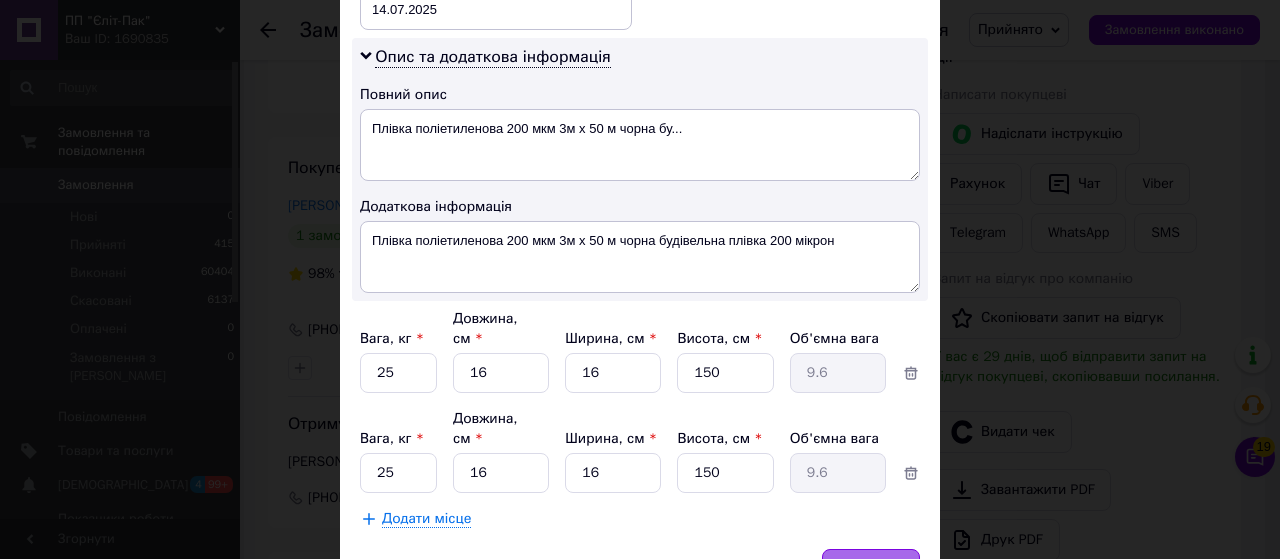 click on "Зберегти" at bounding box center (871, 569) 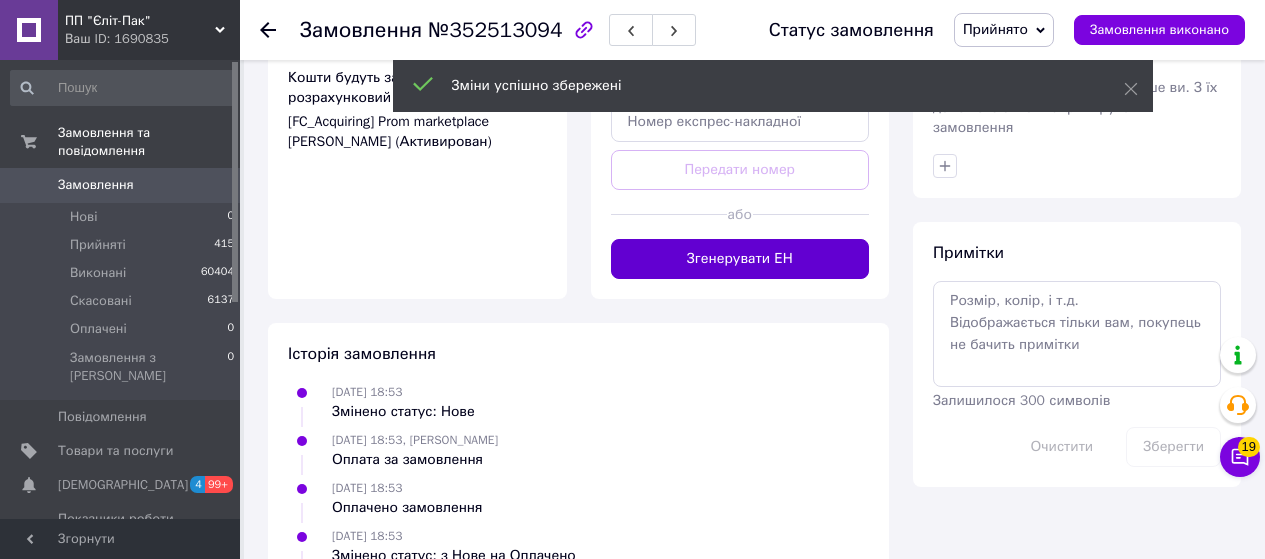 click on "Згенерувати ЕН" at bounding box center (740, 259) 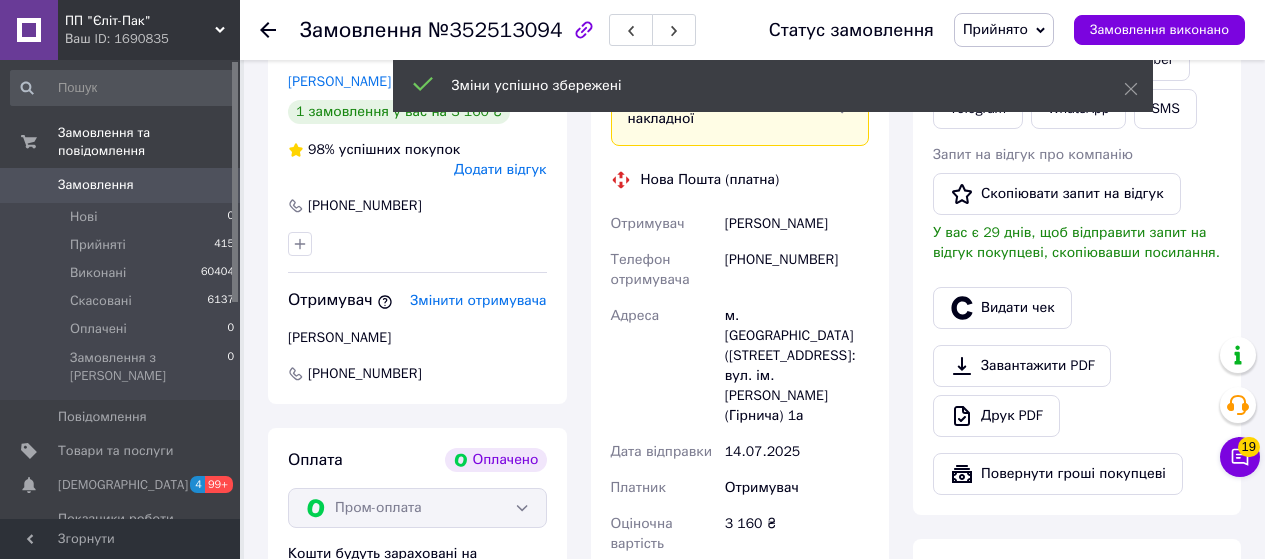 scroll, scrollTop: 500, scrollLeft: 0, axis: vertical 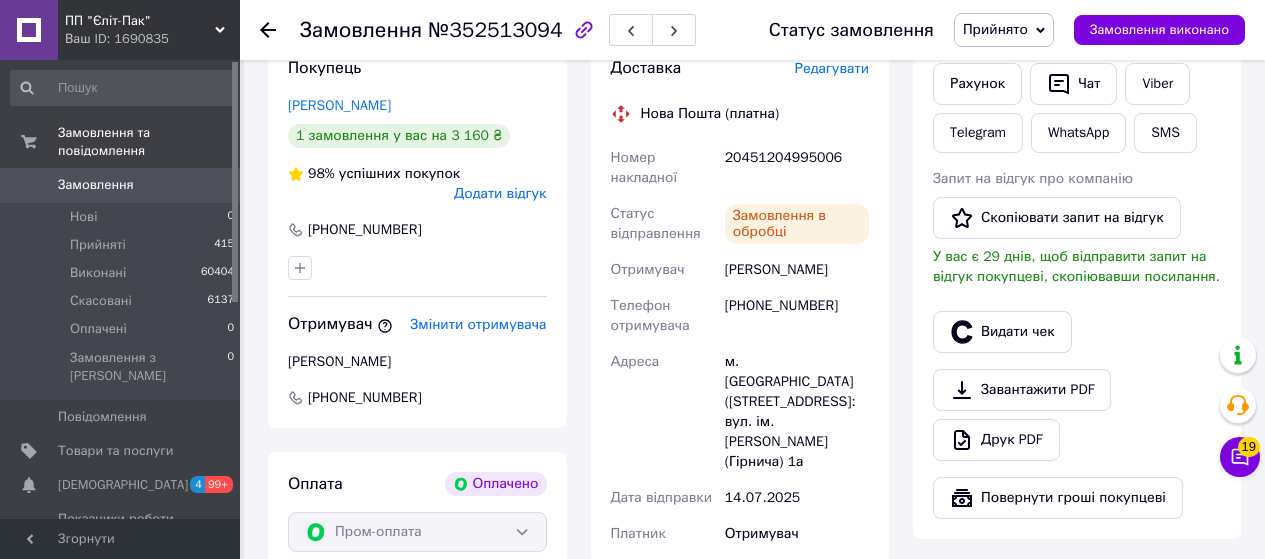click on "20451204995006" at bounding box center [797, 168] 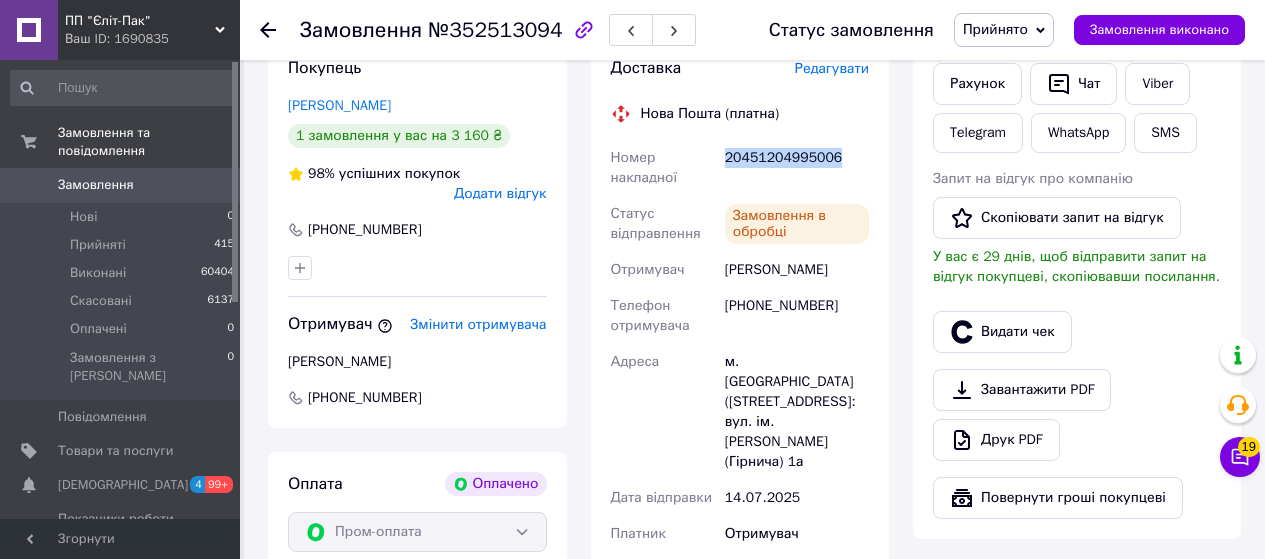 click on "20451204995006" at bounding box center (797, 168) 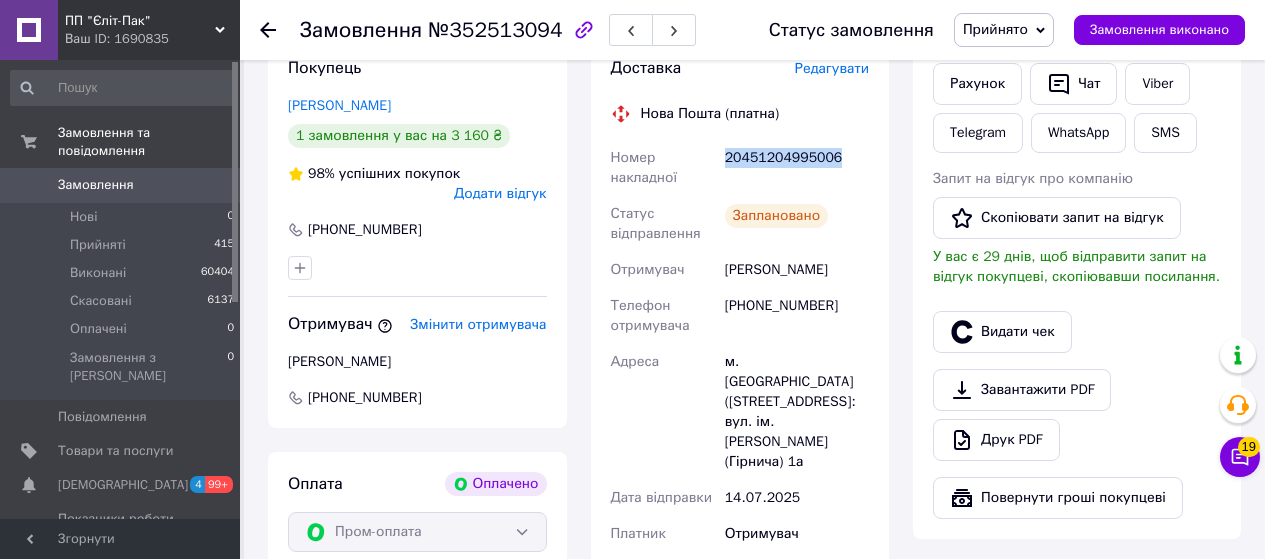 copy on "20451204995006" 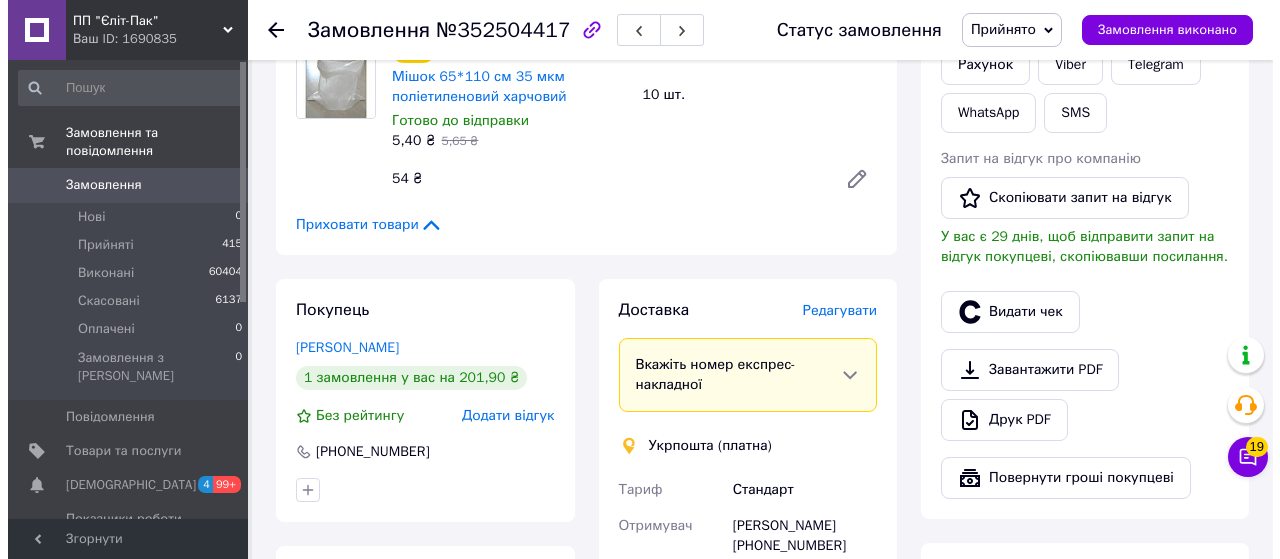 scroll, scrollTop: 500, scrollLeft: 0, axis: vertical 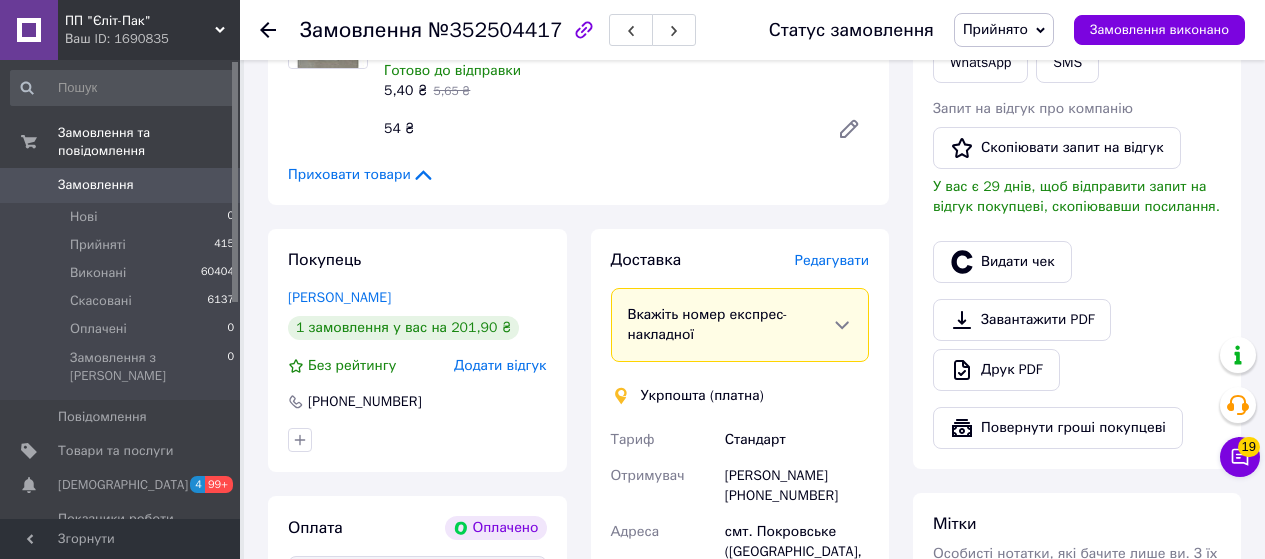 click on "Редагувати" at bounding box center (832, 260) 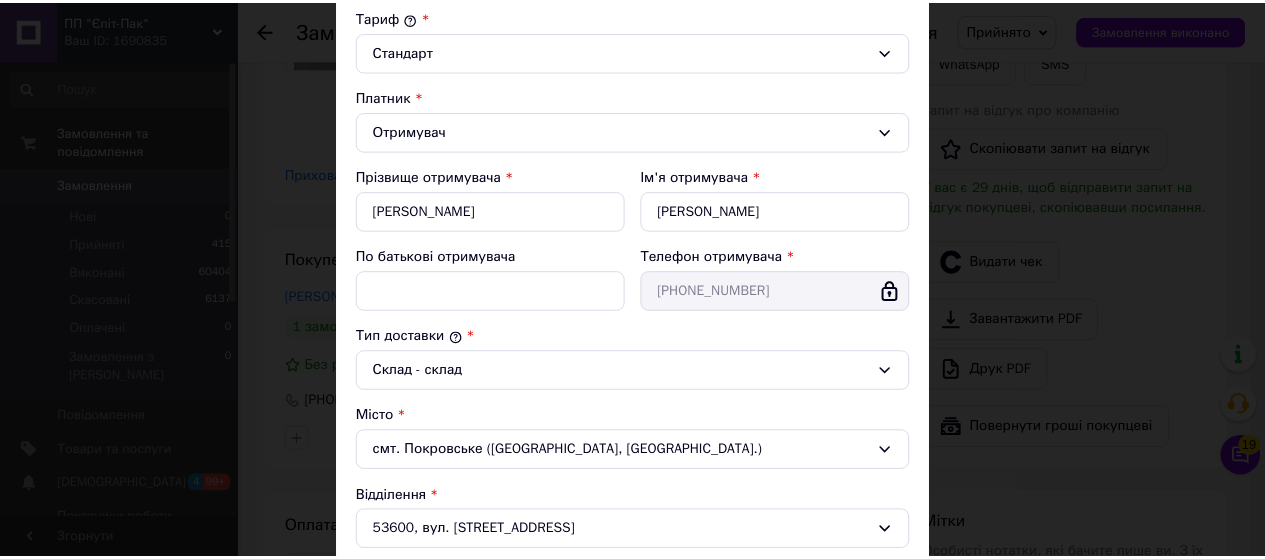 scroll, scrollTop: 692, scrollLeft: 0, axis: vertical 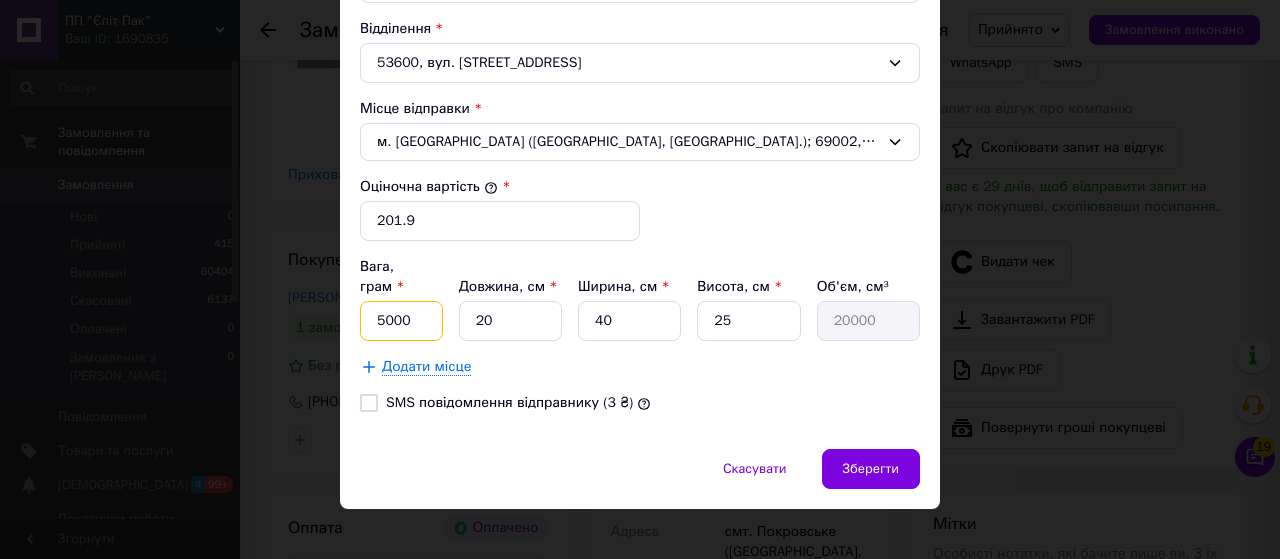 drag, startPoint x: 382, startPoint y: 300, endPoint x: 364, endPoint y: 300, distance: 18 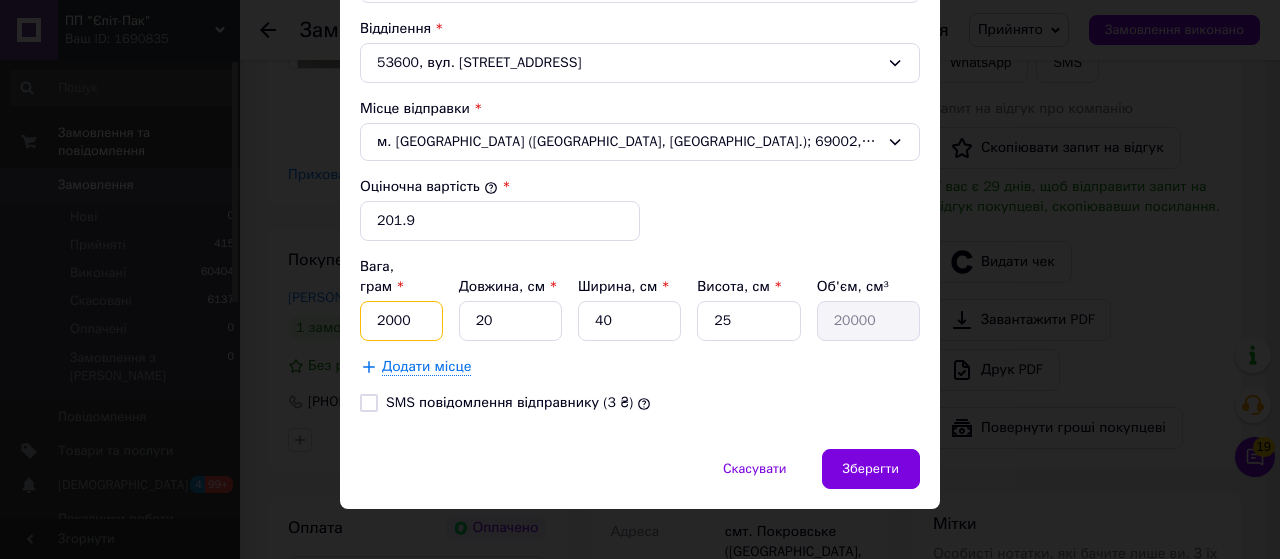 type on "2000" 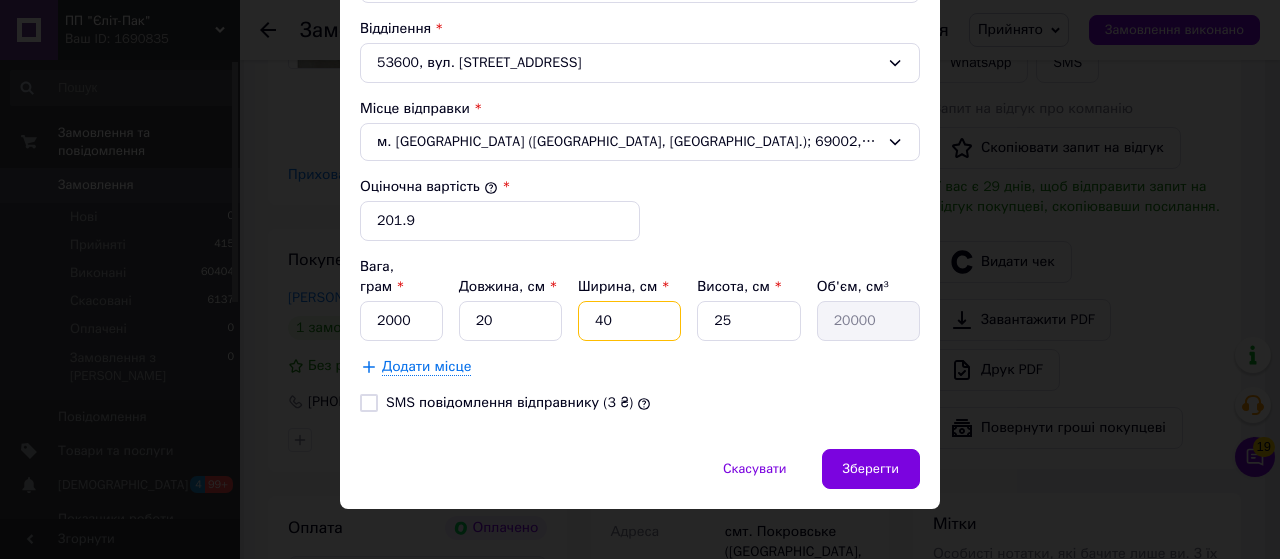 drag, startPoint x: 620, startPoint y: 305, endPoint x: 567, endPoint y: 302, distance: 53.08484 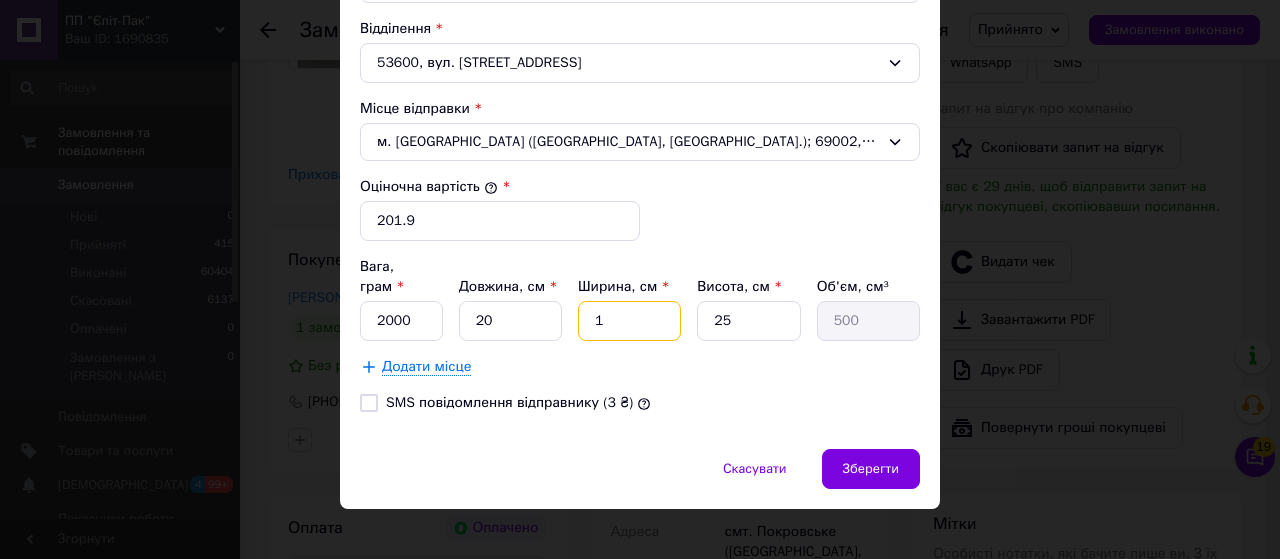 type on "15" 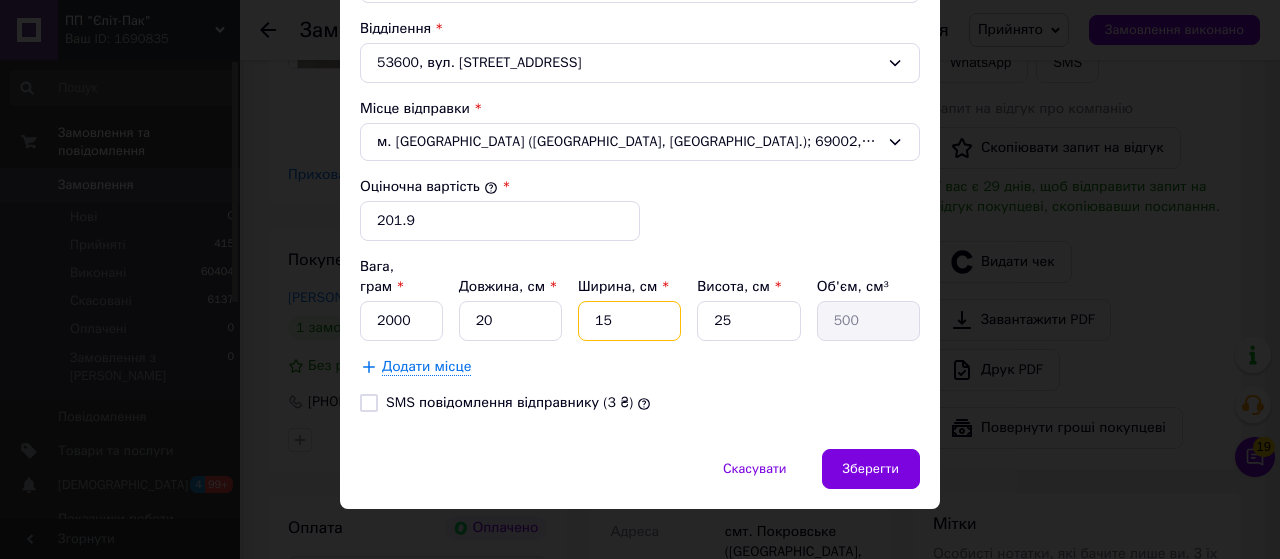type on "7500" 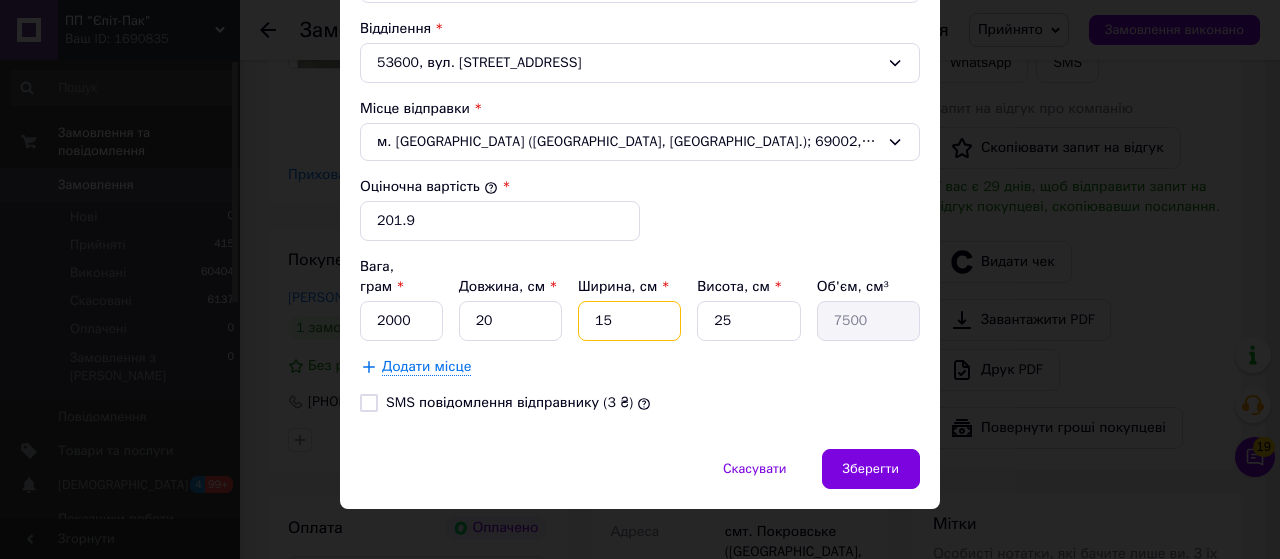 type on "15" 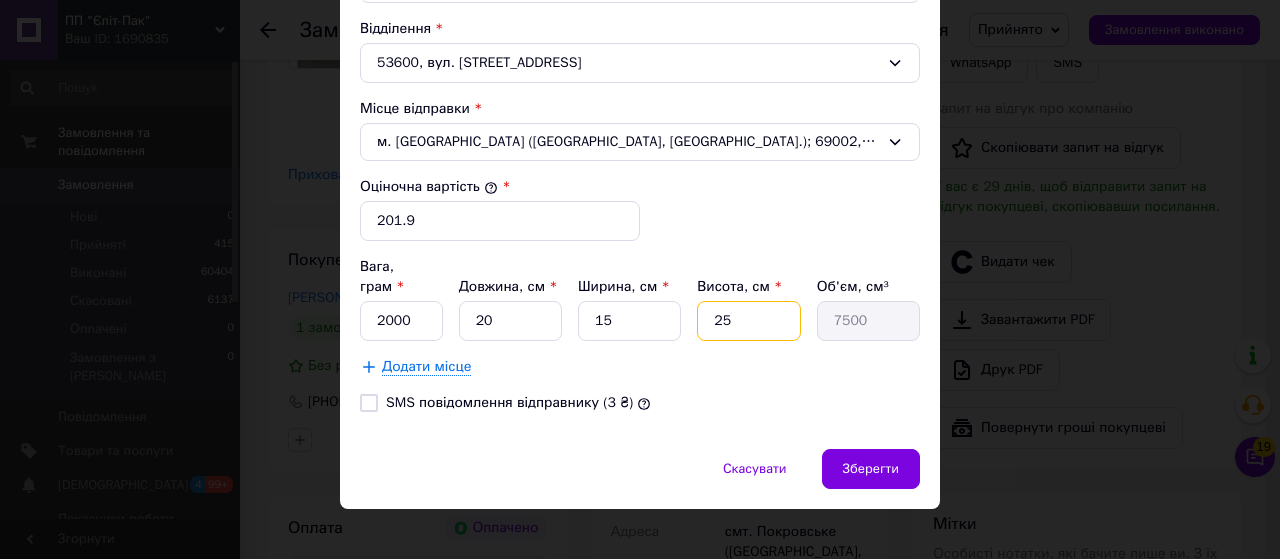 drag, startPoint x: 707, startPoint y: 305, endPoint x: 676, endPoint y: 303, distance: 31.06445 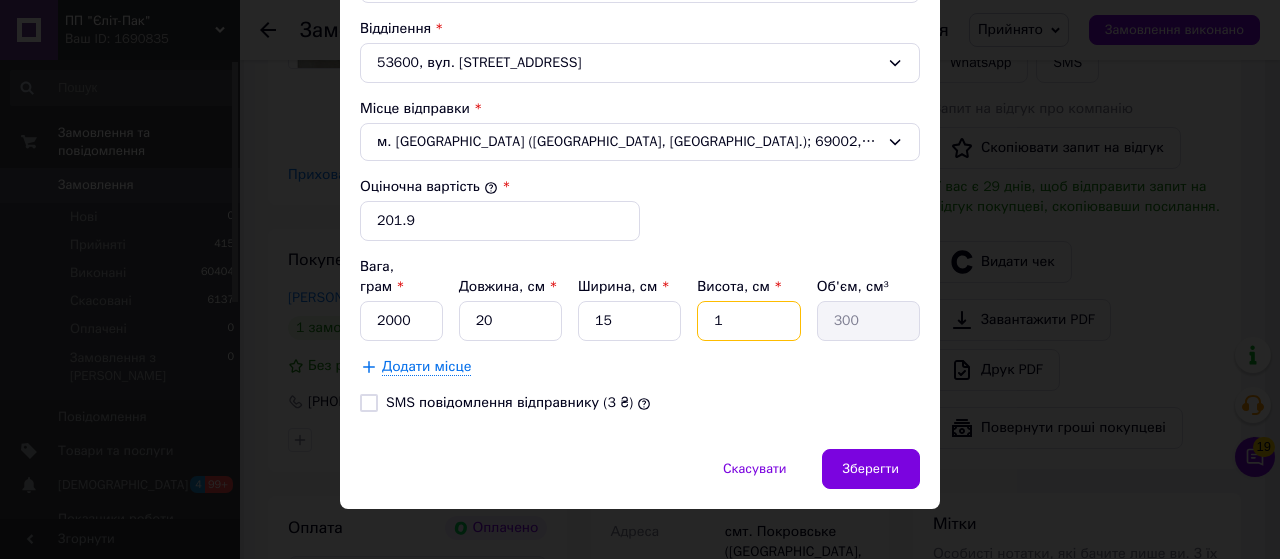 type on "10" 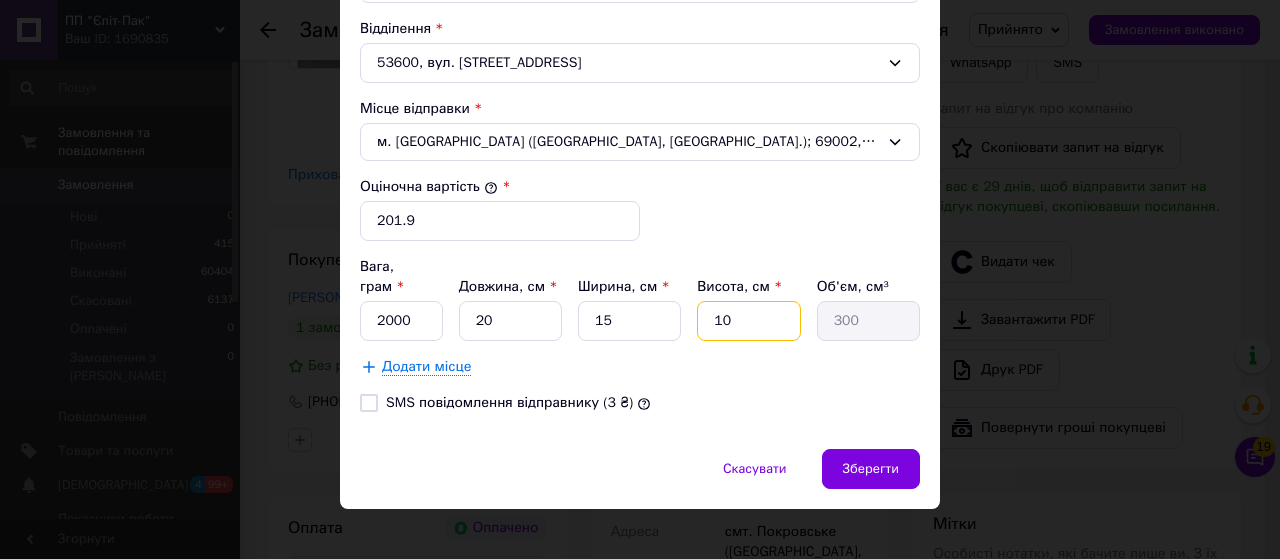 type on "3000" 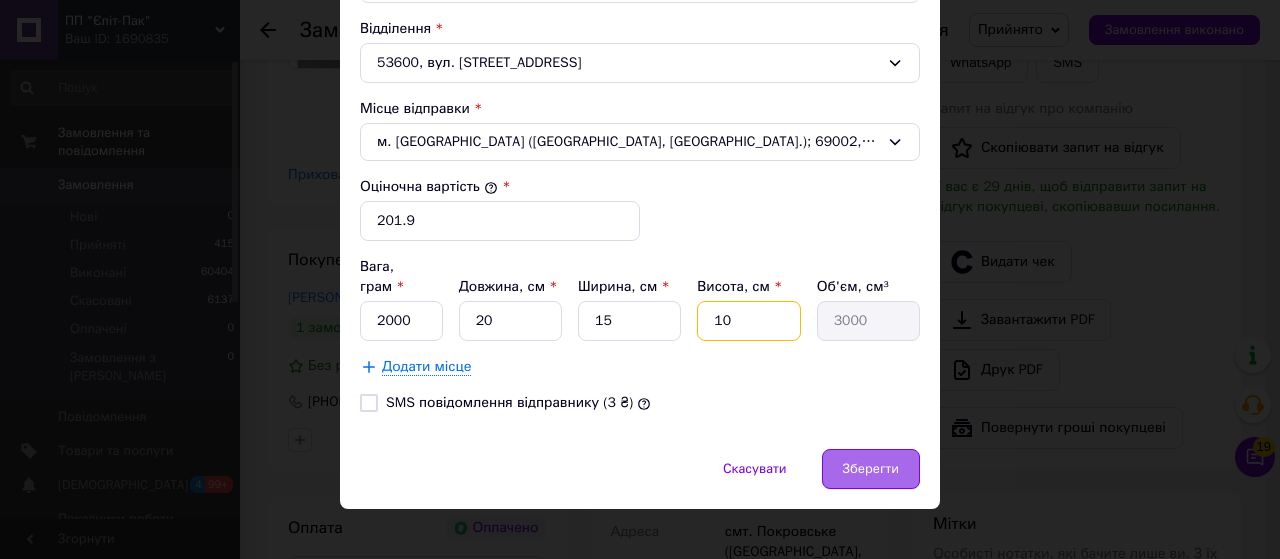 type on "10" 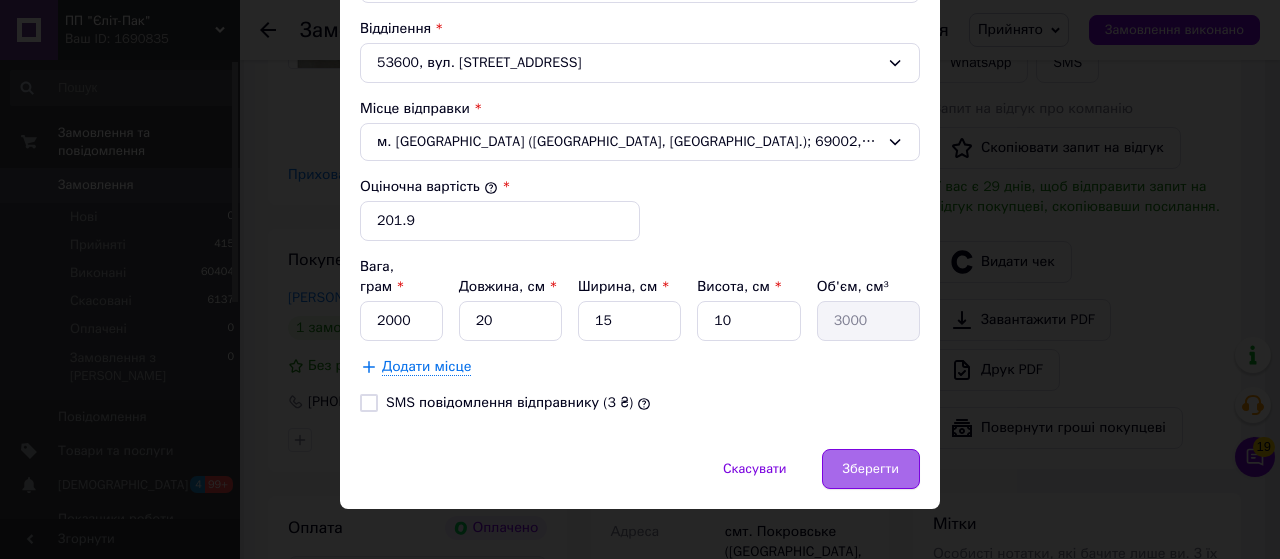 click on "Зберегти" at bounding box center (871, 469) 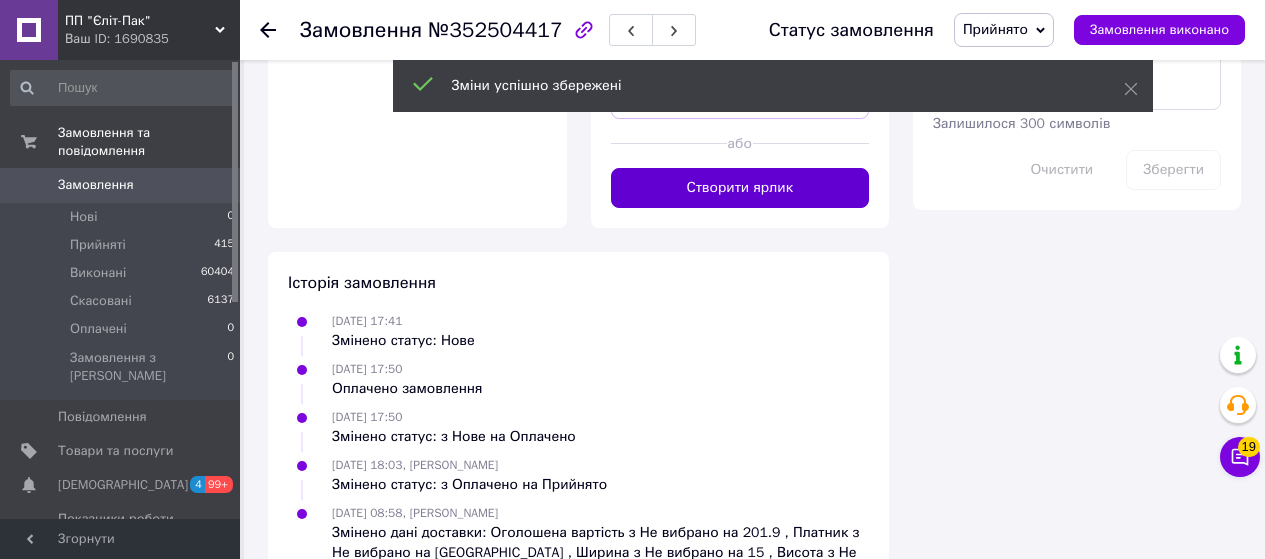 click on "Створити ярлик" at bounding box center [740, 188] 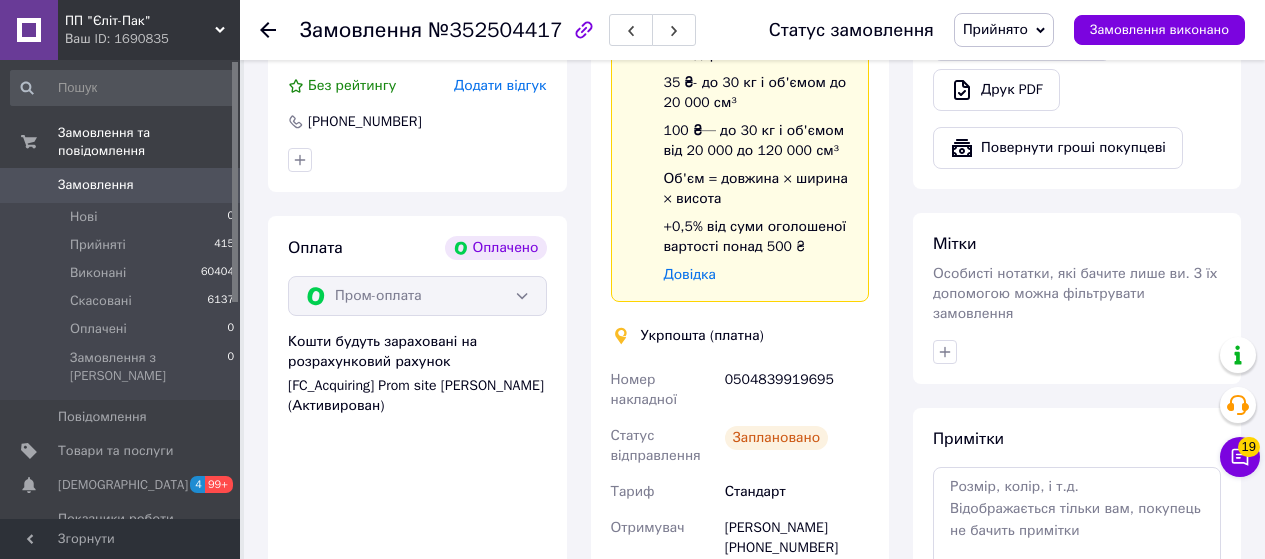 scroll, scrollTop: 907, scrollLeft: 0, axis: vertical 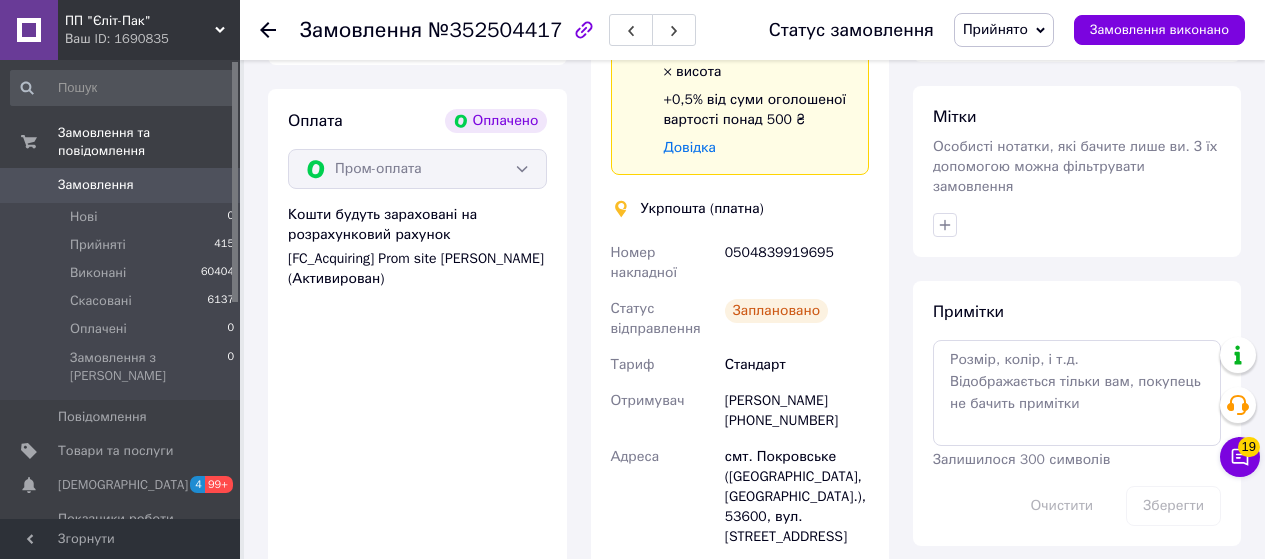 click on "0504839919695" at bounding box center [797, 263] 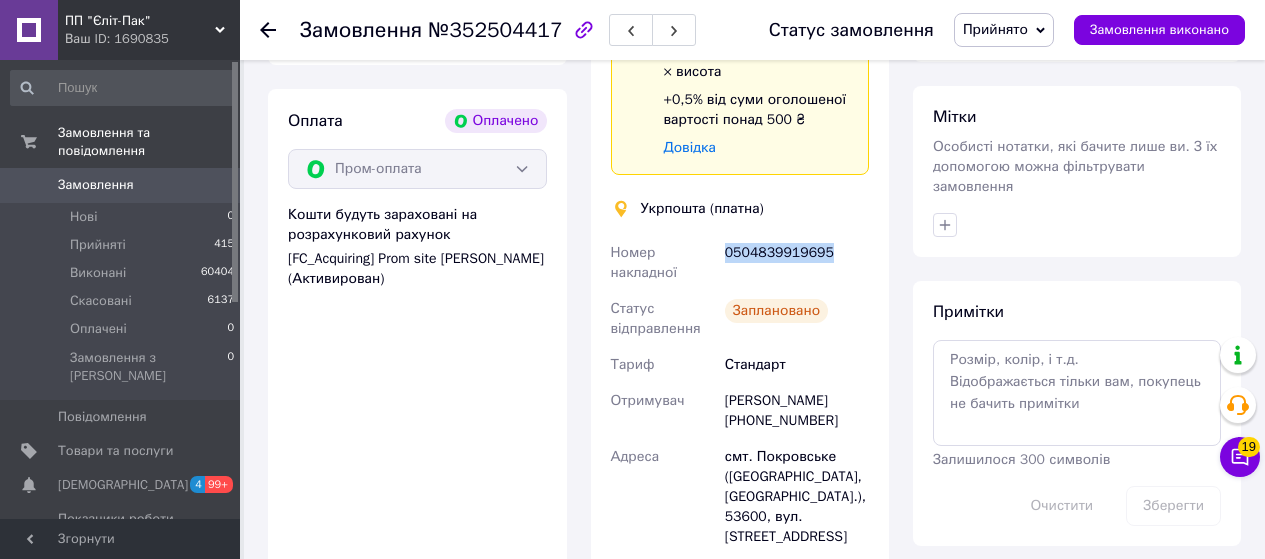 click on "0504839919695" at bounding box center (797, 263) 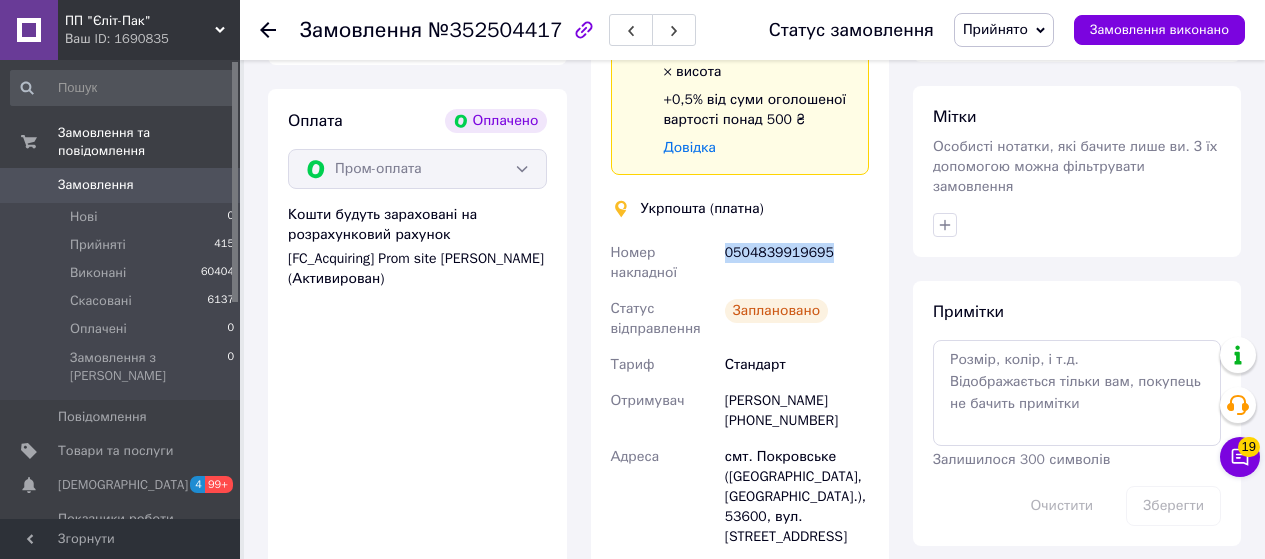copy on "0504839919695" 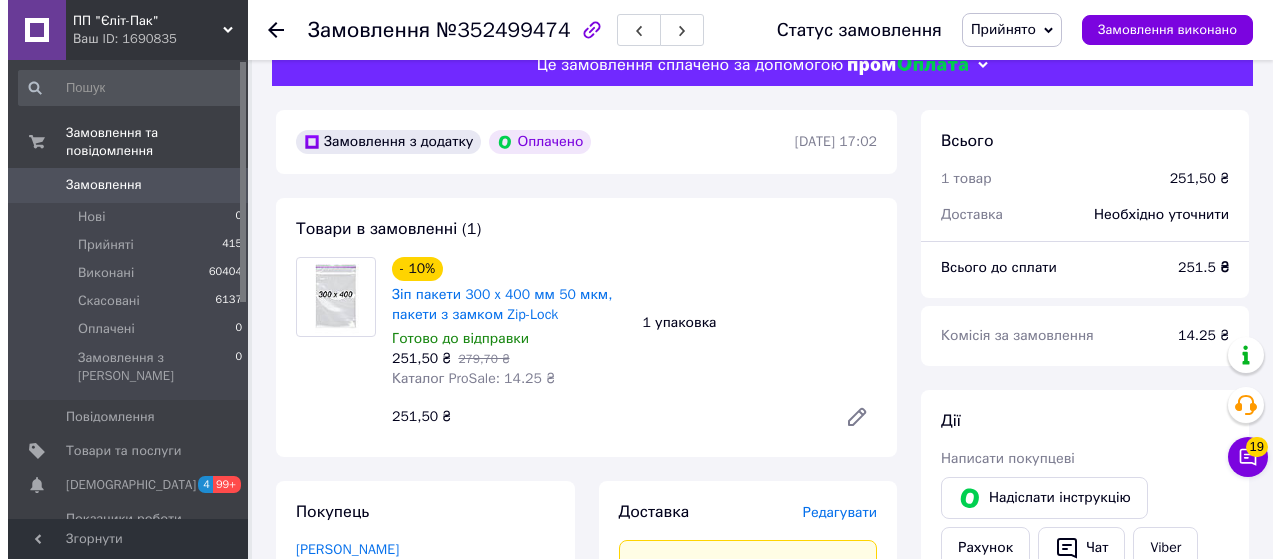 scroll, scrollTop: 100, scrollLeft: 0, axis: vertical 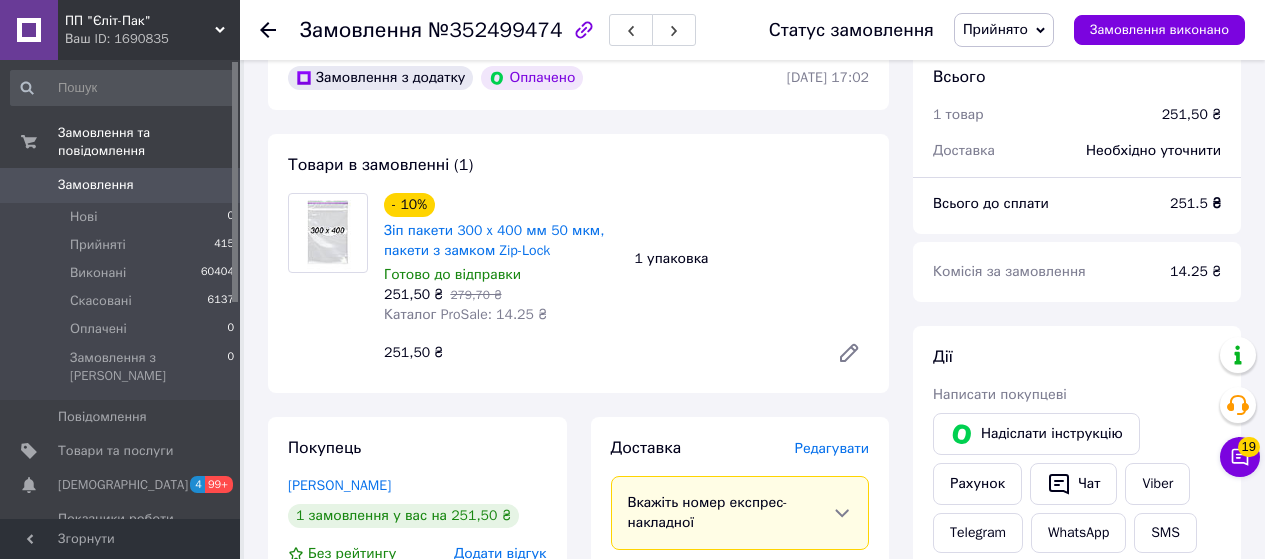 click on "Редагувати" at bounding box center (832, 448) 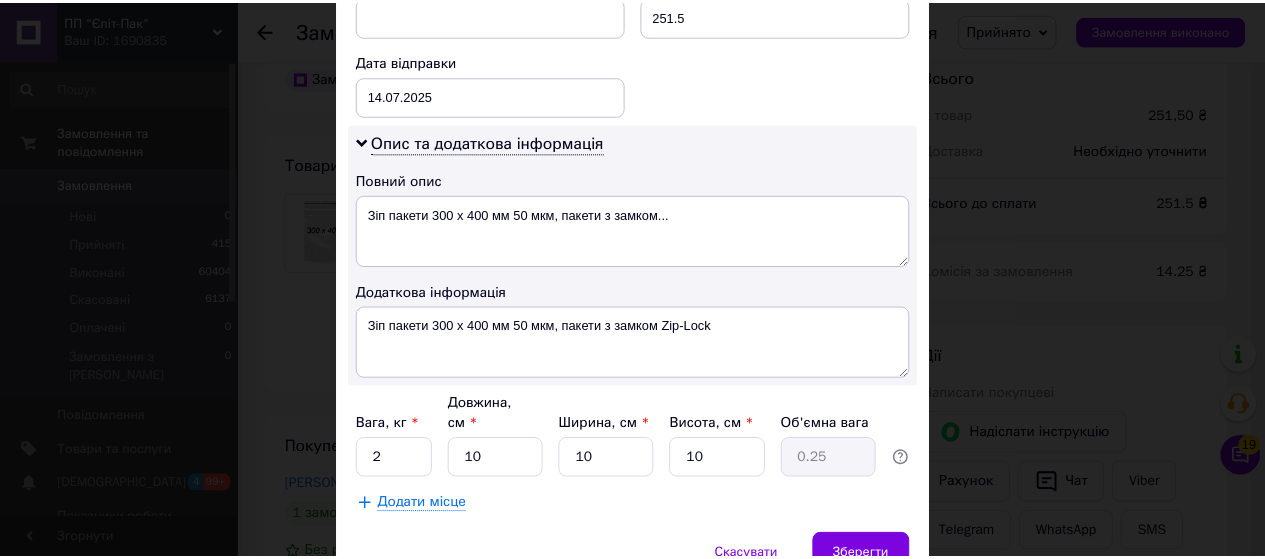 scroll, scrollTop: 1013, scrollLeft: 0, axis: vertical 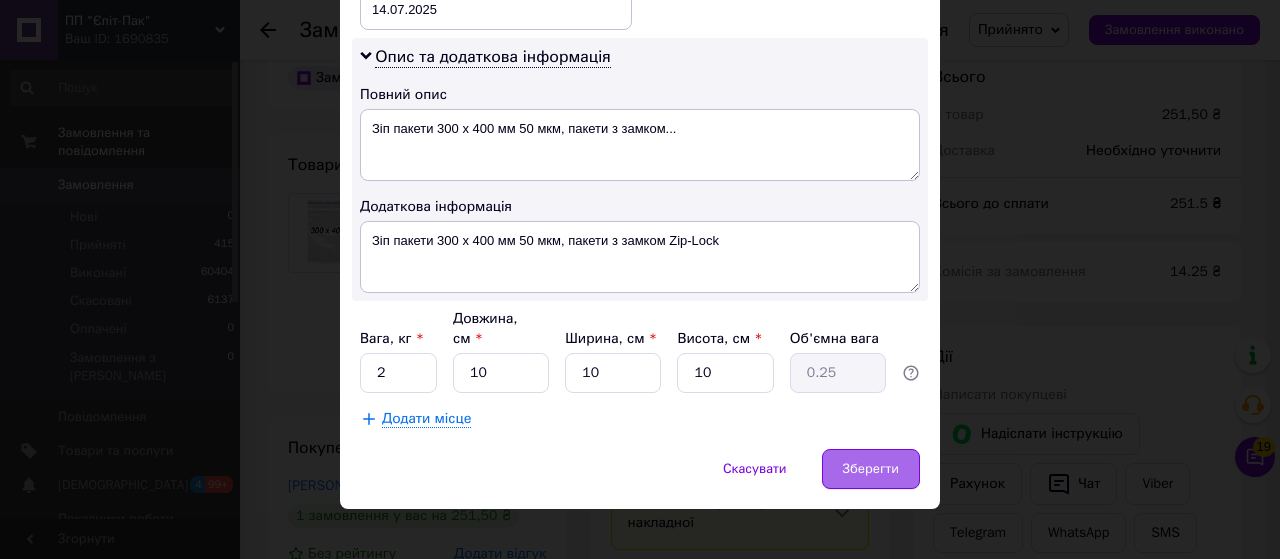 click on "Зберегти" at bounding box center (871, 469) 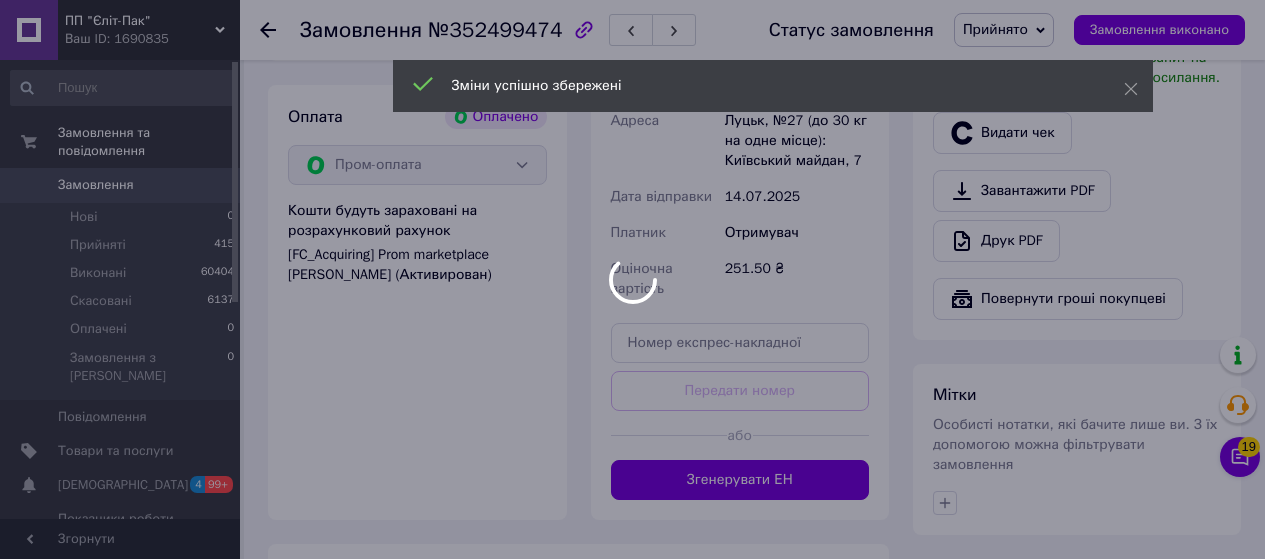 scroll, scrollTop: 700, scrollLeft: 0, axis: vertical 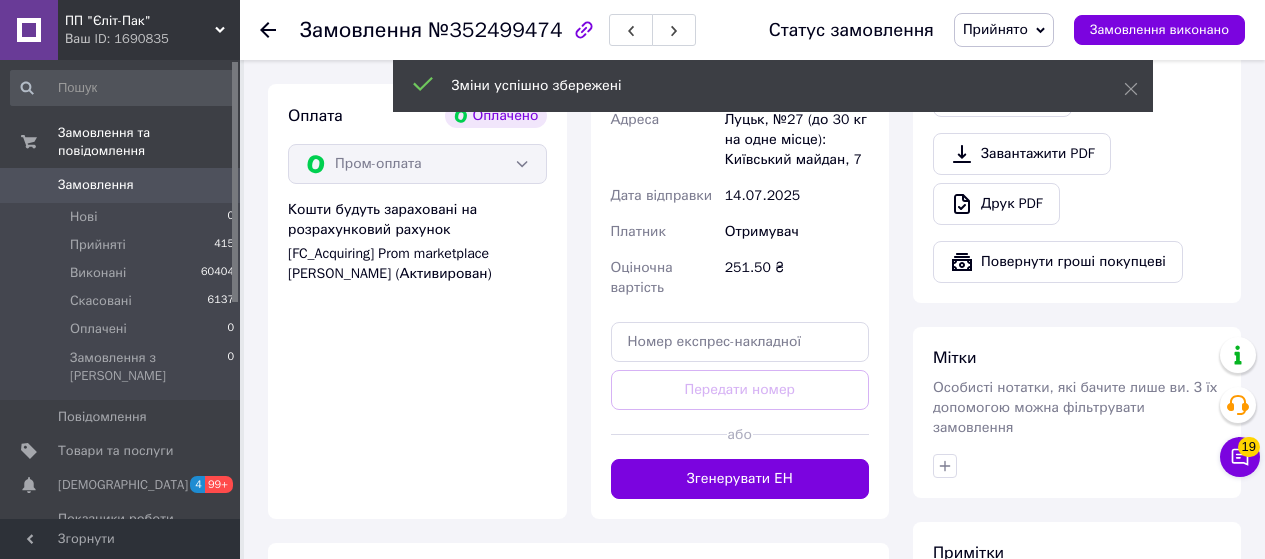 click on "Згенерувати ЕН" at bounding box center [740, 479] 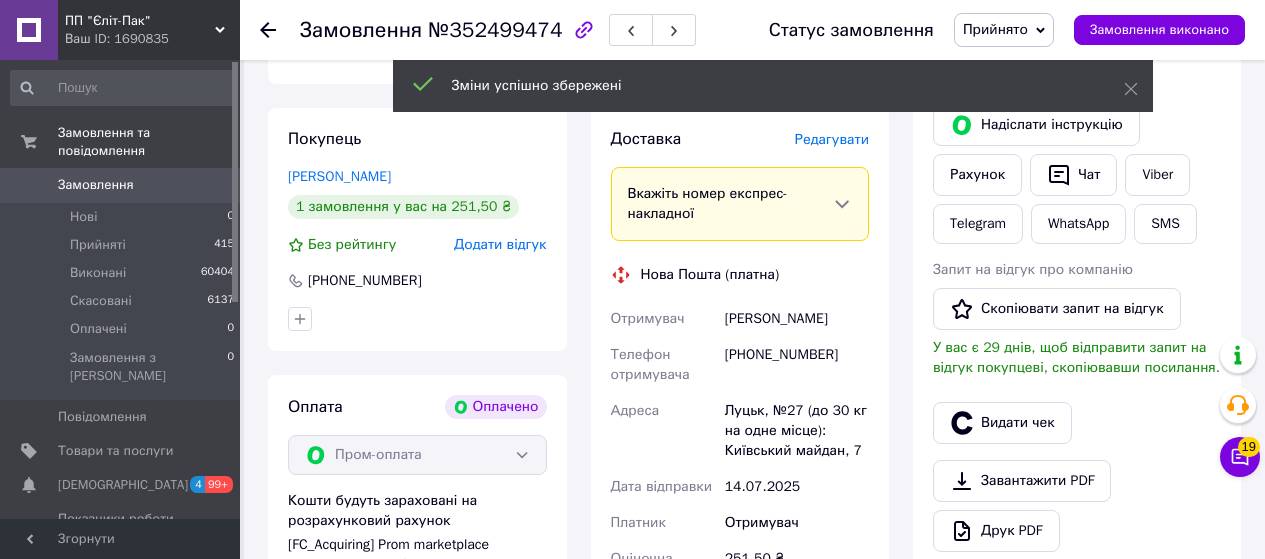 scroll, scrollTop: 400, scrollLeft: 0, axis: vertical 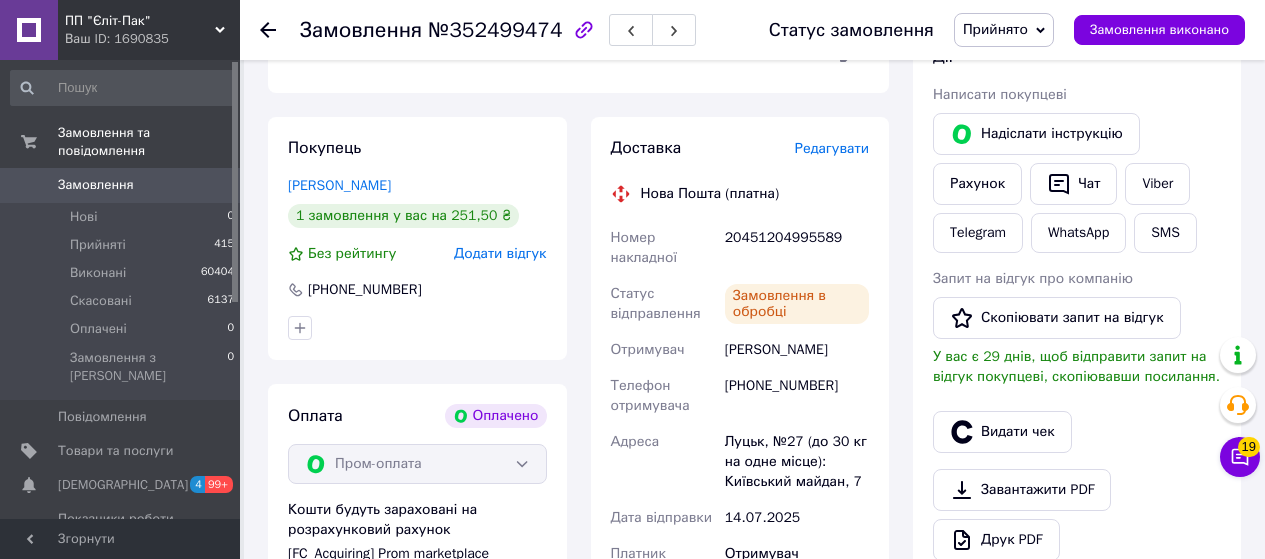 click on "20451204995589" at bounding box center [797, 248] 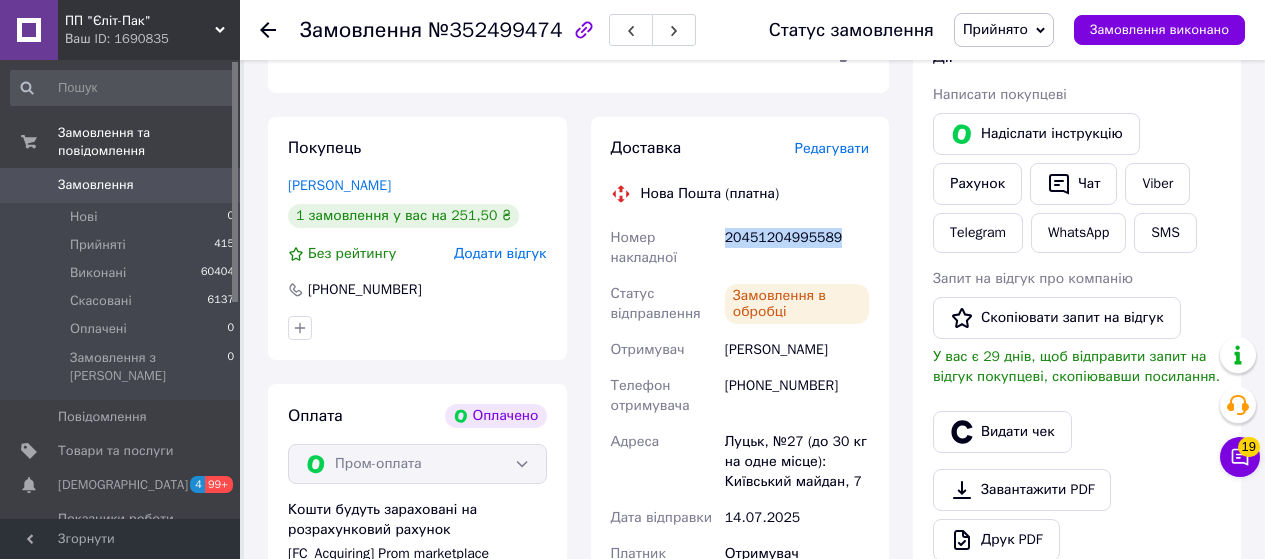 click on "20451204995589" at bounding box center [797, 248] 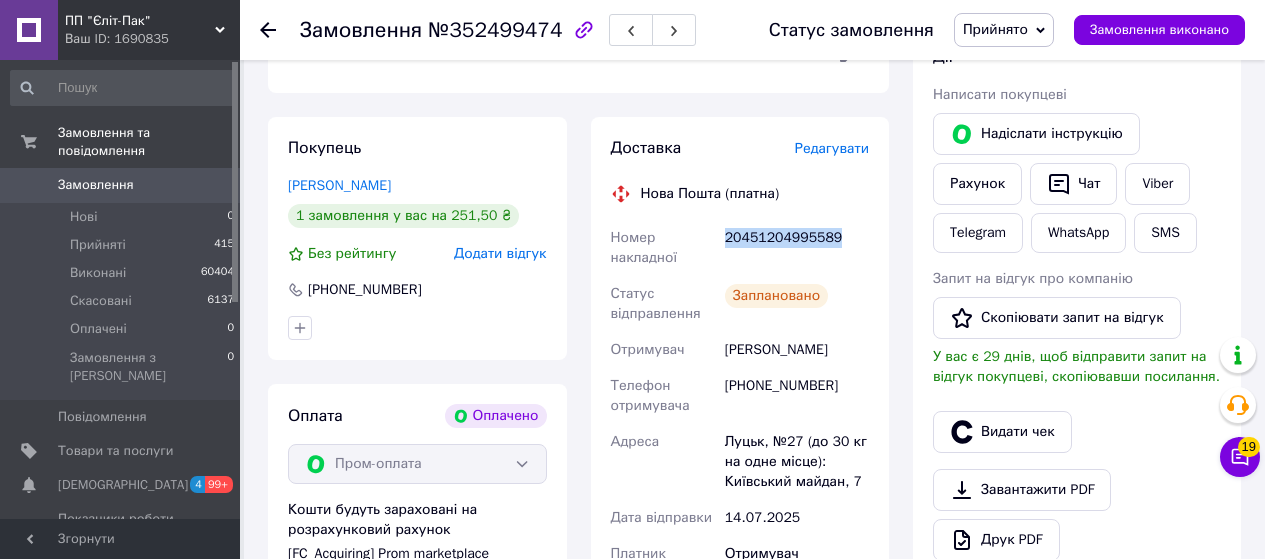 copy on "20451204995589" 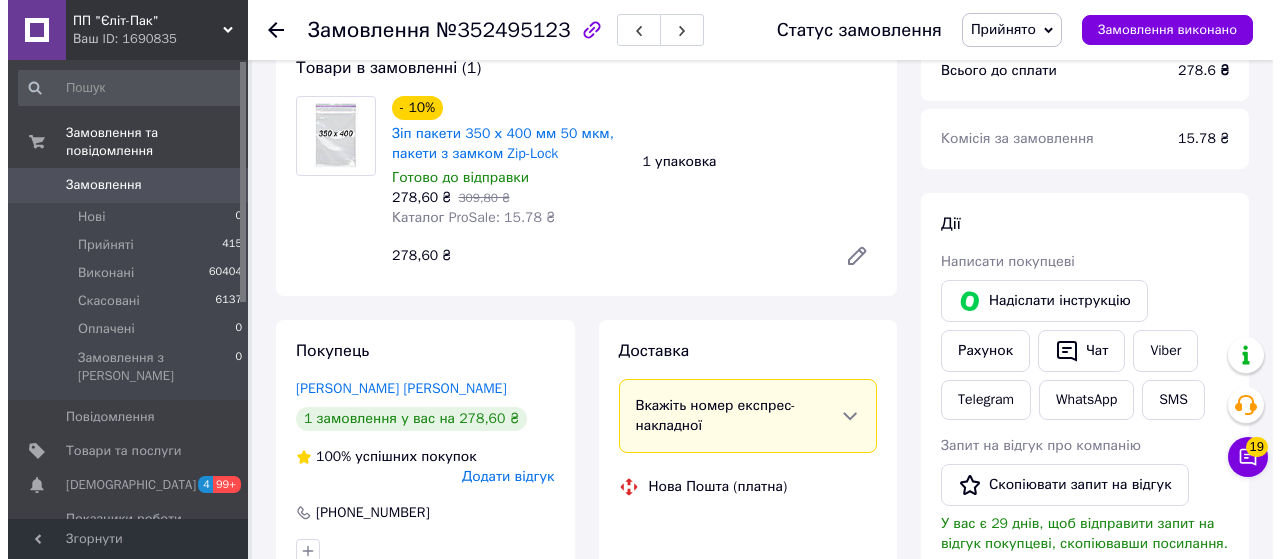scroll, scrollTop: 200, scrollLeft: 0, axis: vertical 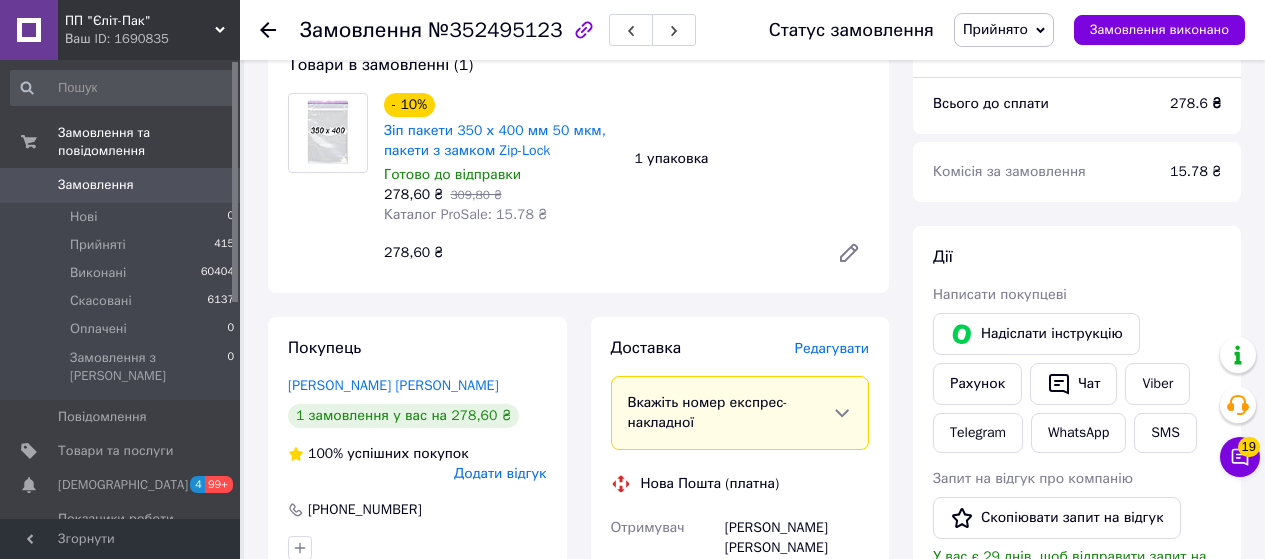 click on "Редагувати" at bounding box center (832, 348) 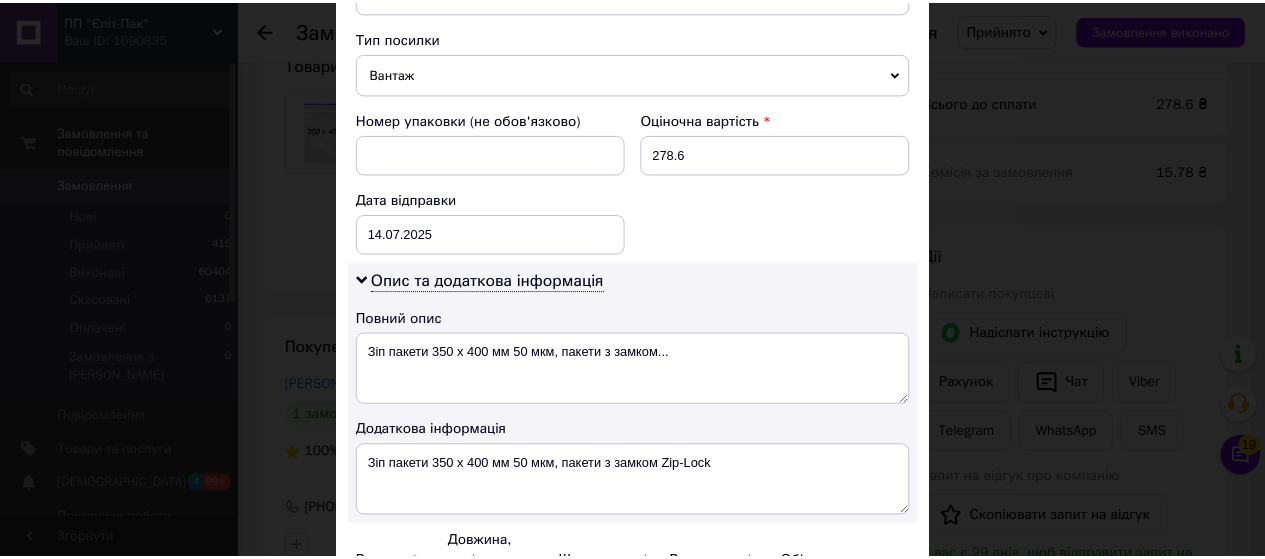 scroll, scrollTop: 1035, scrollLeft: 0, axis: vertical 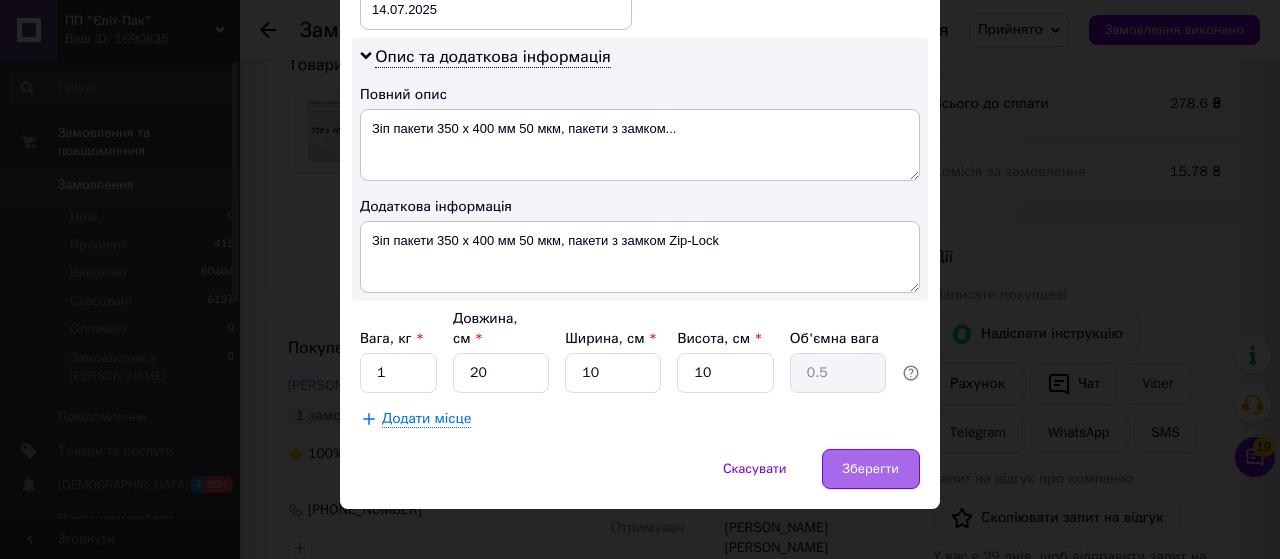 click on "Зберегти" at bounding box center [871, 469] 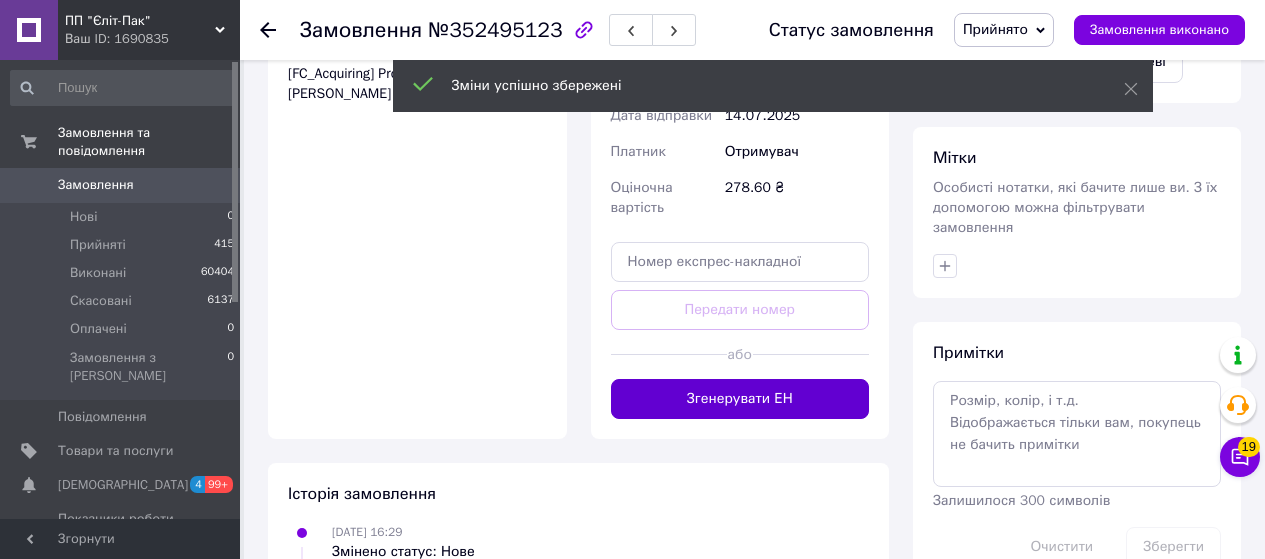 click on "Згенерувати ЕН" at bounding box center [740, 399] 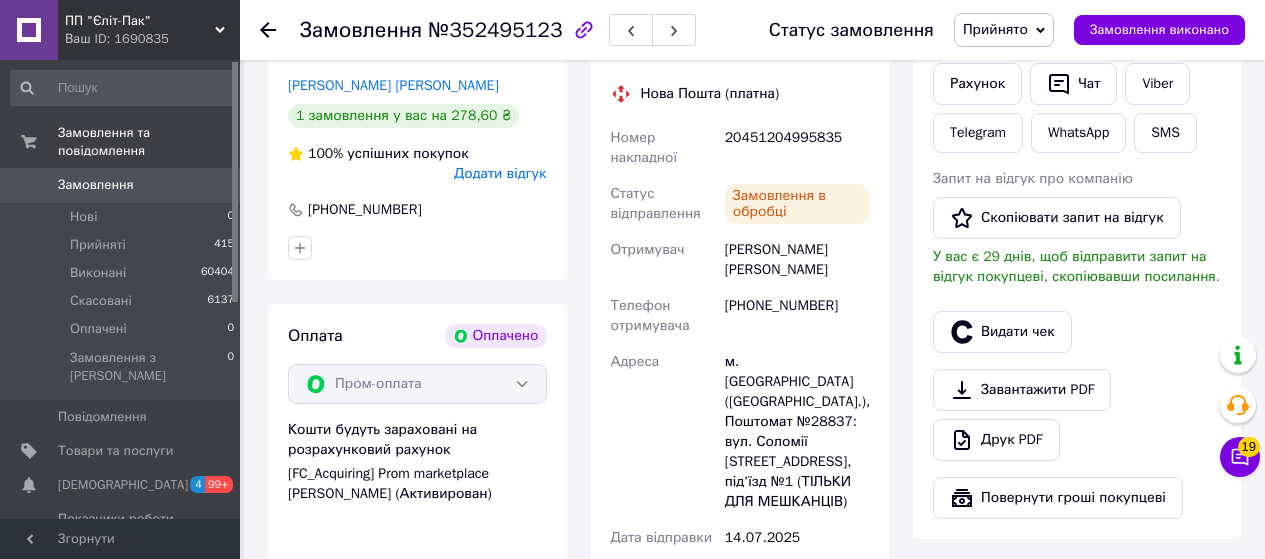 scroll, scrollTop: 400, scrollLeft: 0, axis: vertical 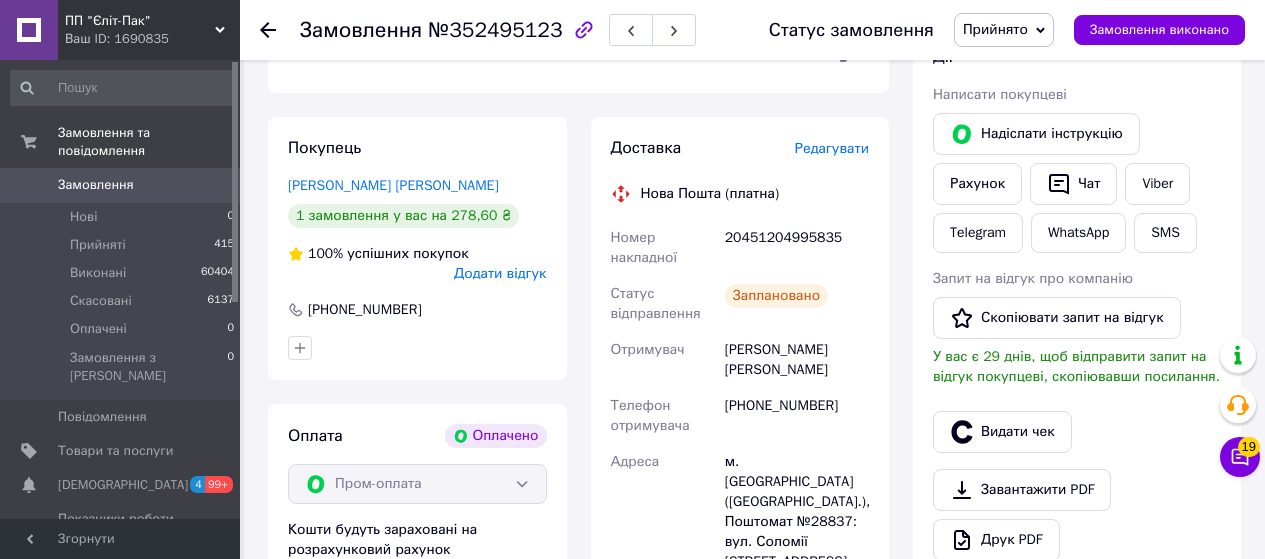 click on "20451204995835" at bounding box center [797, 248] 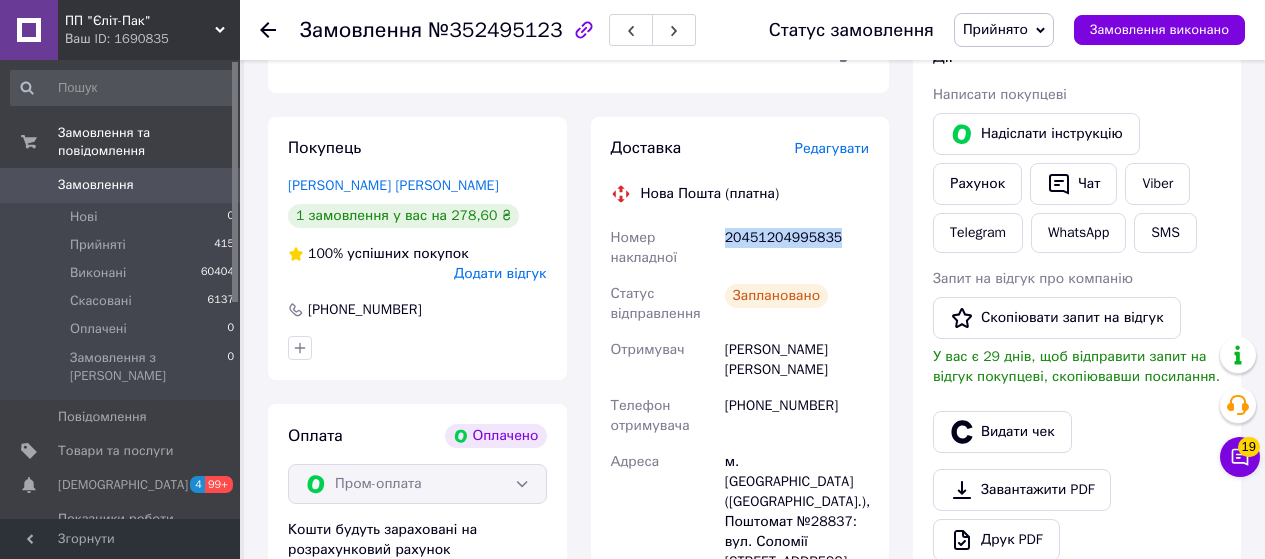 click on "20451204995835" at bounding box center (797, 248) 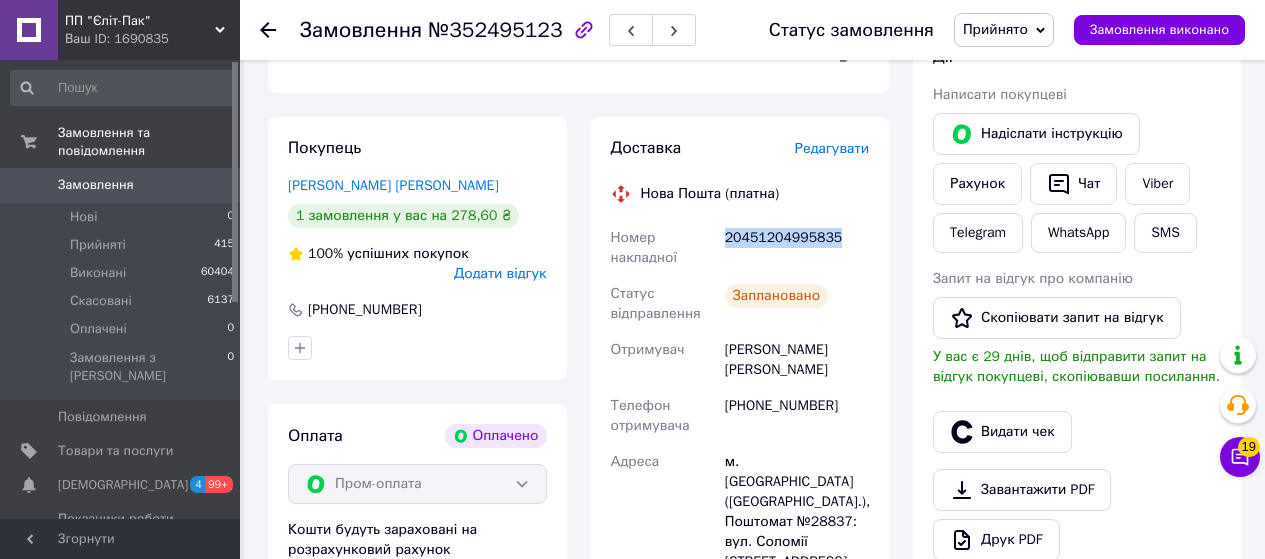 copy on "20451204995835" 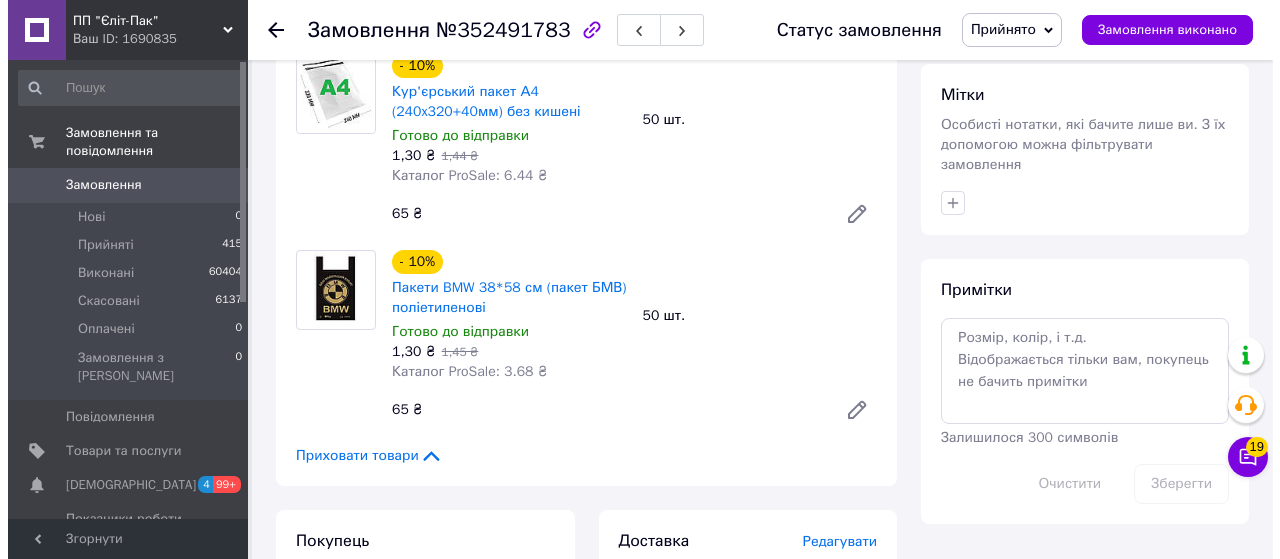 scroll, scrollTop: 1100, scrollLeft: 0, axis: vertical 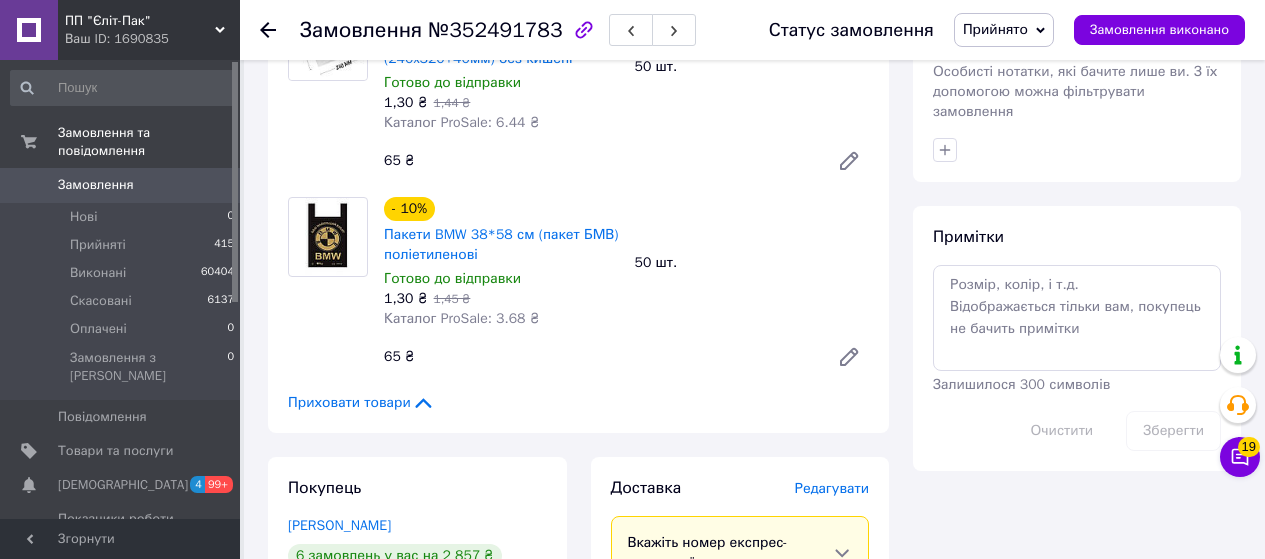 click on "Редагувати" at bounding box center [832, 488] 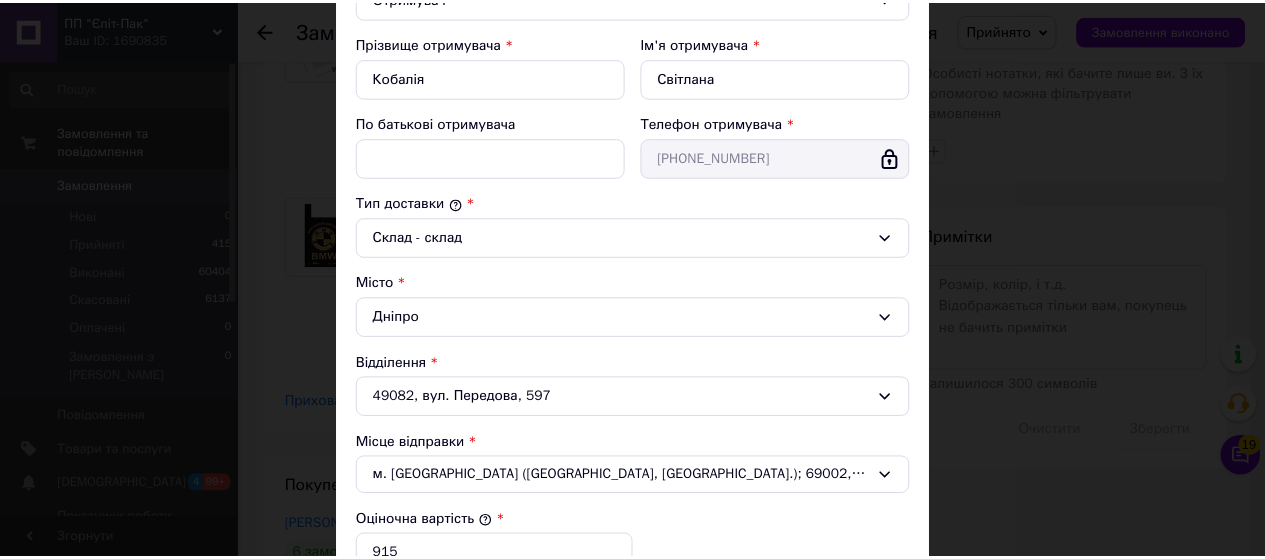 scroll, scrollTop: 692, scrollLeft: 0, axis: vertical 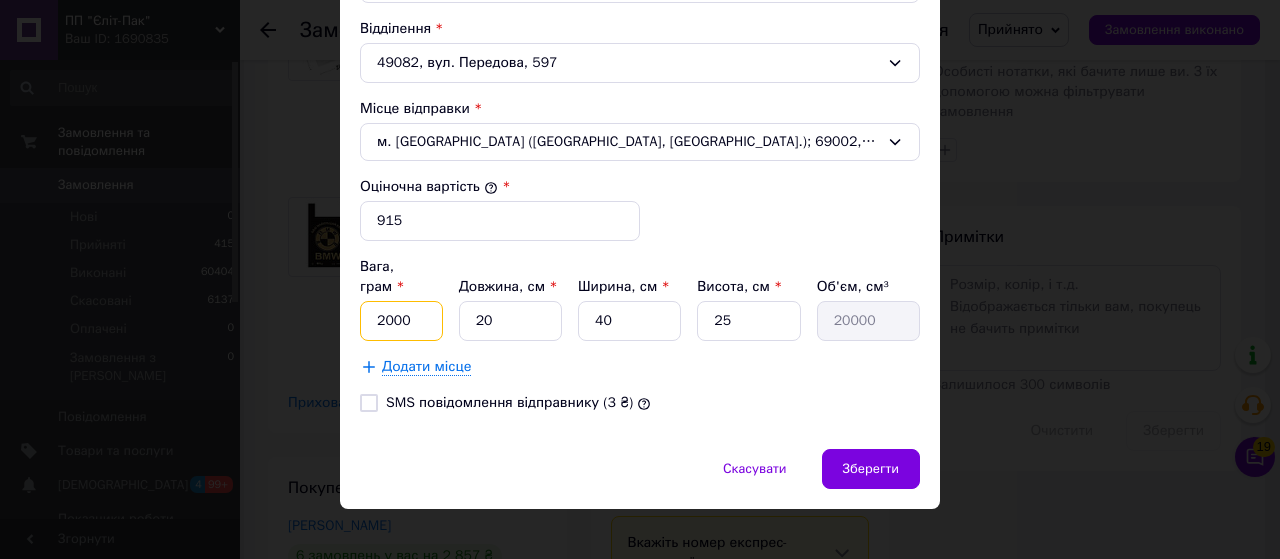 click on "2000" at bounding box center [401, 321] 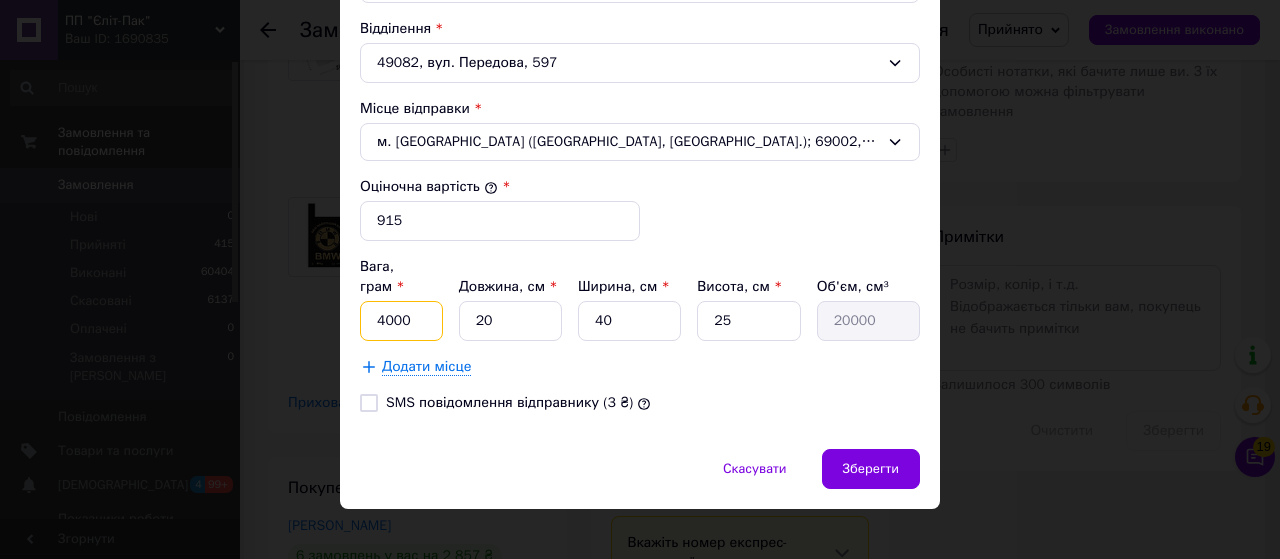 type on "4000" 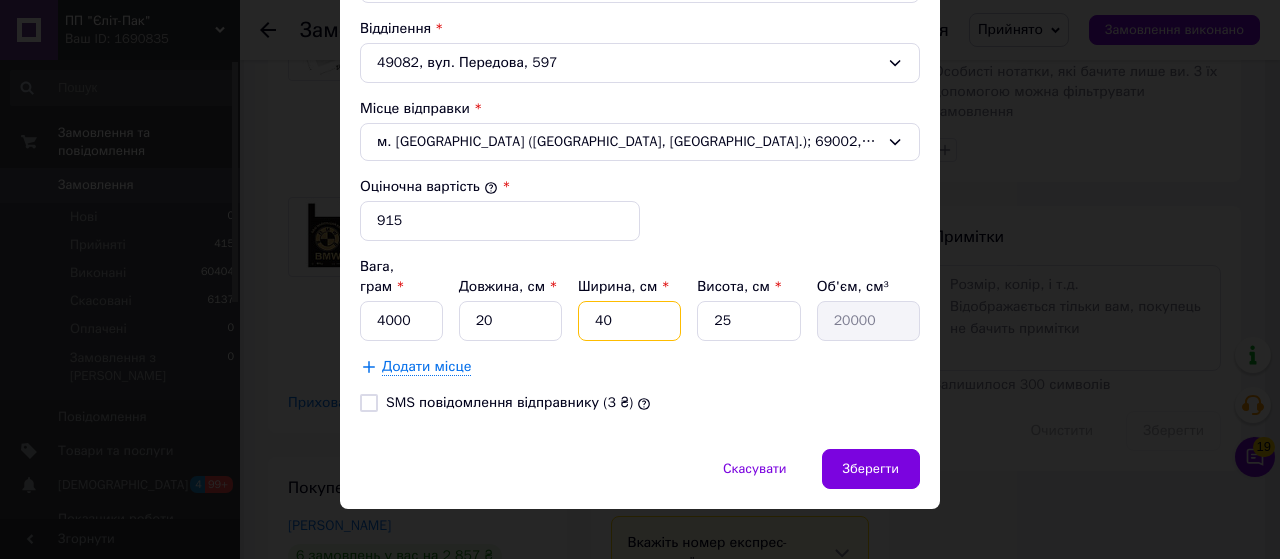 drag, startPoint x: 611, startPoint y: 309, endPoint x: 565, endPoint y: 296, distance: 47.801674 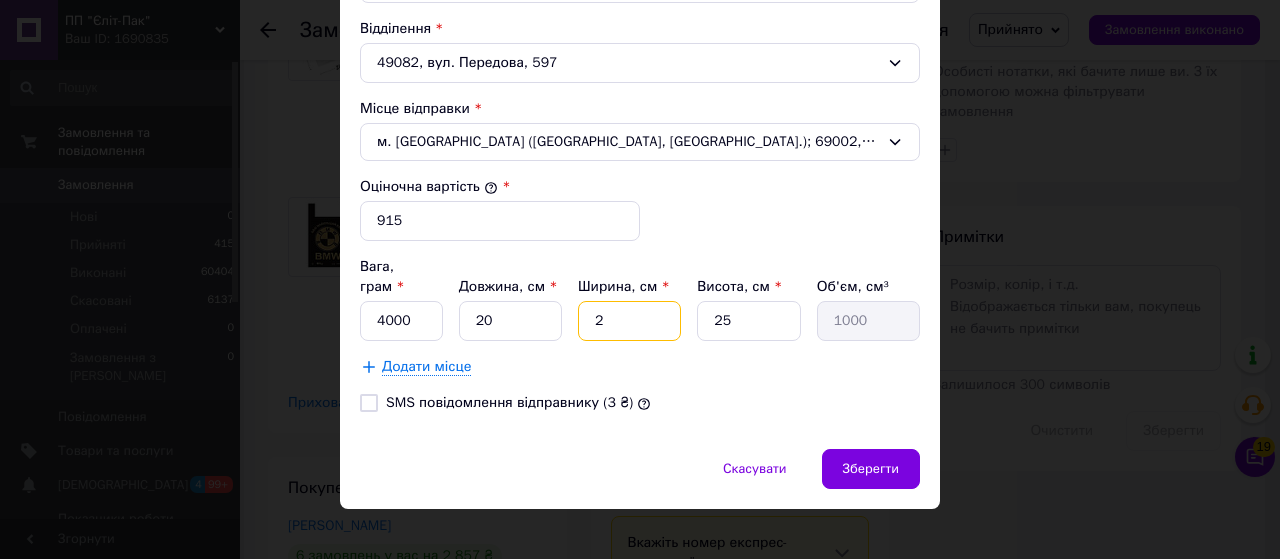 type on "20" 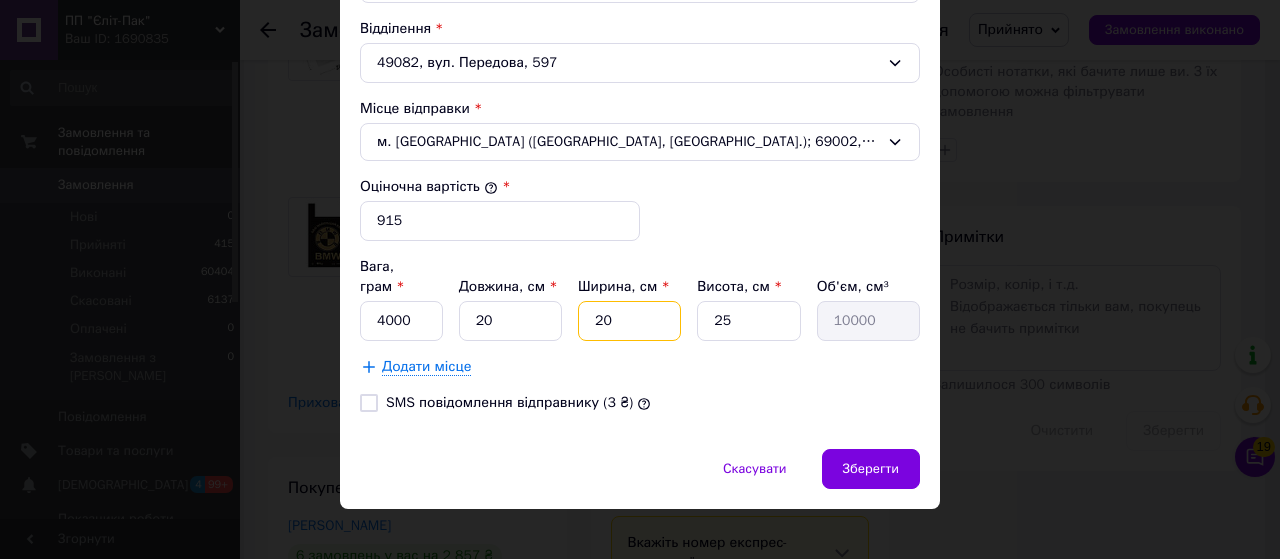 type on "20" 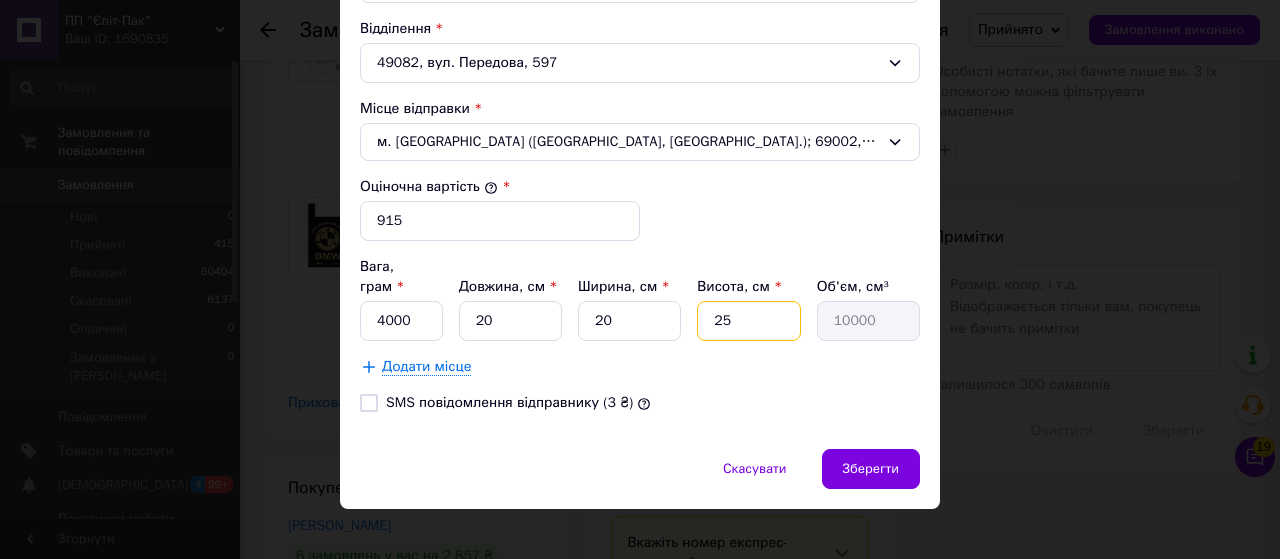 drag, startPoint x: 727, startPoint y: 305, endPoint x: 707, endPoint y: 304, distance: 20.024984 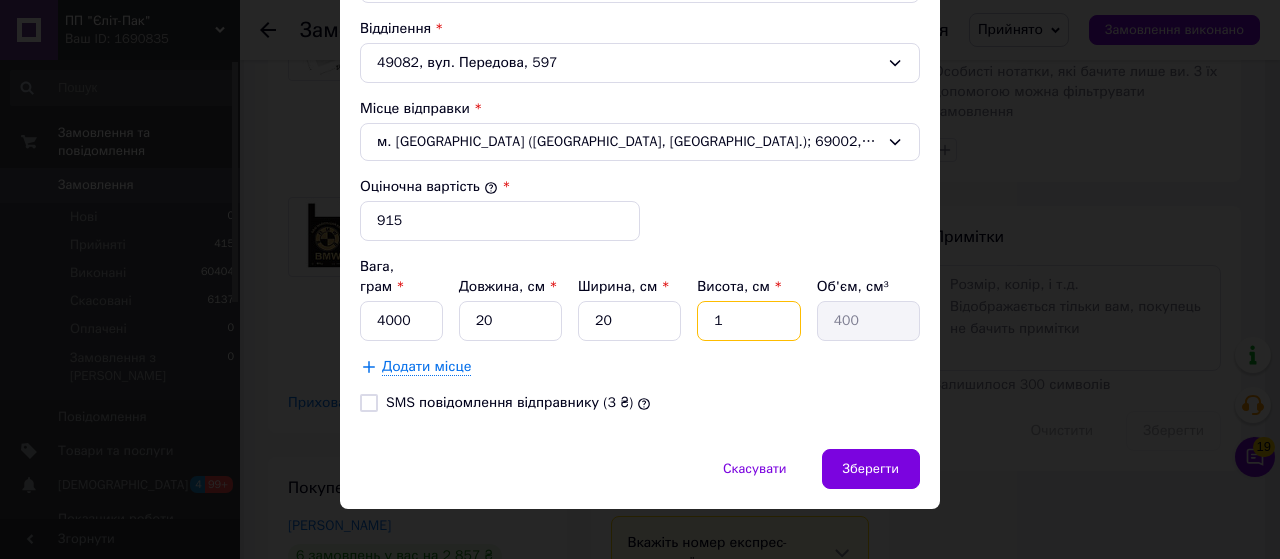 type on "15" 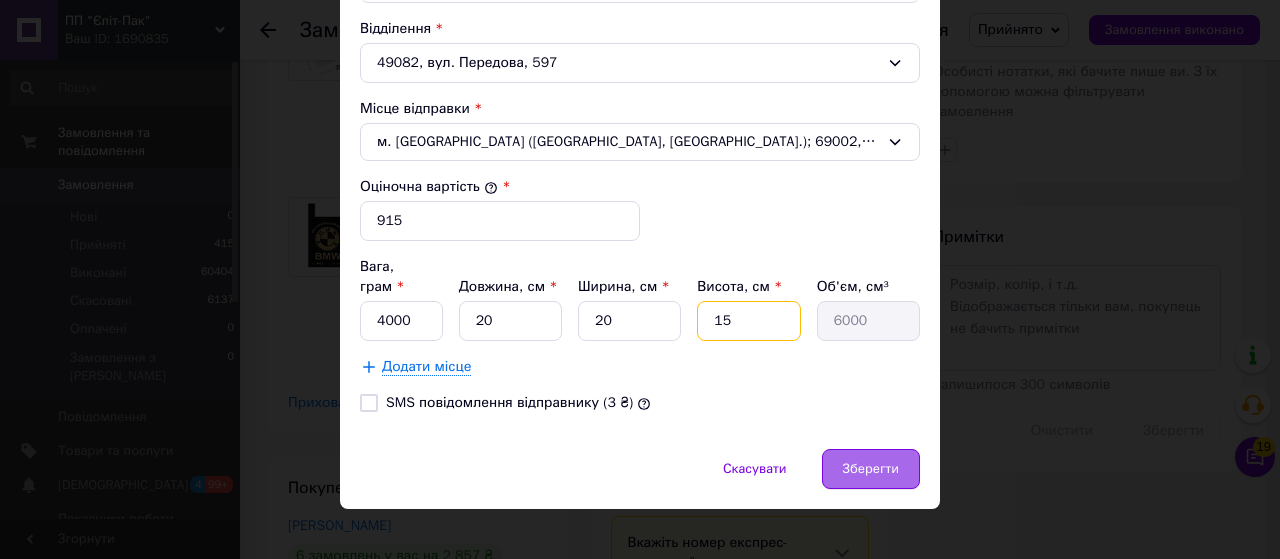 type on "15" 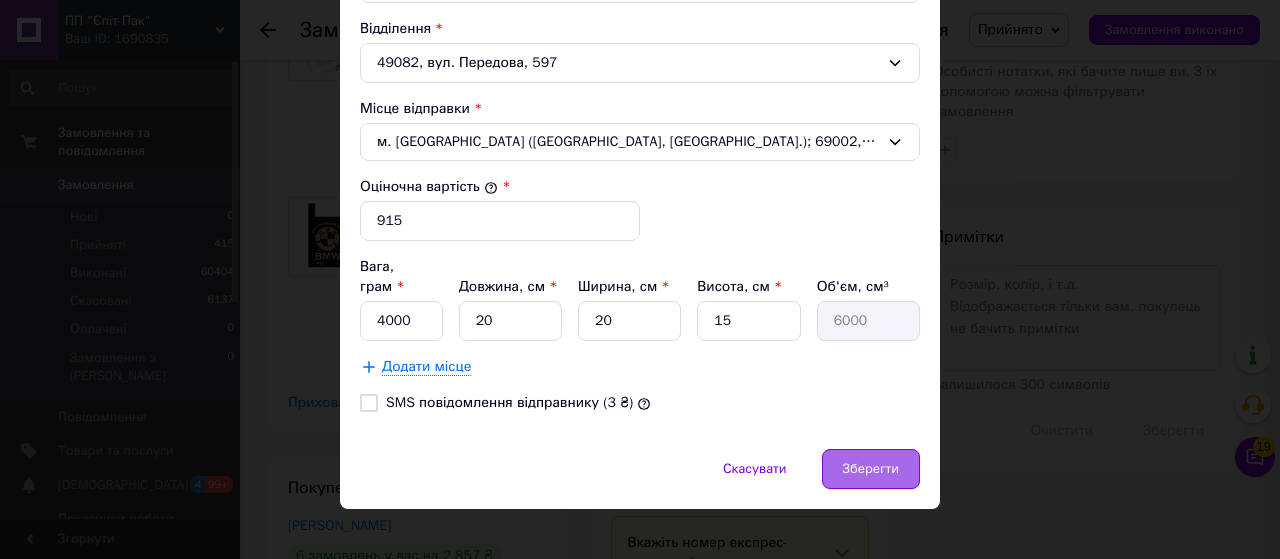 click on "Зберегти" at bounding box center [871, 469] 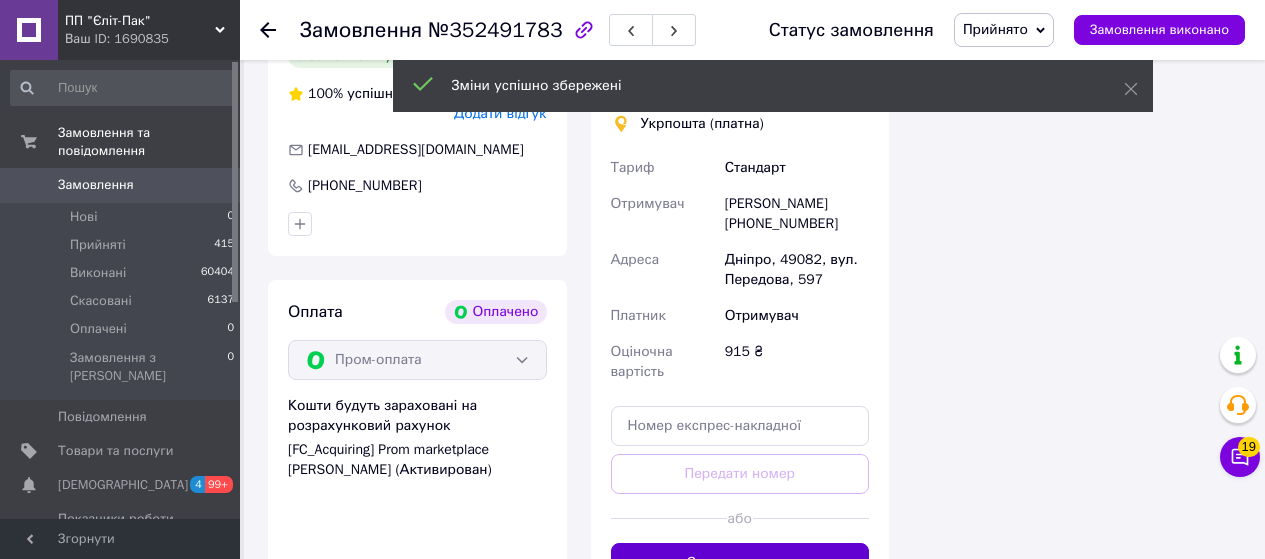 click on "Створити ярлик" at bounding box center (740, 563) 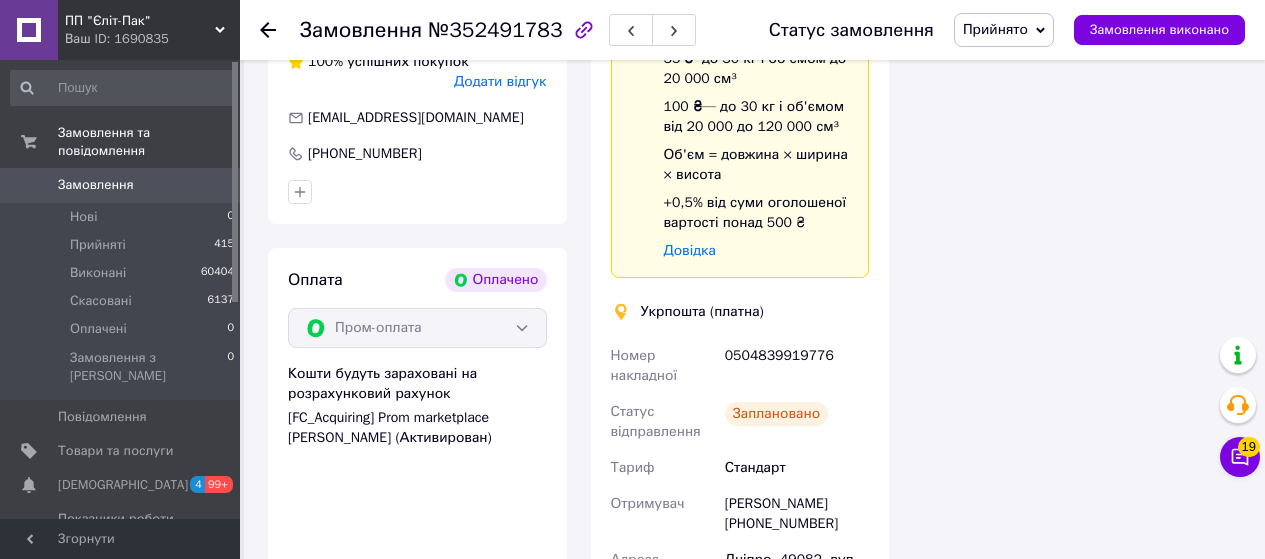 scroll, scrollTop: 1700, scrollLeft: 0, axis: vertical 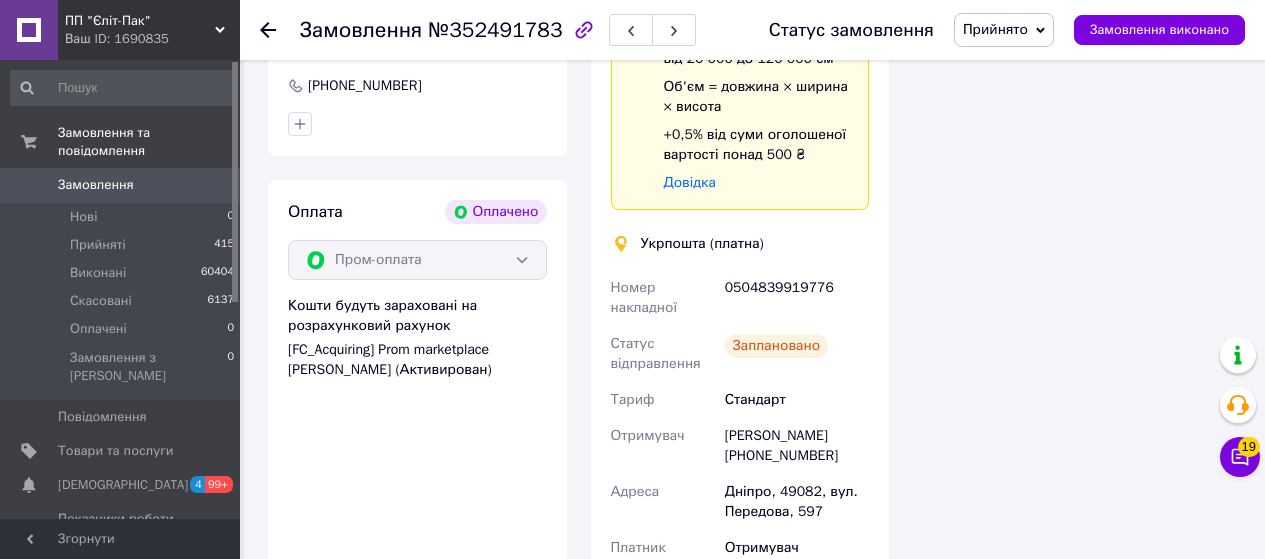 click on "0504839919776" at bounding box center [797, 298] 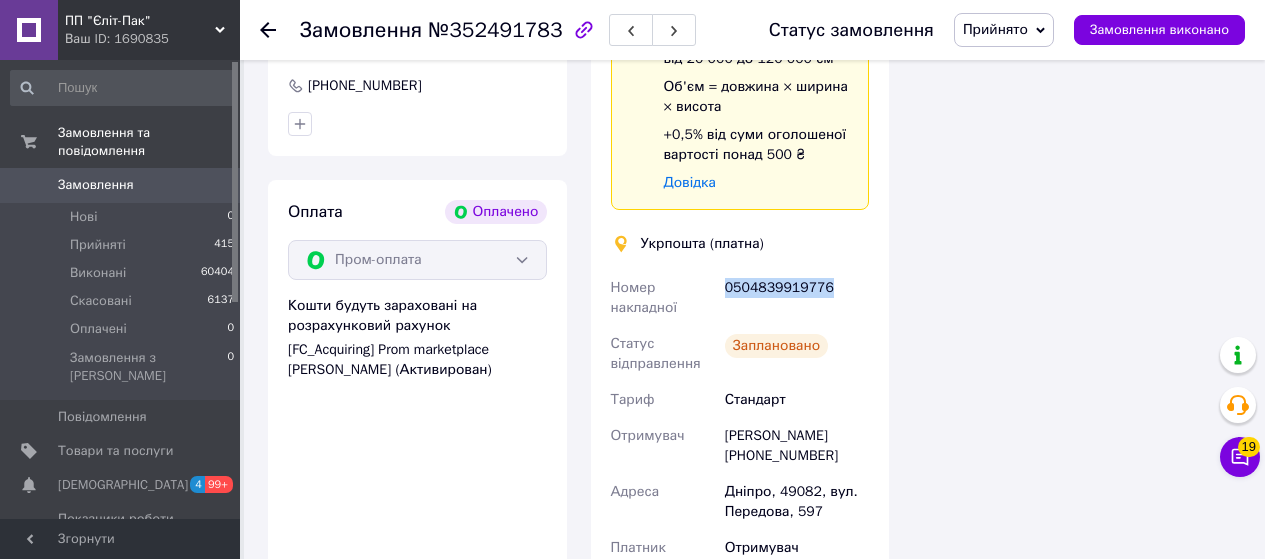 click on "0504839919776" at bounding box center [797, 298] 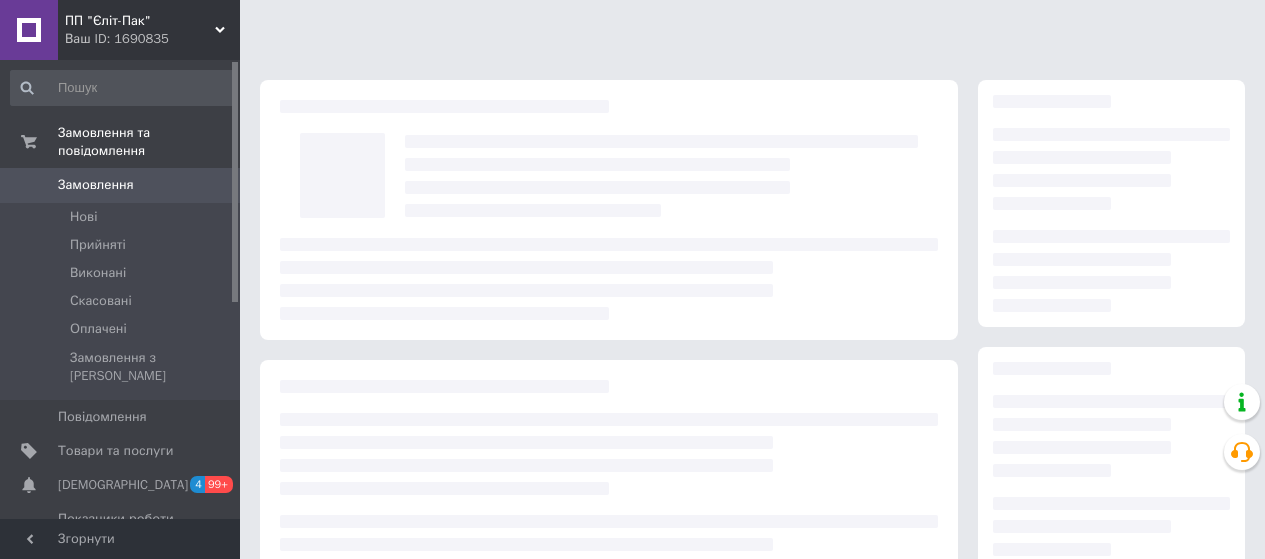 scroll, scrollTop: 0, scrollLeft: 0, axis: both 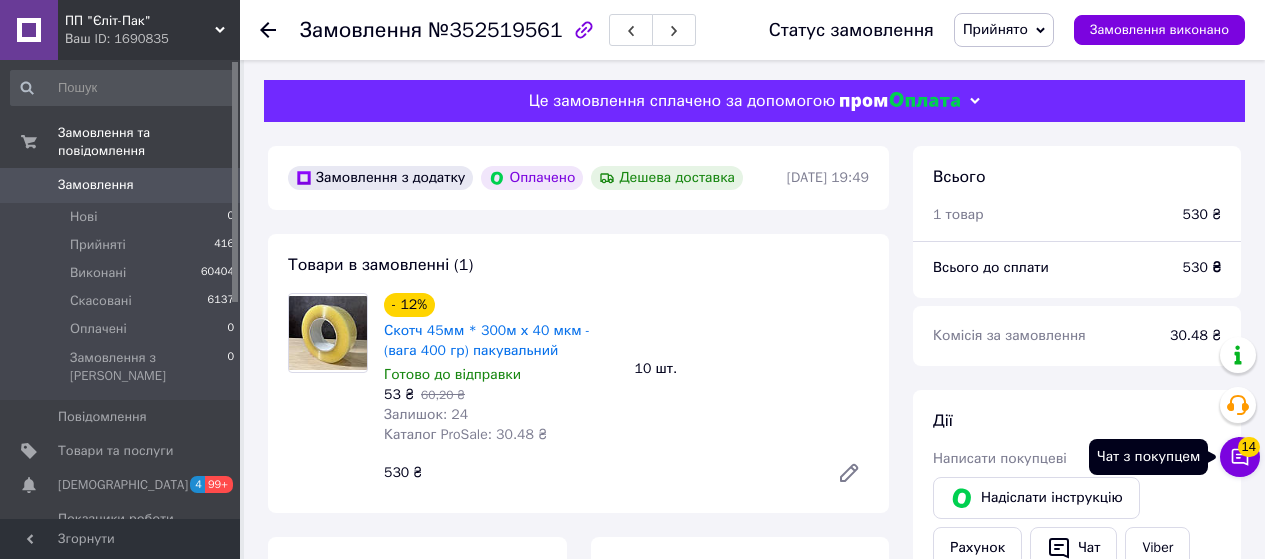 click 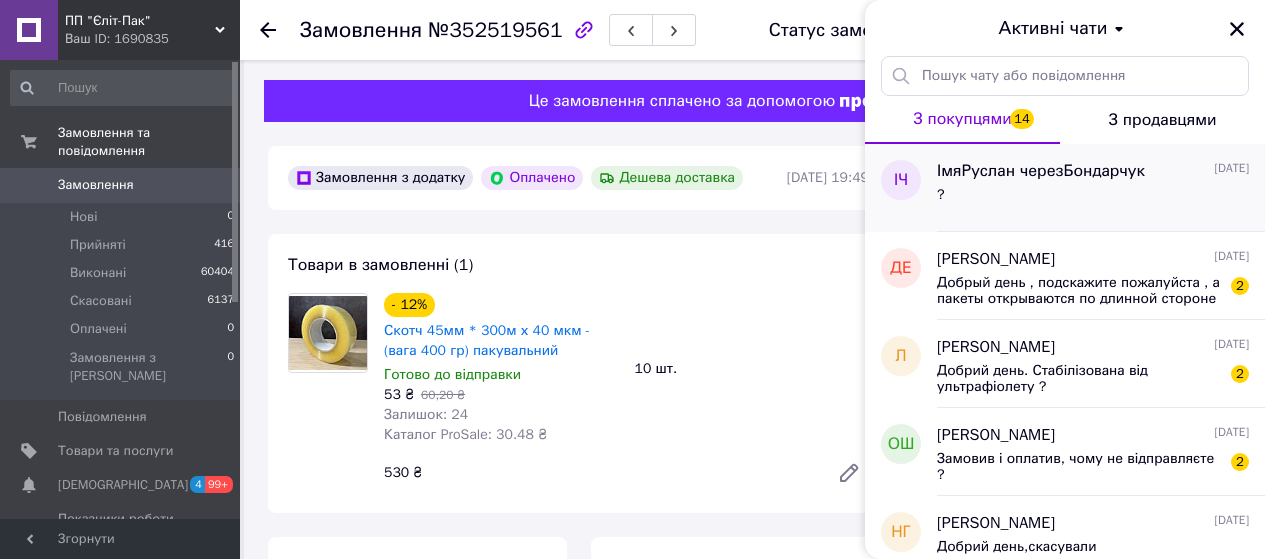 click on "ІмяРуслан черезБондарчук" at bounding box center (1041, 171) 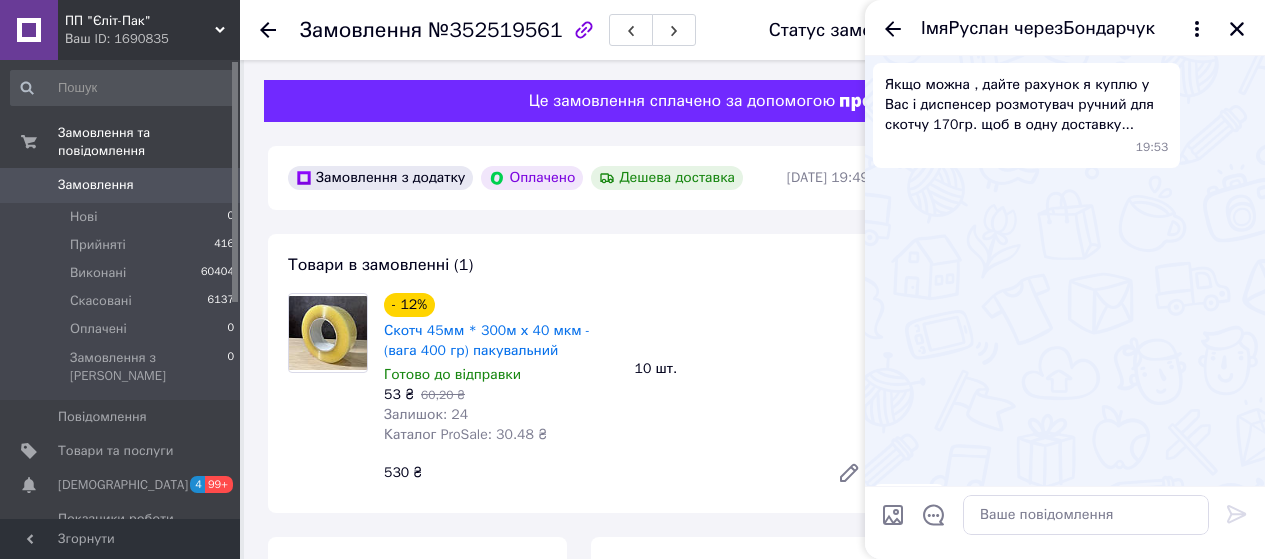 scroll, scrollTop: 368, scrollLeft: 0, axis: vertical 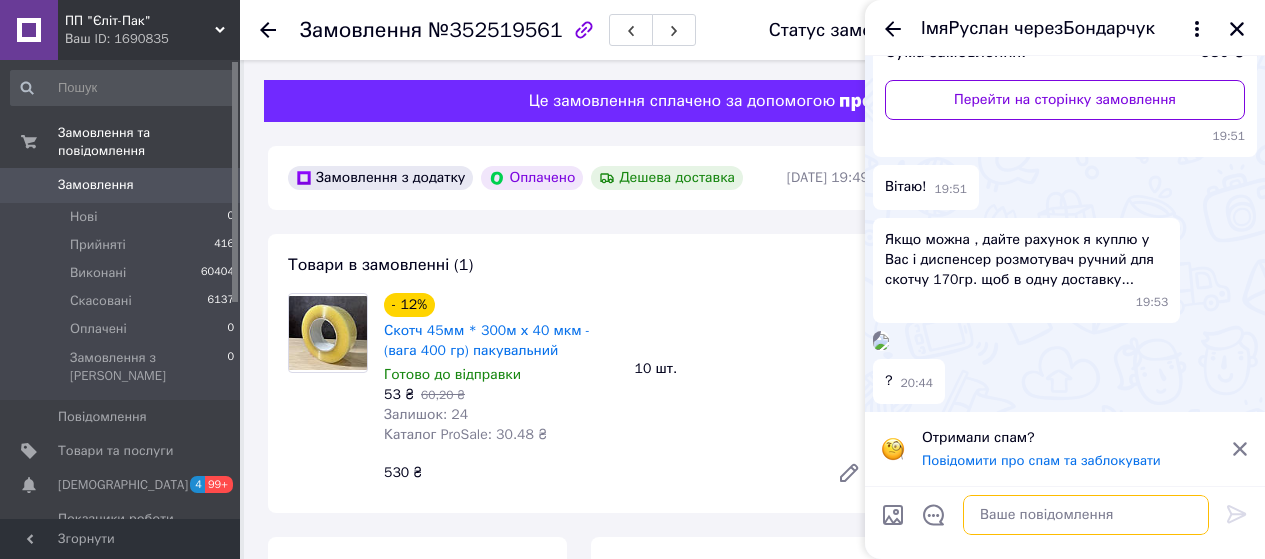 click at bounding box center (1086, 515) 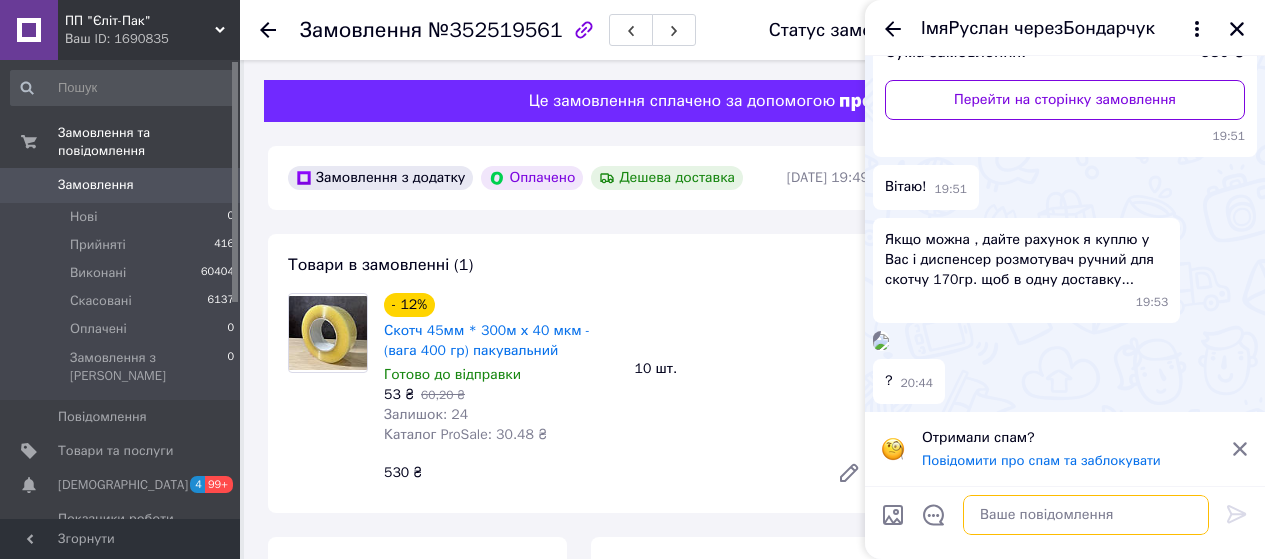 paste on "Добрий день. Вас вітає компанія "ЄЛІТ-ПАК".
УВАГА ! Після оплати надішліть будь ласка чек або скріншот на номер 0504204455 у Вайбер (або будь який месенджер).
При оплаті замовлення до 14 години, відправка замовлення день в день.
Клевец І.В. (Приватбанк)
5363542107202278
Сума 170 грн
Після відправки вам надійде SMS повідомлення з номером ТТН.
https://elitpack.com.ua
Гарного дня!" 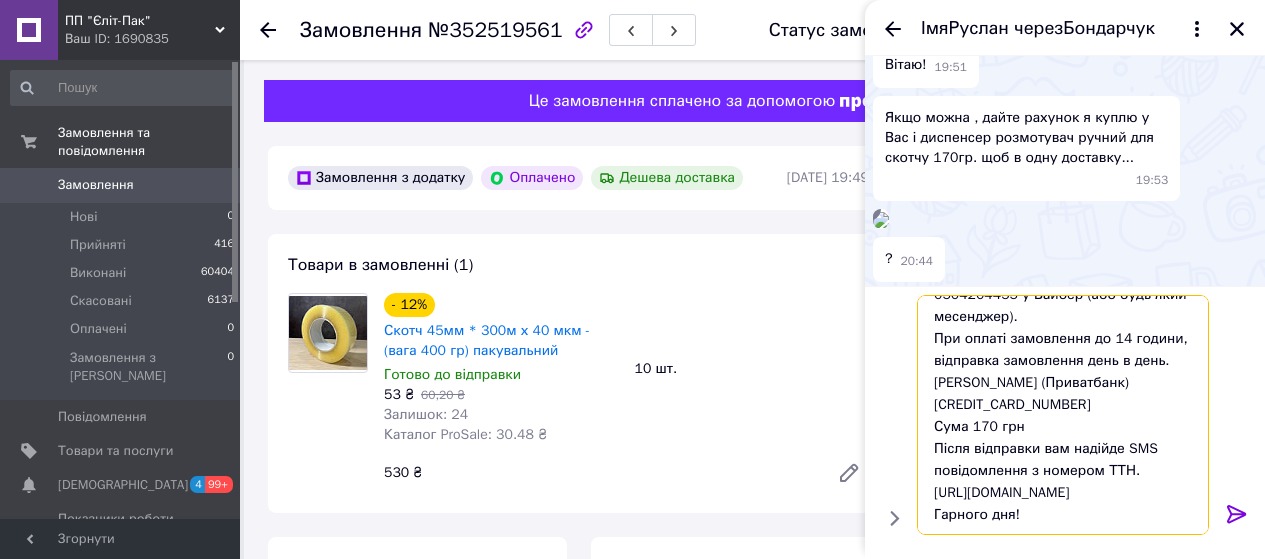 scroll, scrollTop: 108, scrollLeft: 0, axis: vertical 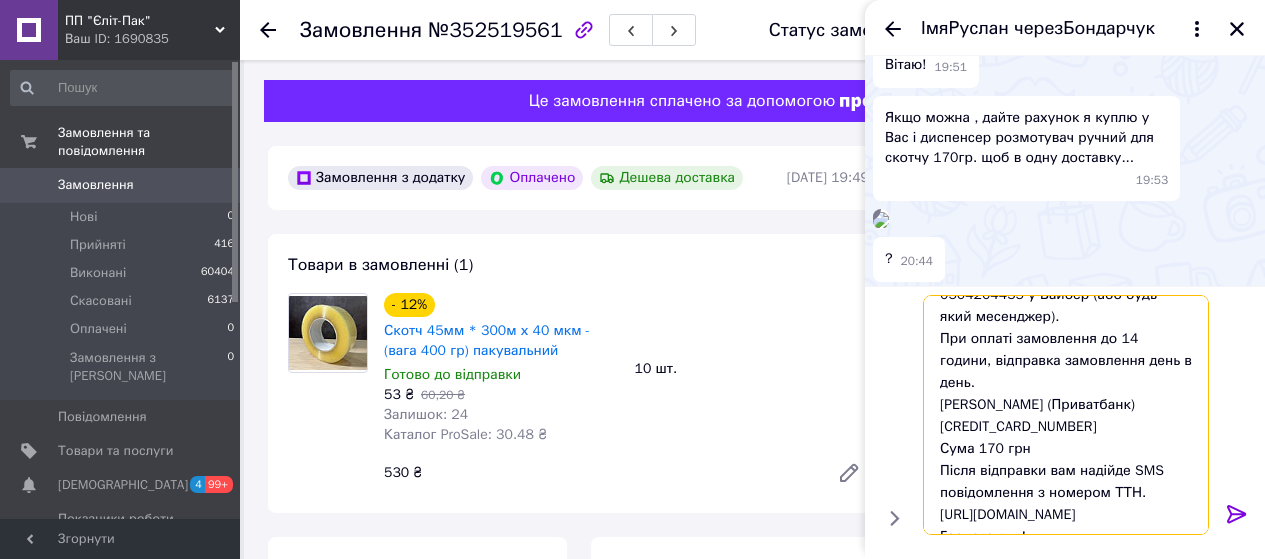 type on "Добрий день. Вас вітає компанія "ЄЛІТ-ПАК".
УВАГА ! Після оплати надішліть будь ласка чек або скріншот на номер 0504204455 у Вайбер (або будь який месенджер).
При оплаті замовлення до 14 години, відправка замовлення день в день.
Клевец І.В. (Приватбанк)
5363542107202278
Сума 170 грн
Після відправки вам надійде SMS повідомлення з номером ТТН.
https://elitpack.com.ua
Гарного дня!" 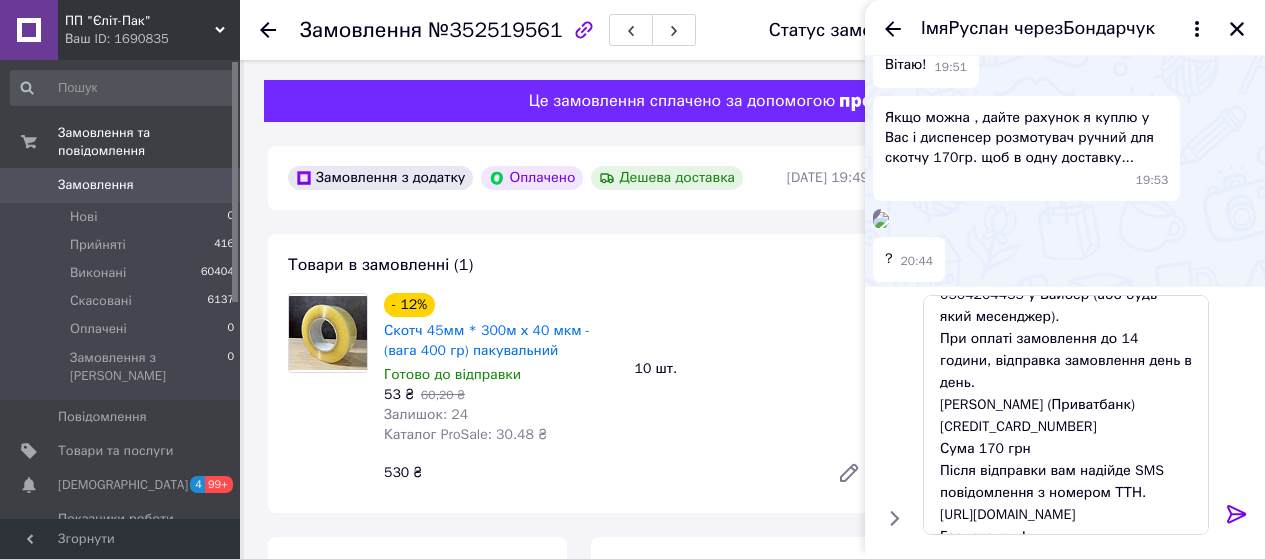click 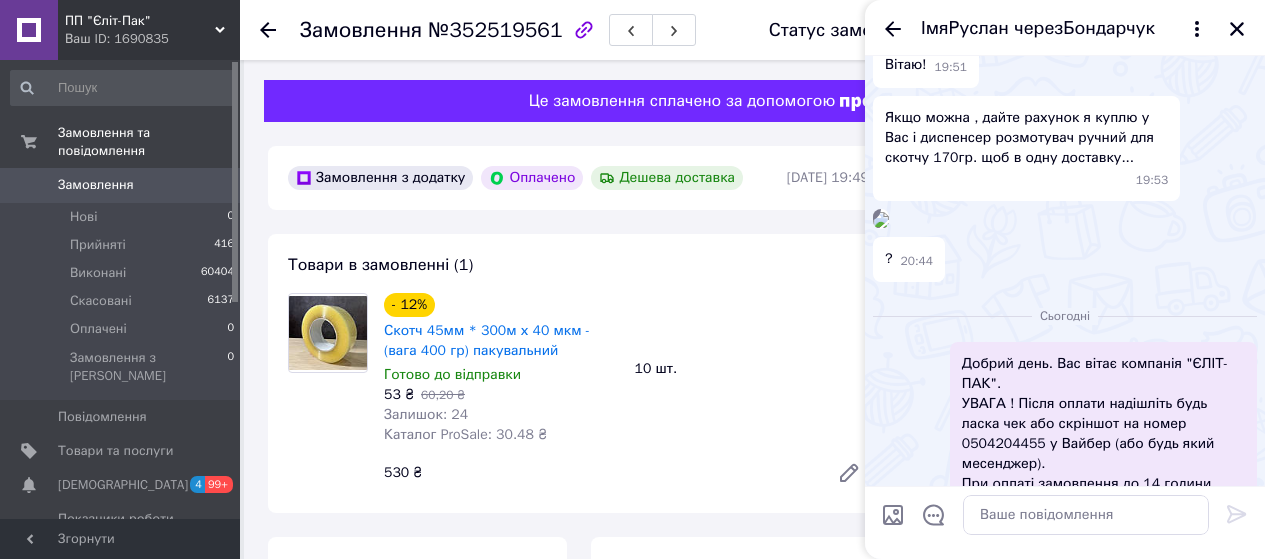 scroll, scrollTop: 0, scrollLeft: 0, axis: both 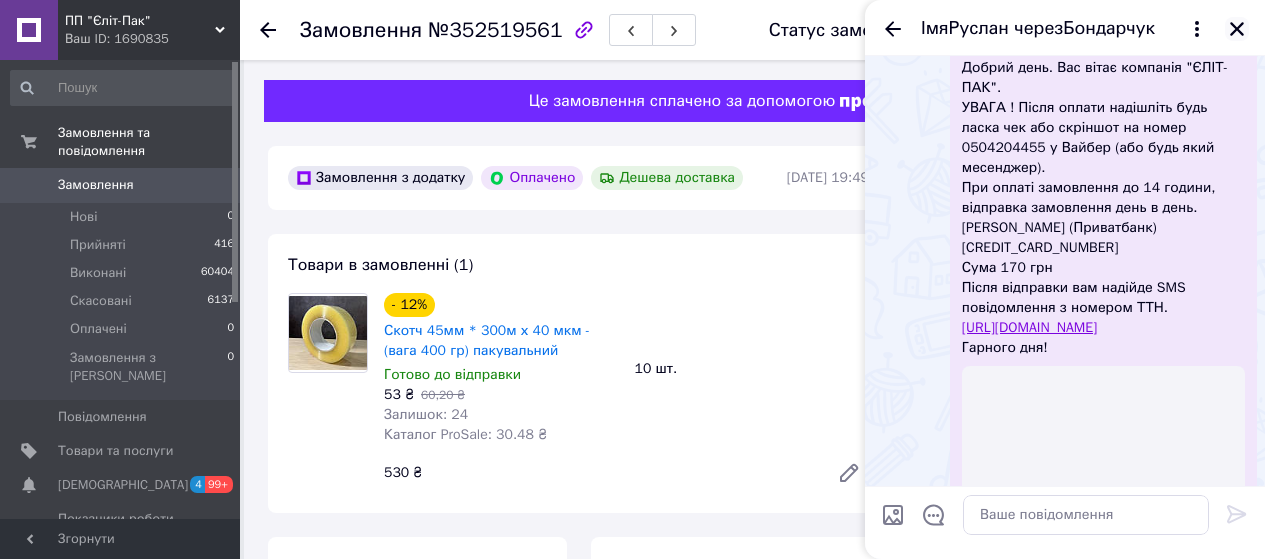 click 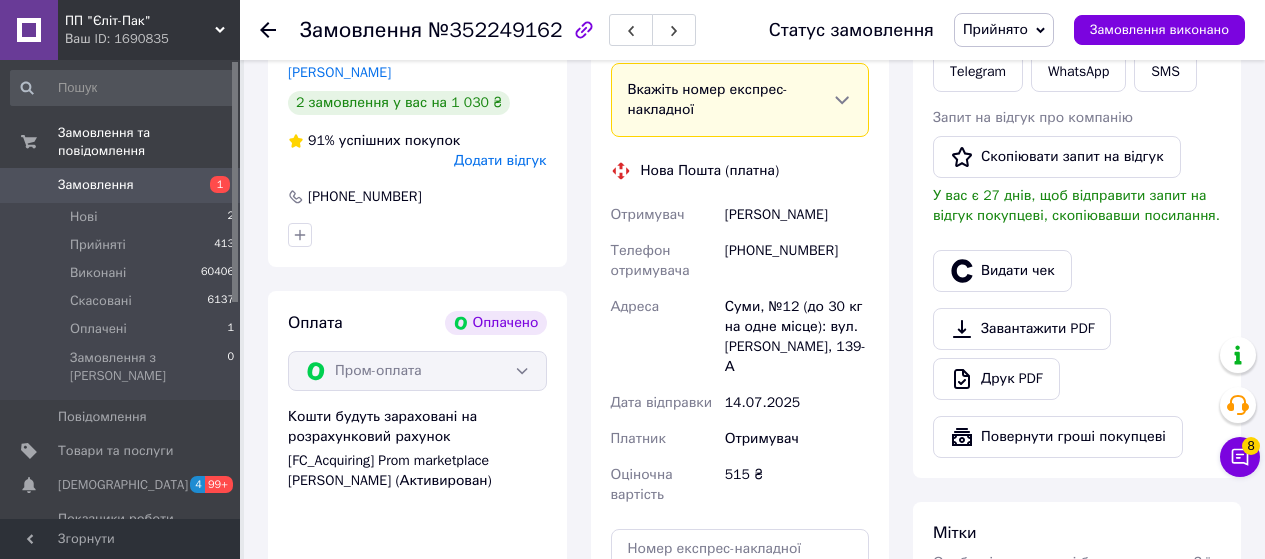 scroll, scrollTop: 500, scrollLeft: 0, axis: vertical 